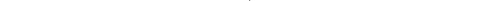 scroll, scrollTop: 0, scrollLeft: 0, axis: both 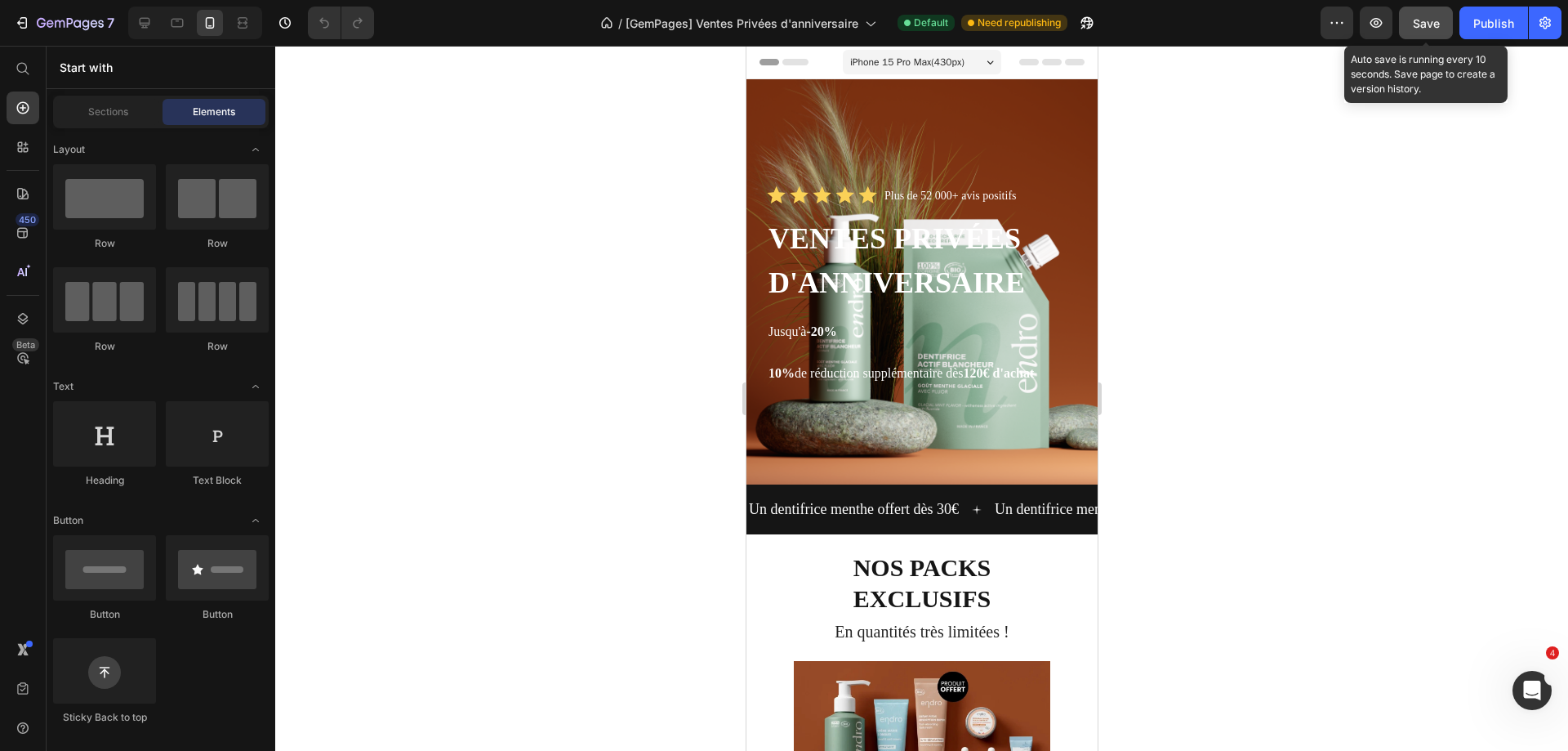 click on "Save" at bounding box center (1426, 23) 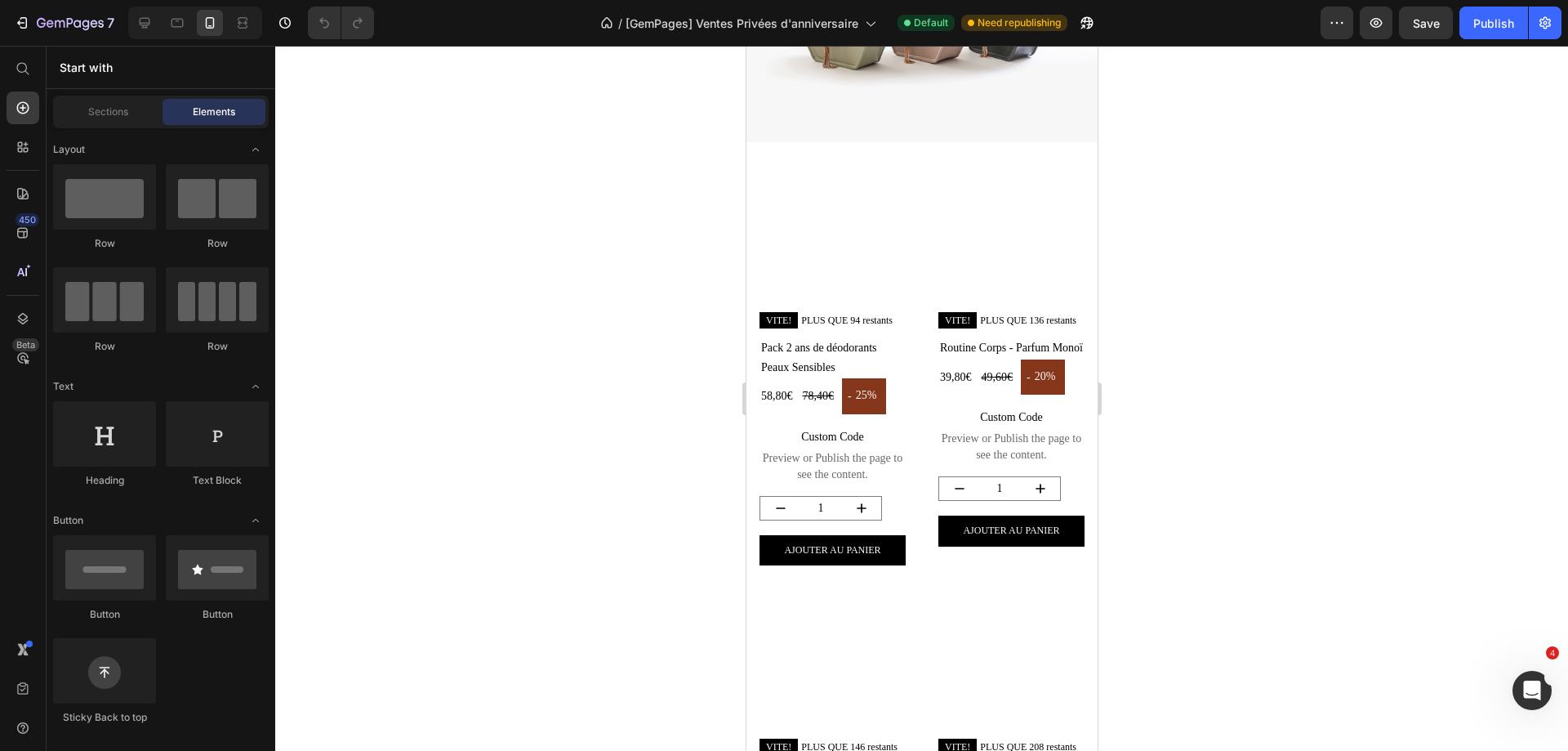 scroll, scrollTop: 2697, scrollLeft: 0, axis: vertical 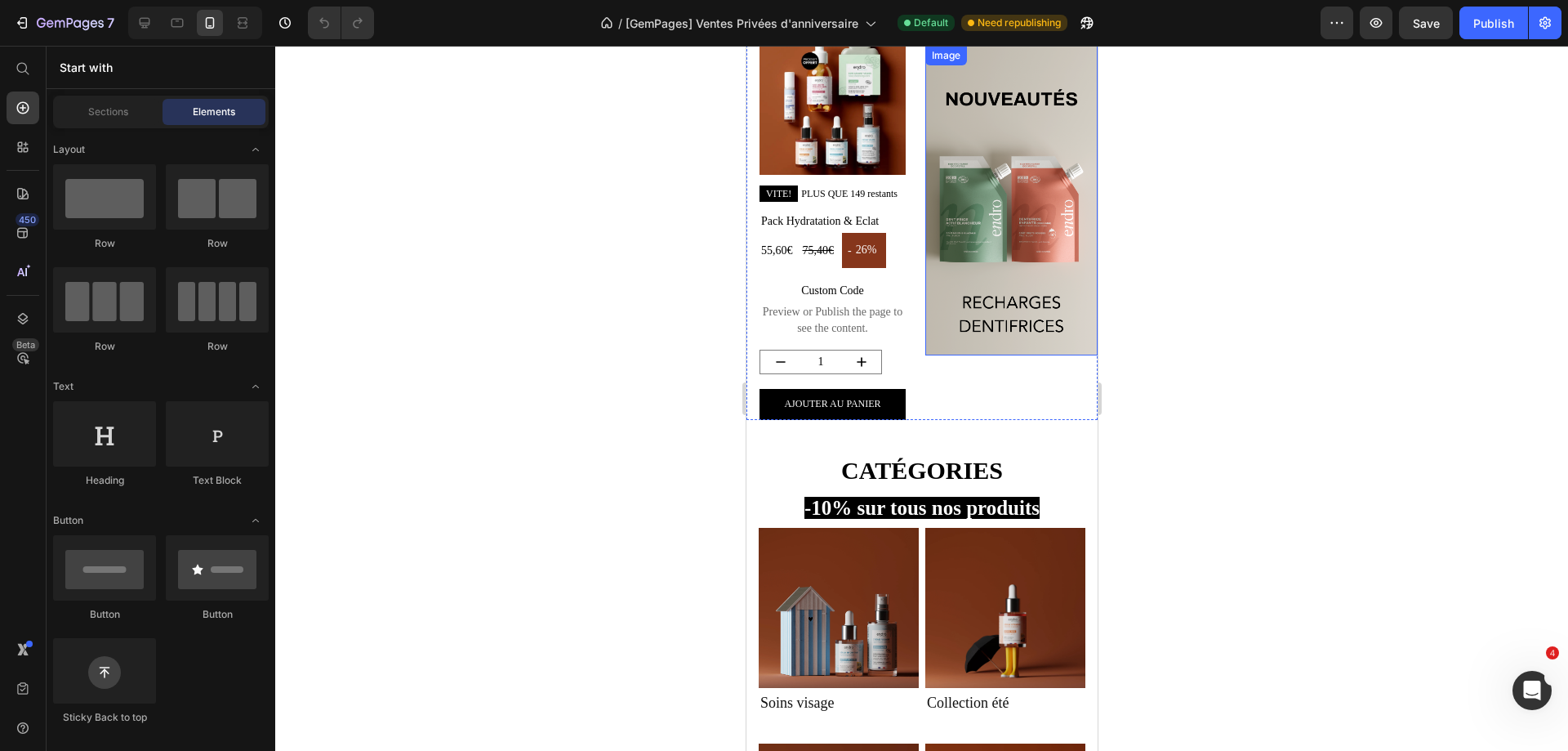 click at bounding box center (1010, 200) 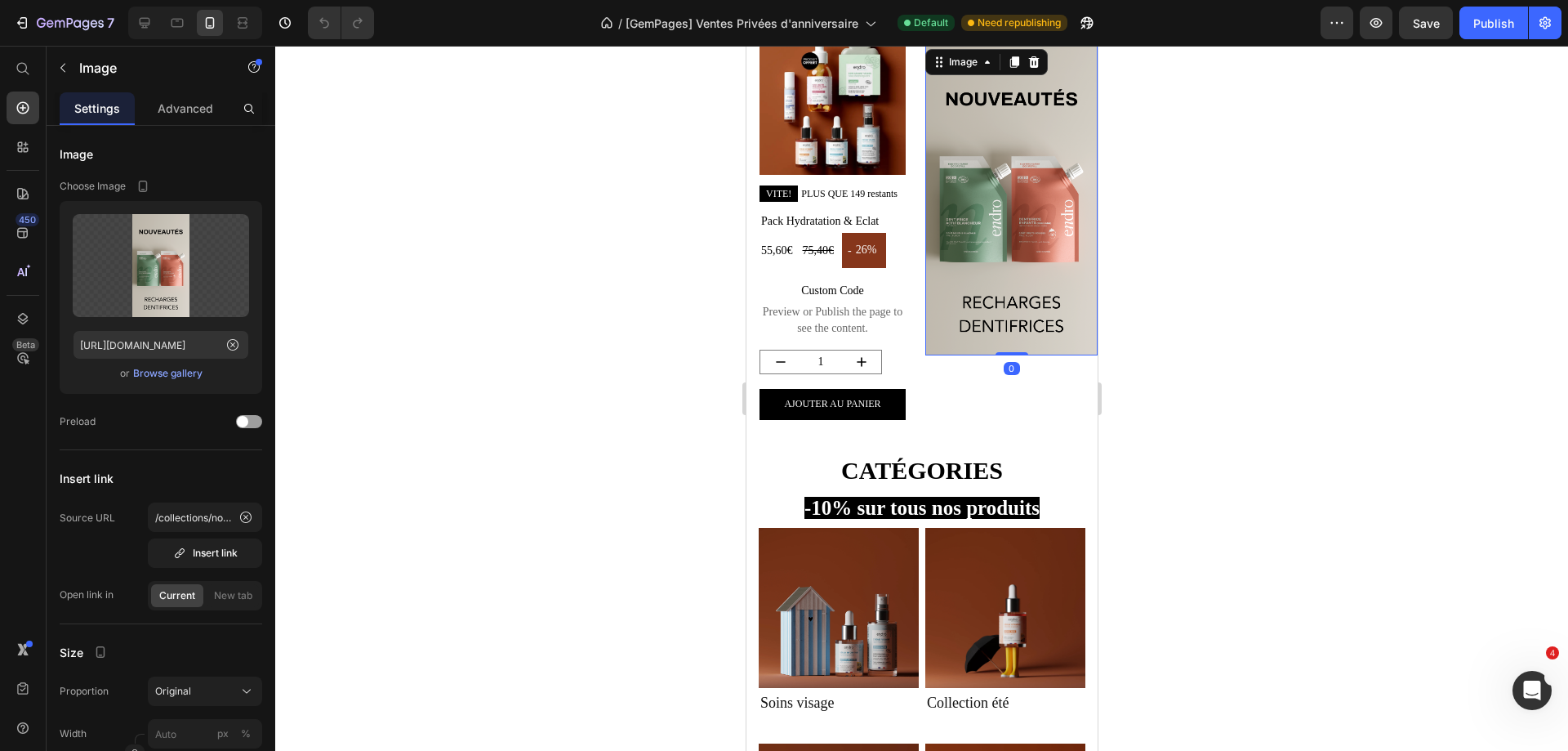 click 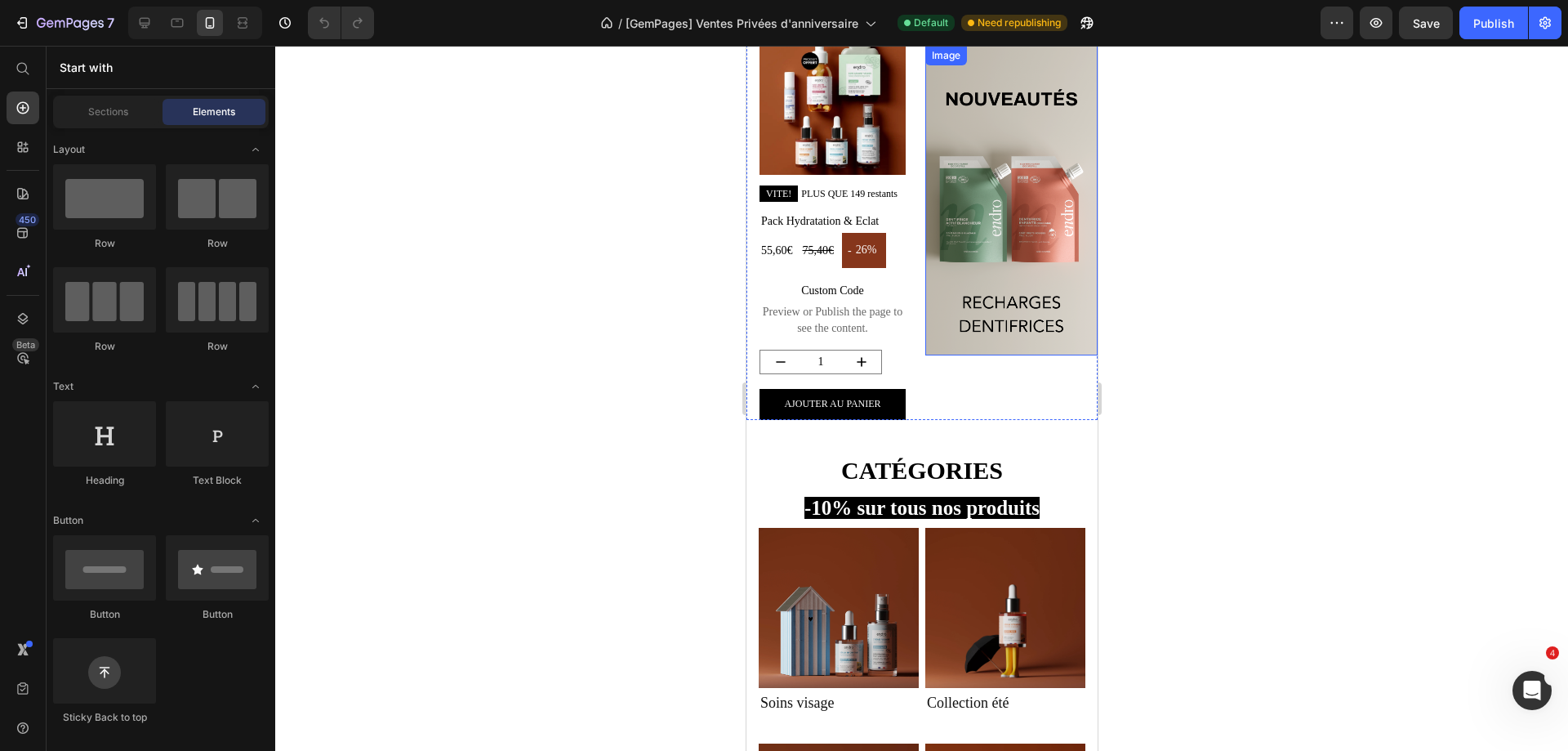 click at bounding box center (1010, 200) 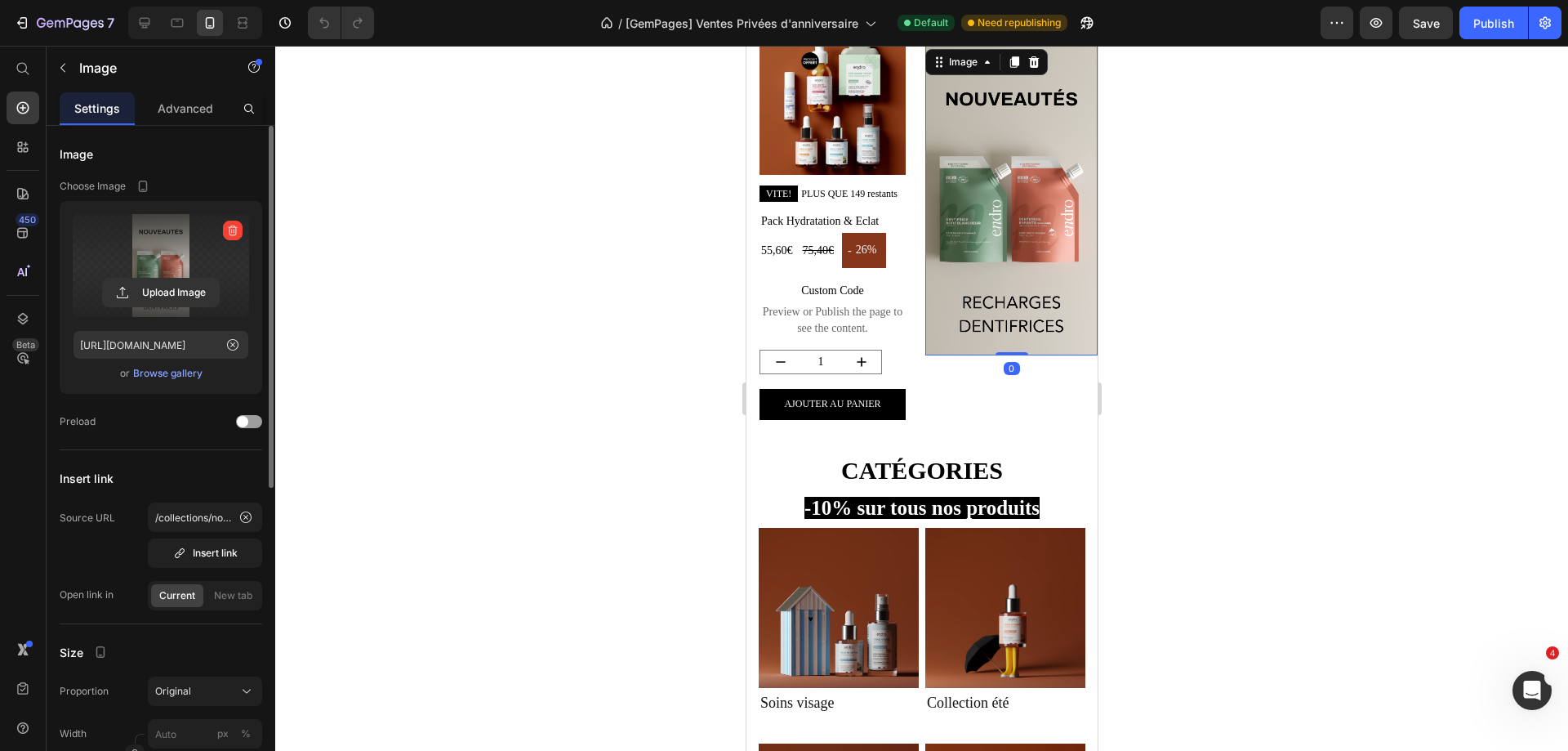 click at bounding box center (161, 266) 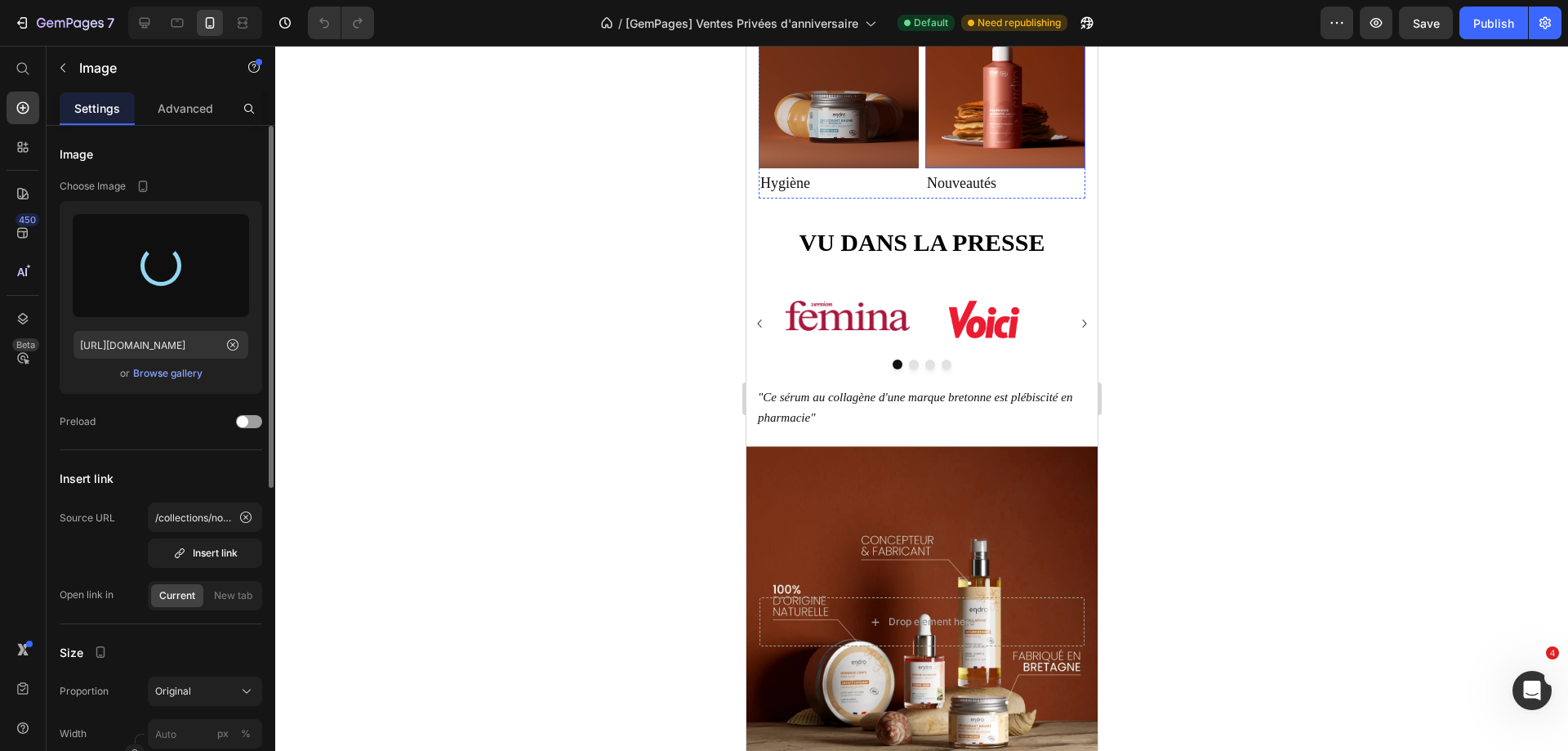 scroll, scrollTop: 3677, scrollLeft: 0, axis: vertical 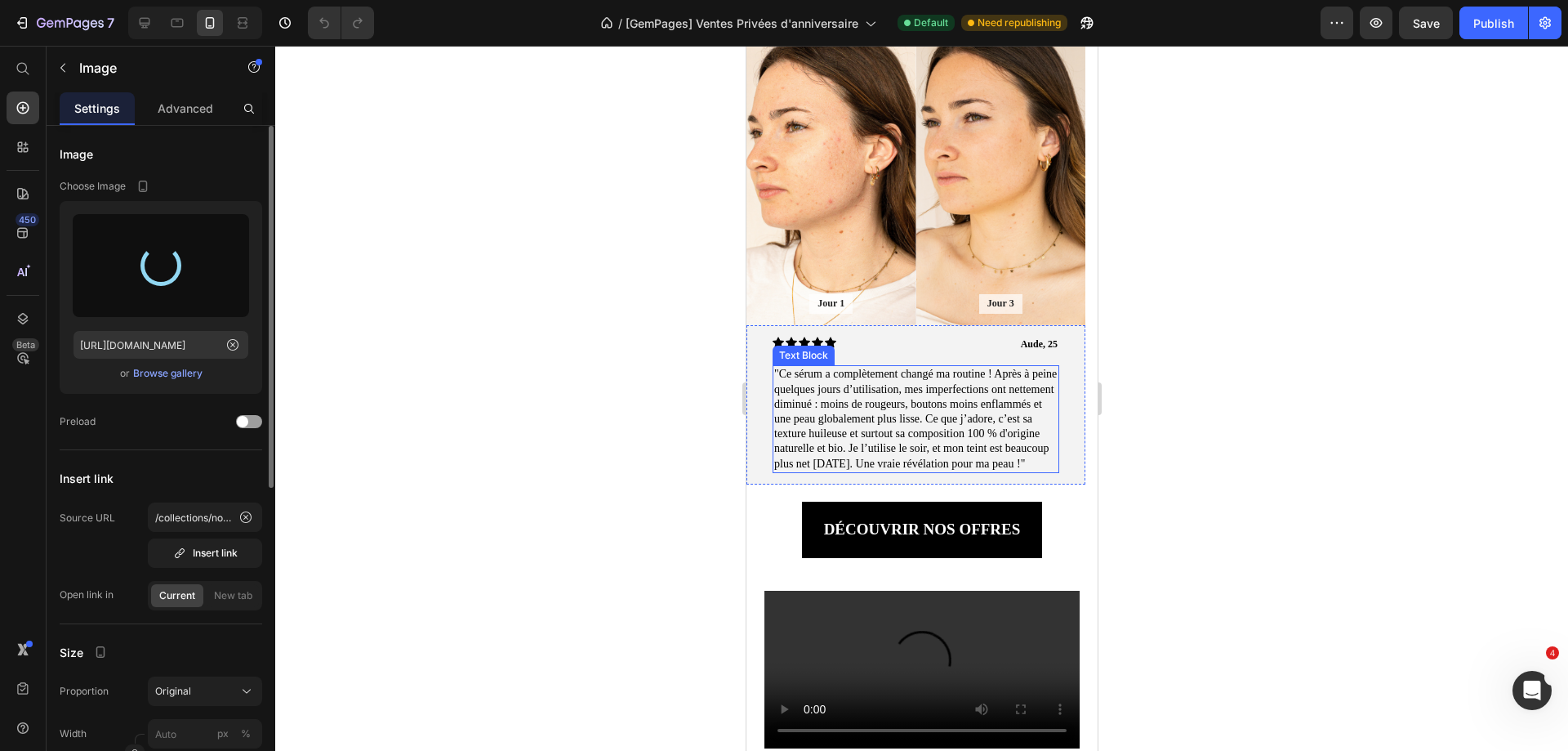 type on "[URL][DOMAIN_NAME]" 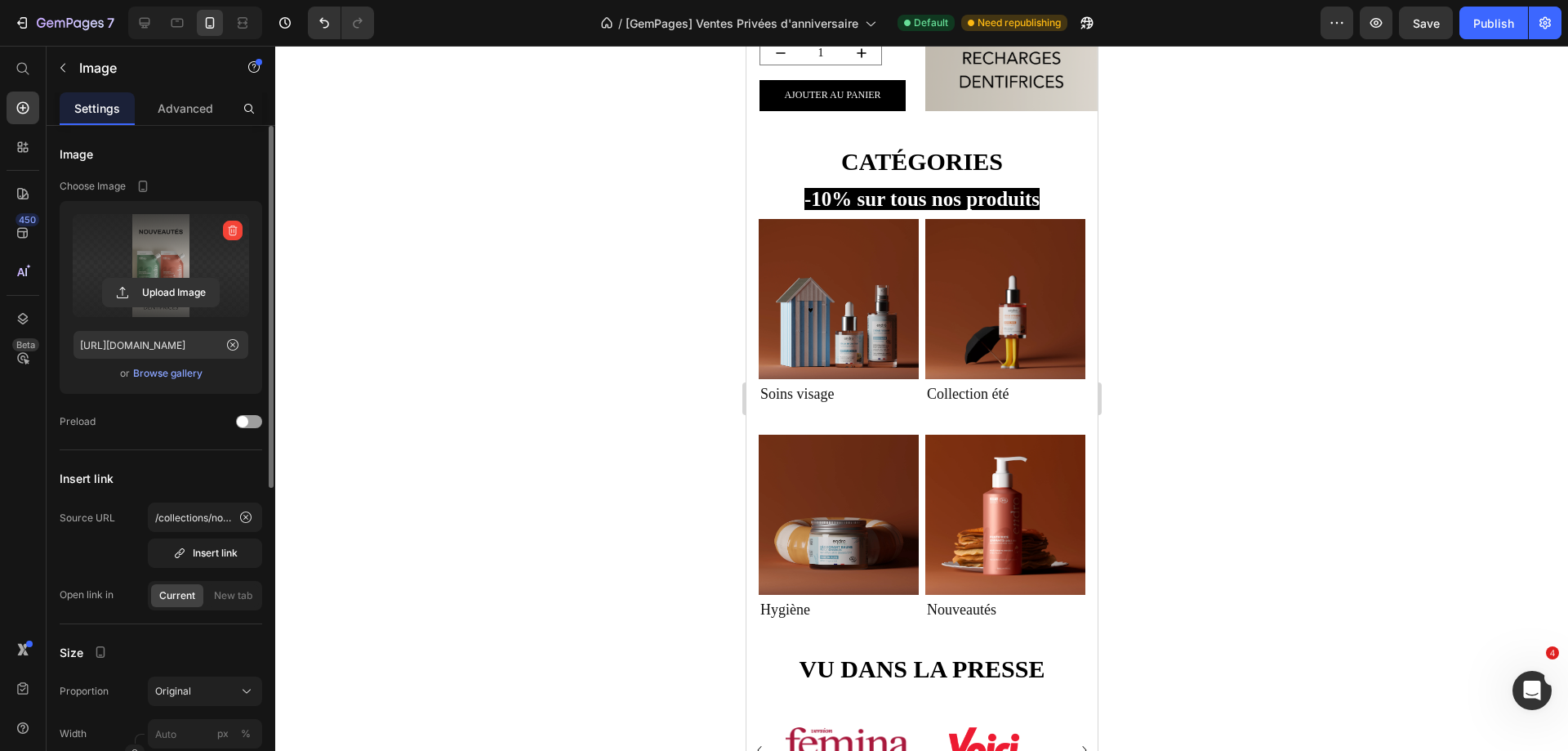 scroll, scrollTop: 2515, scrollLeft: 0, axis: vertical 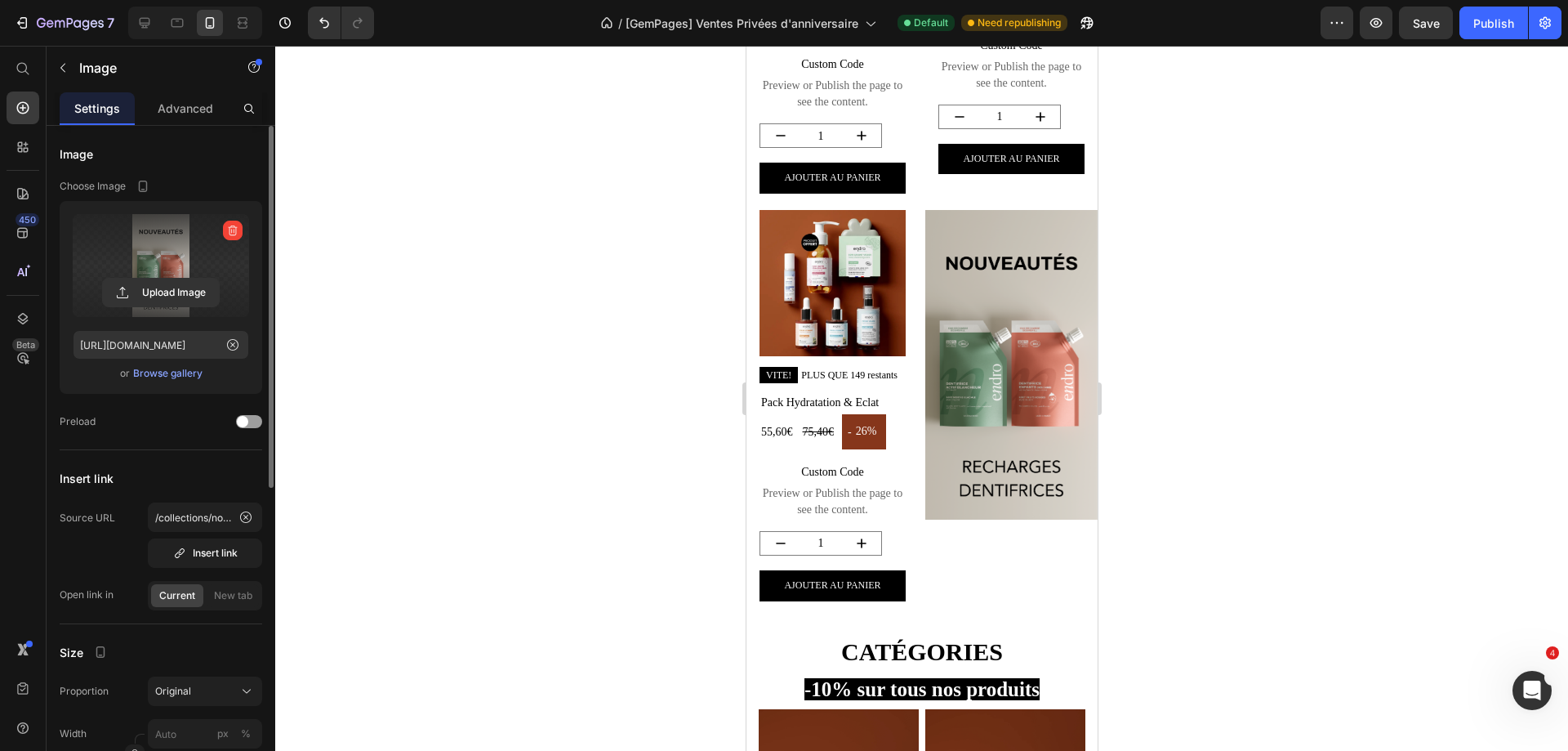 click 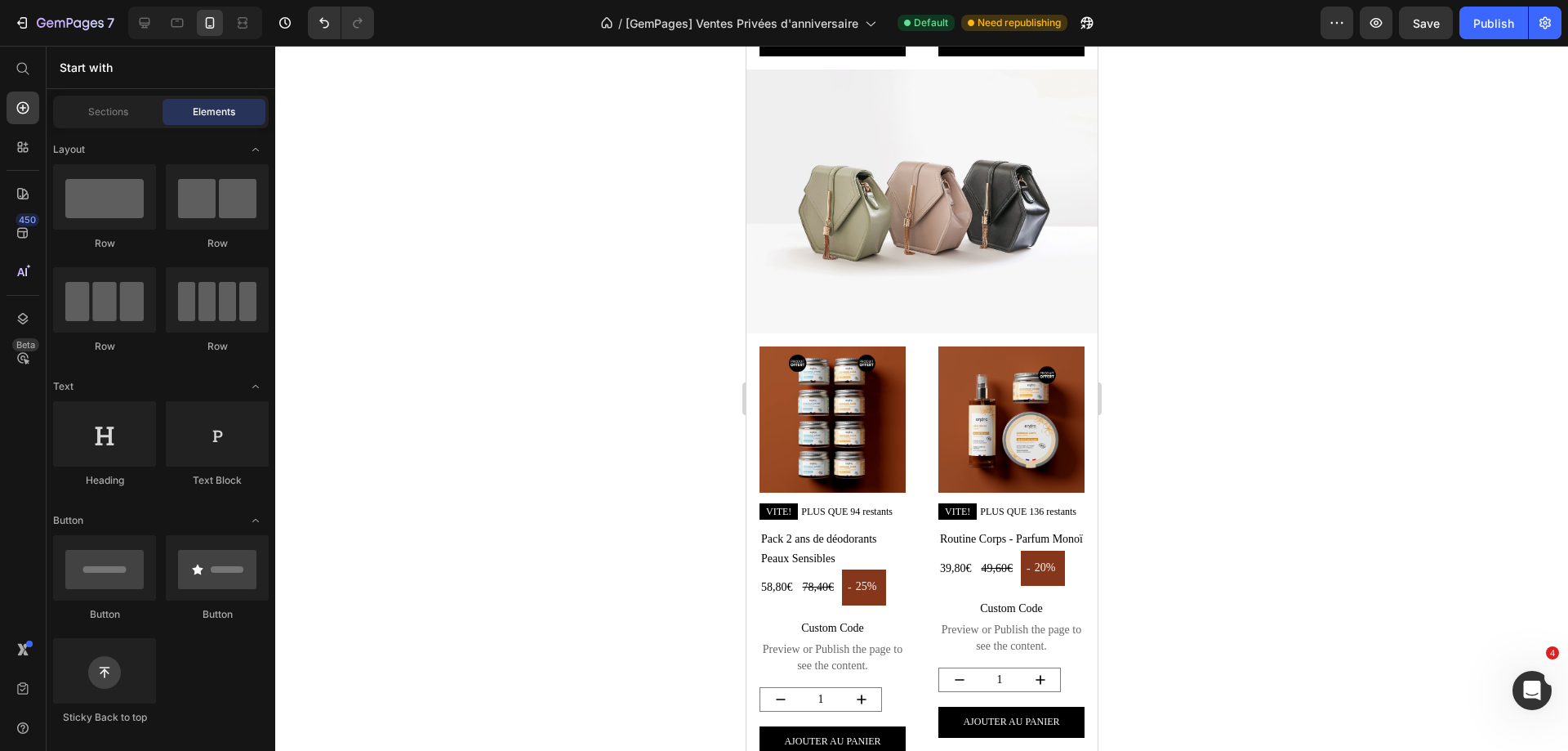 scroll, scrollTop: 1290, scrollLeft: 0, axis: vertical 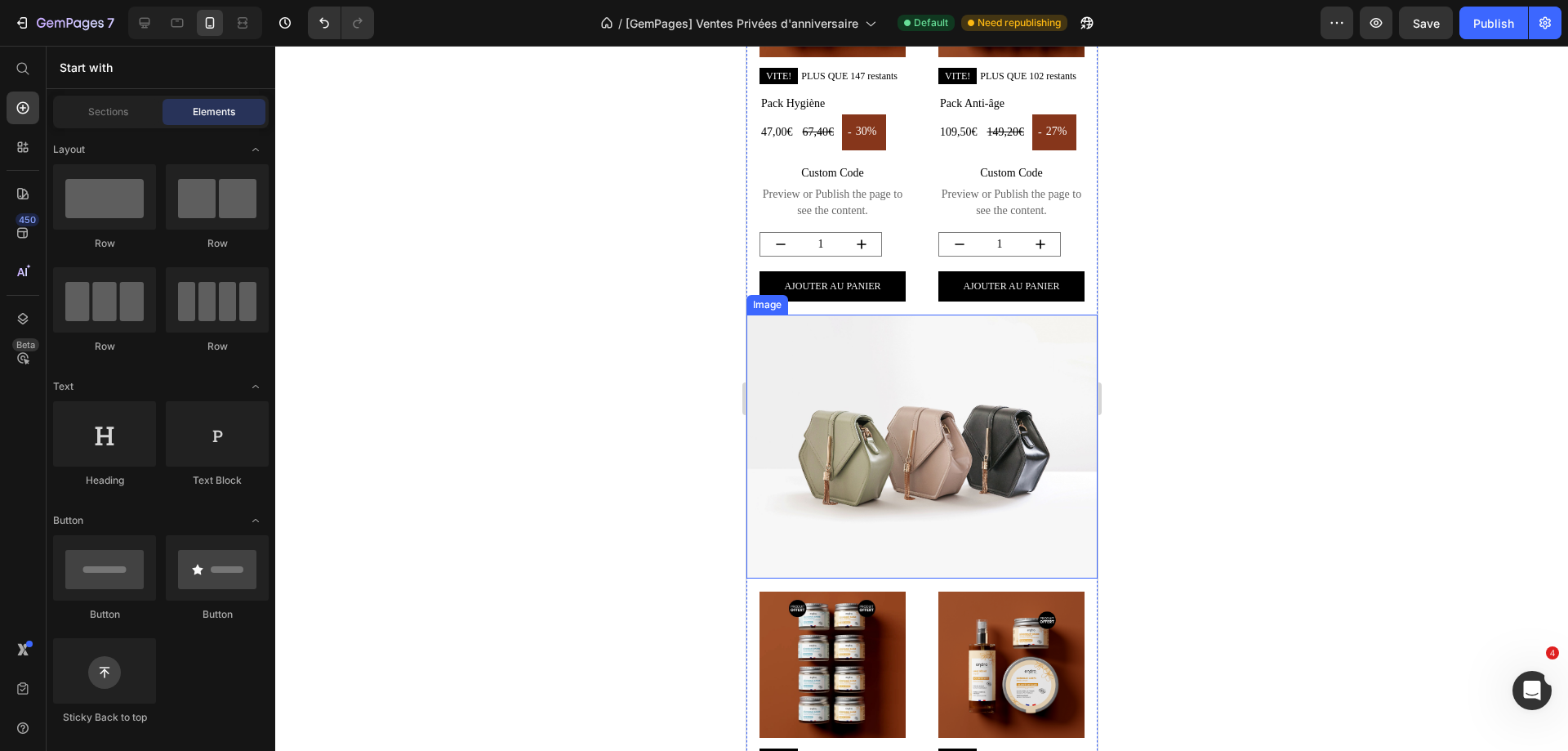 click at bounding box center [921, 446] 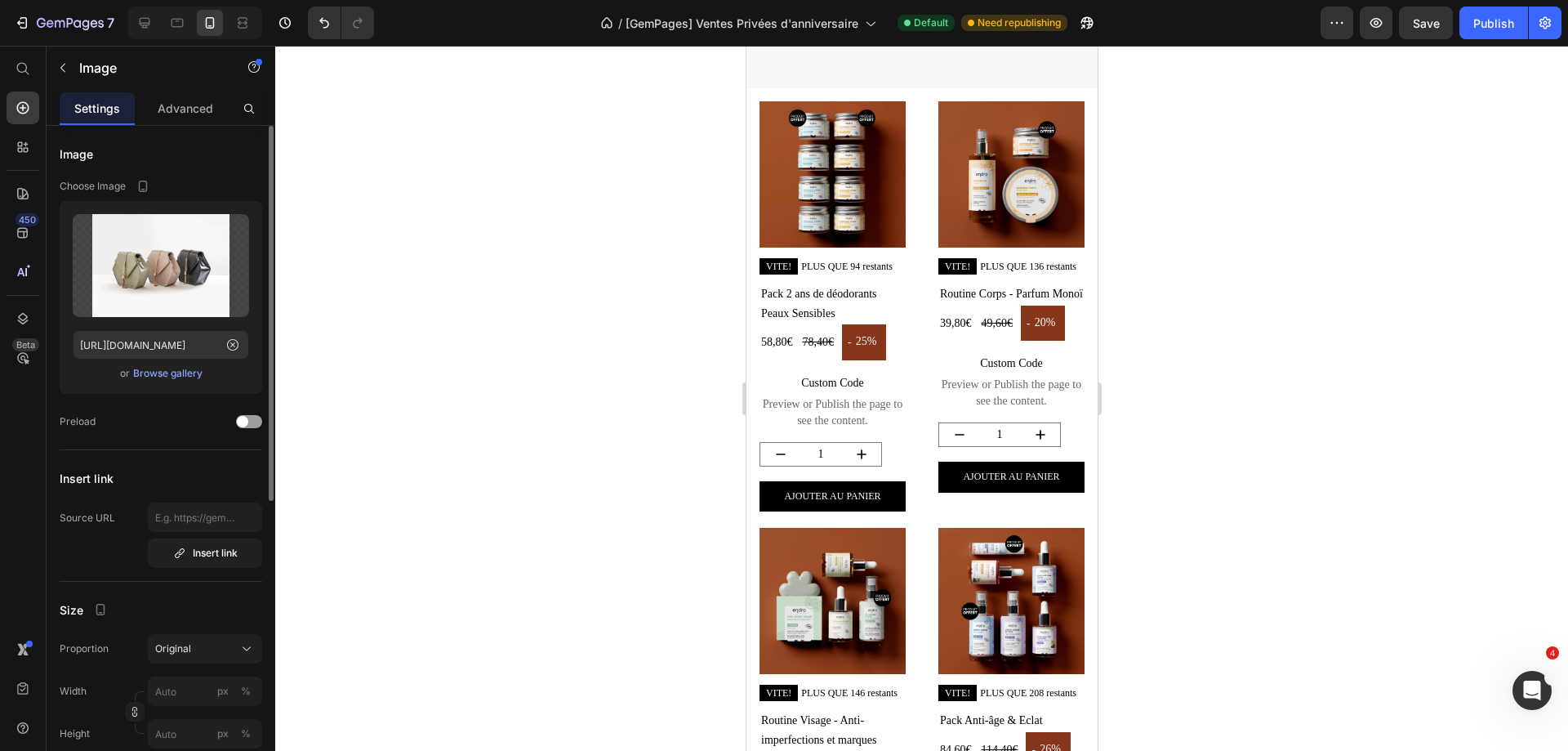 scroll, scrollTop: 1535, scrollLeft: 0, axis: vertical 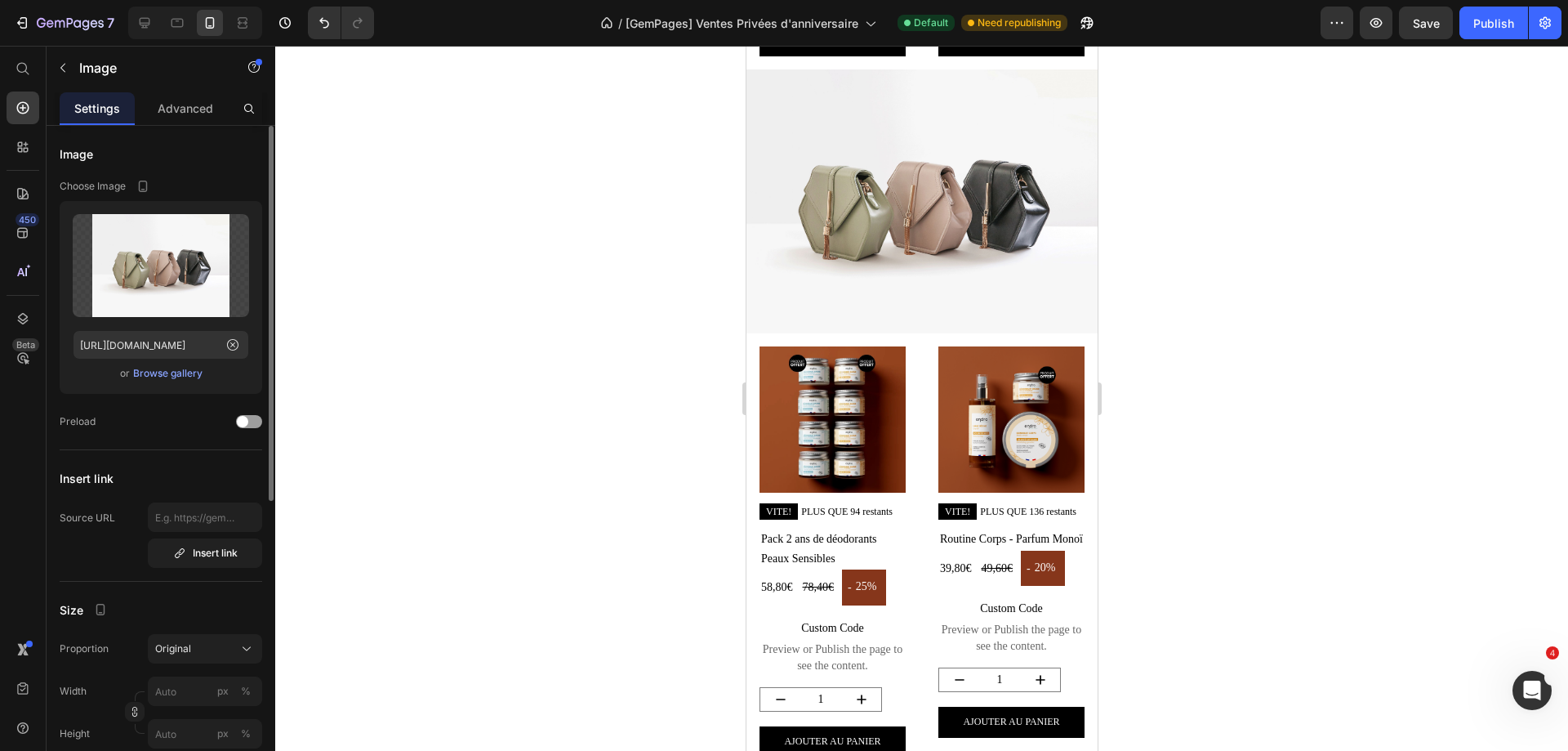 click at bounding box center [921, 201] 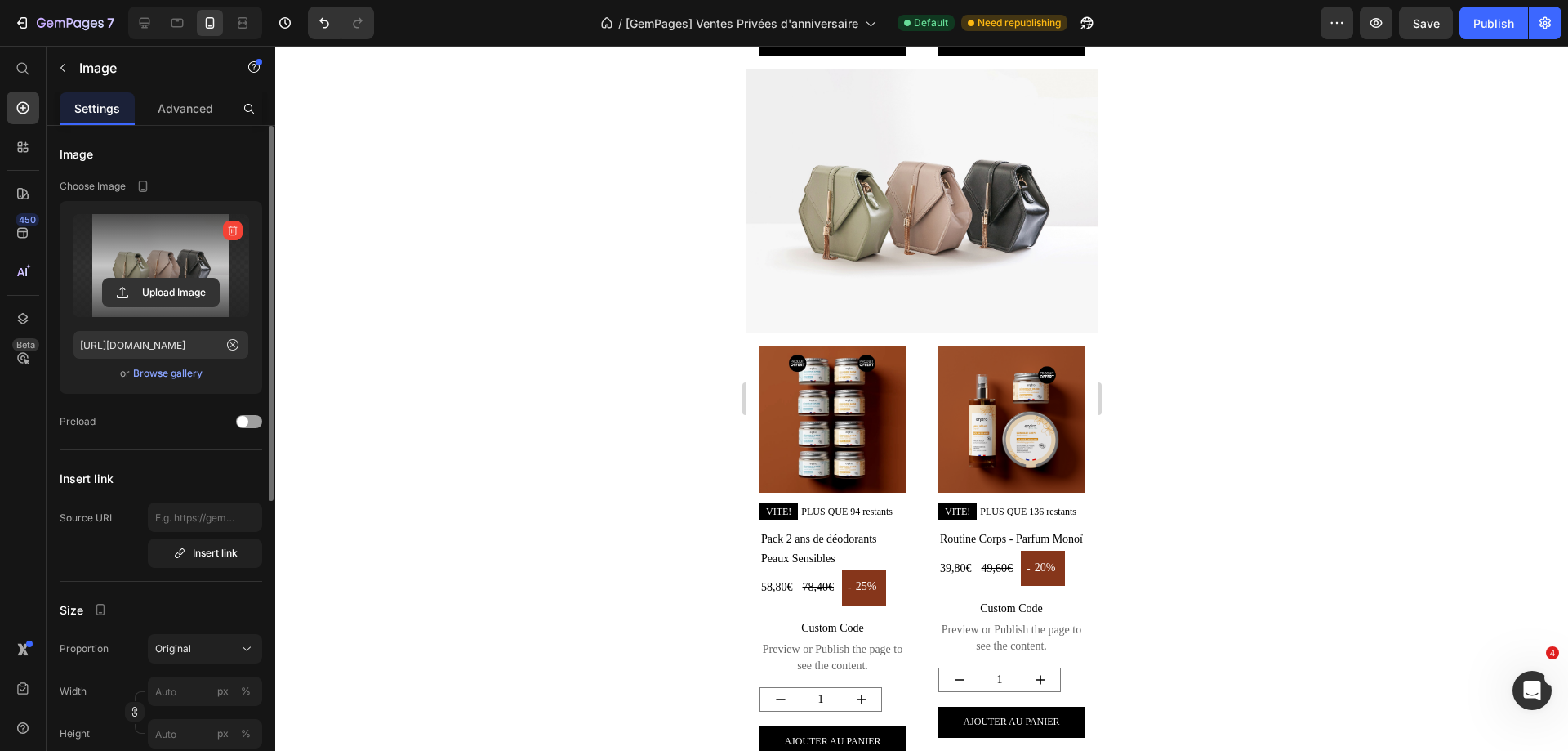 click at bounding box center (161, 266) 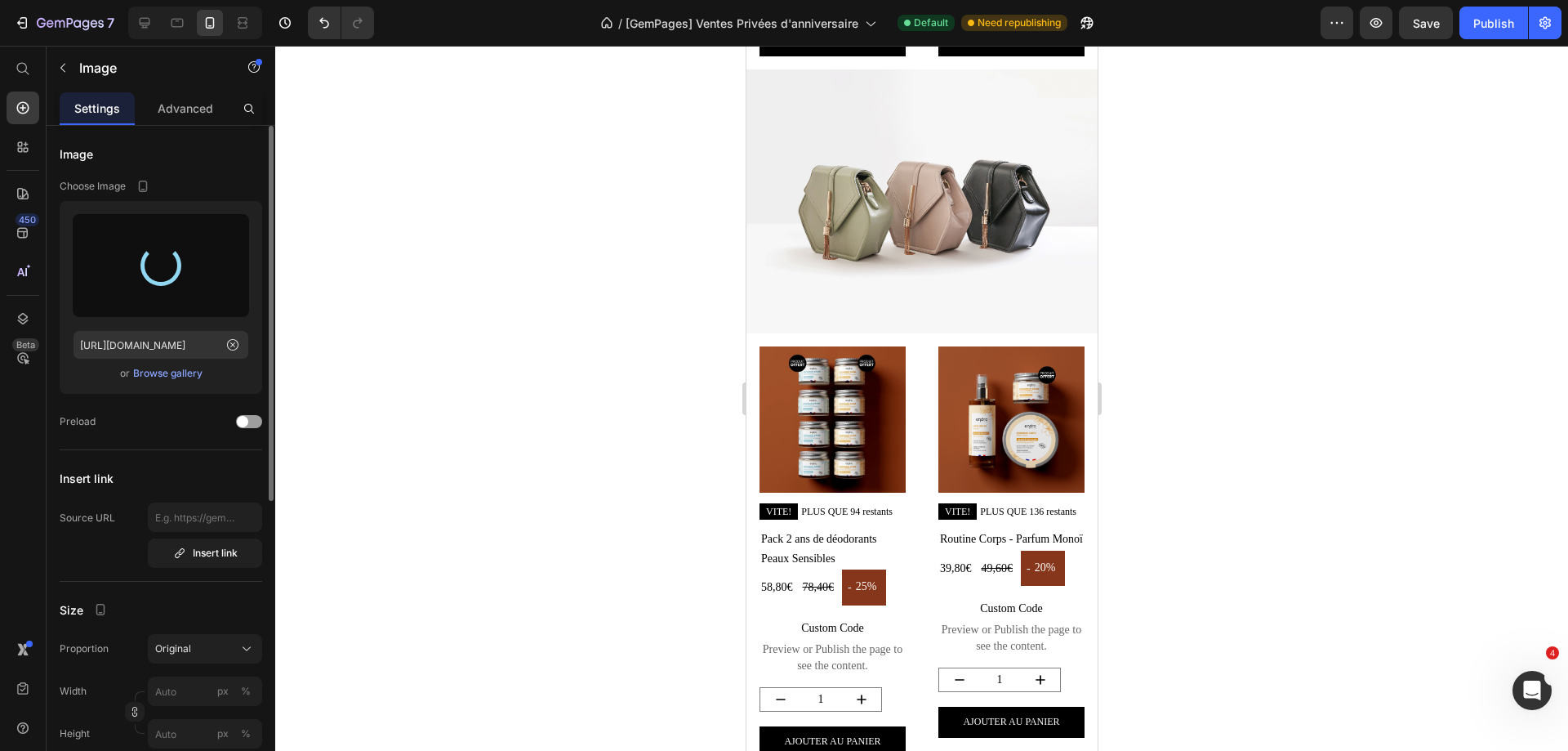 type on "[URL][DOMAIN_NAME]" 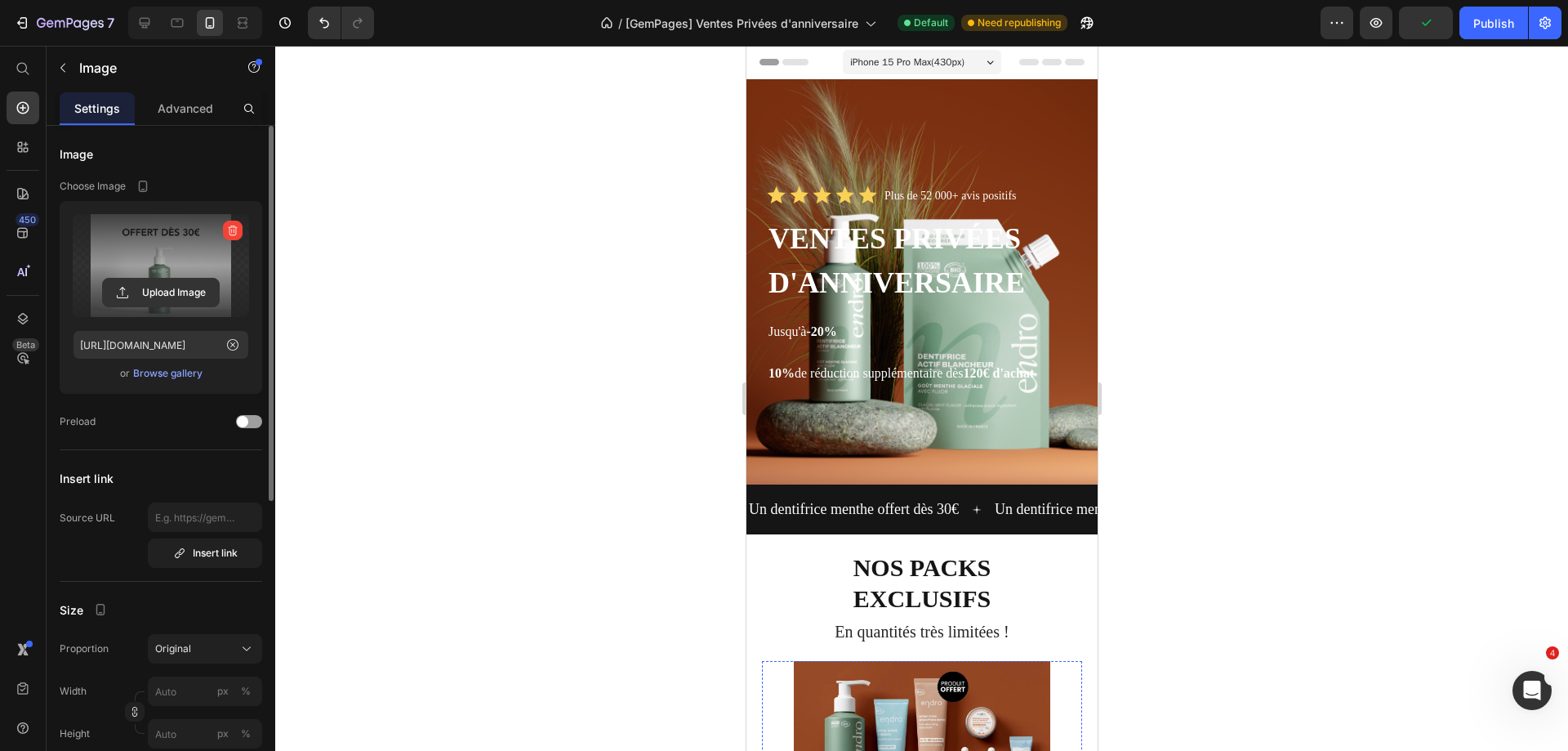 scroll, scrollTop: 1226, scrollLeft: 0, axis: vertical 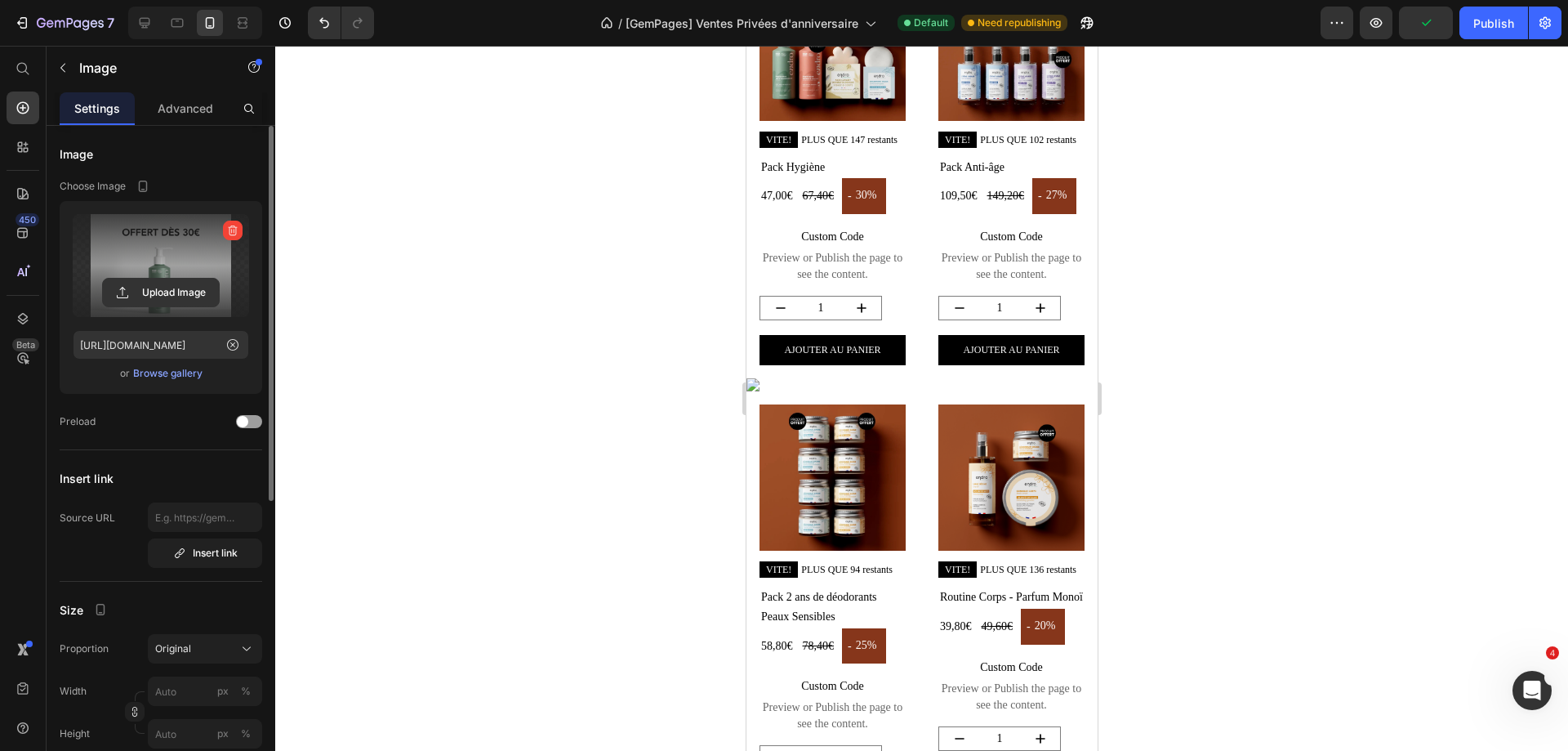 click at bounding box center (921, 385) 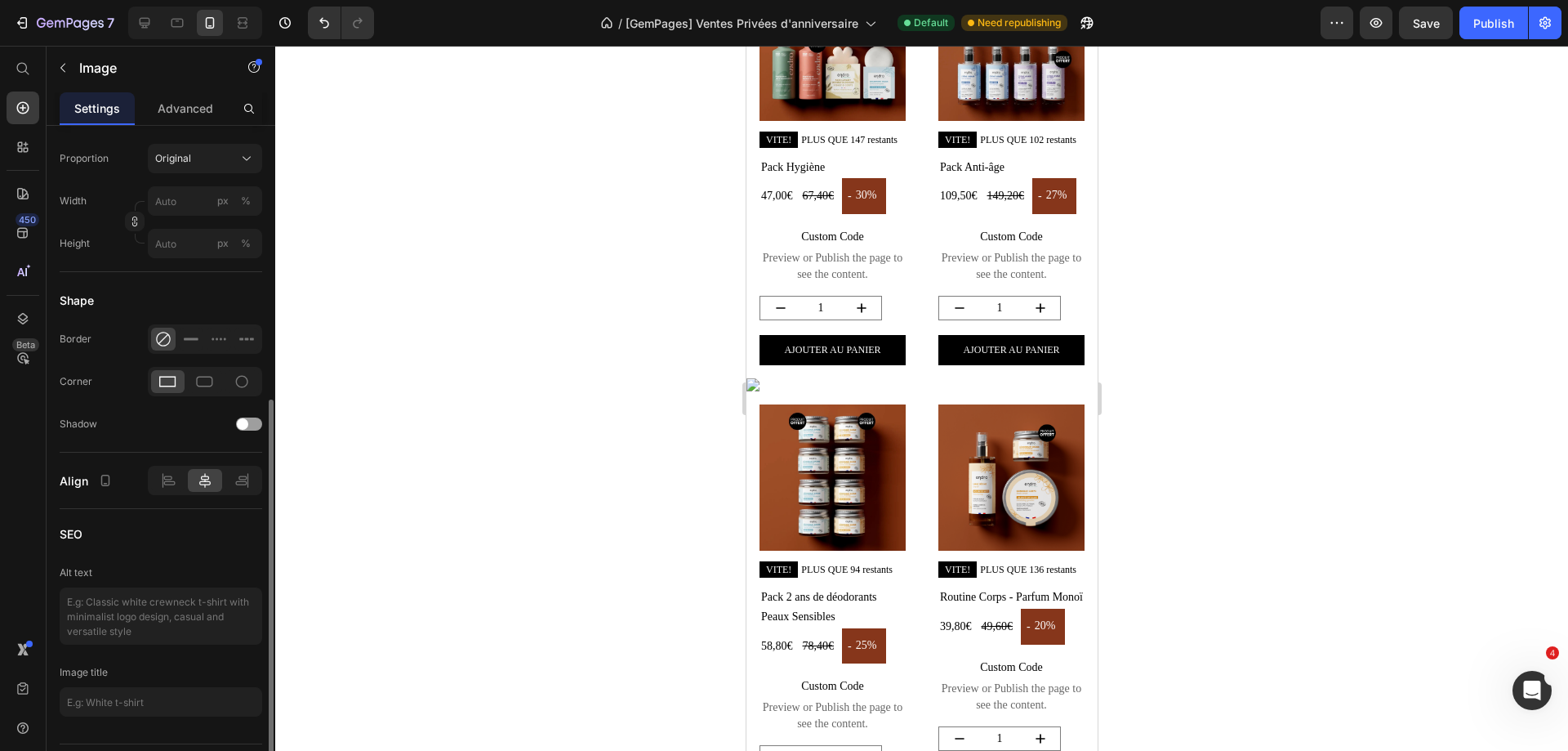 scroll, scrollTop: 245, scrollLeft: 0, axis: vertical 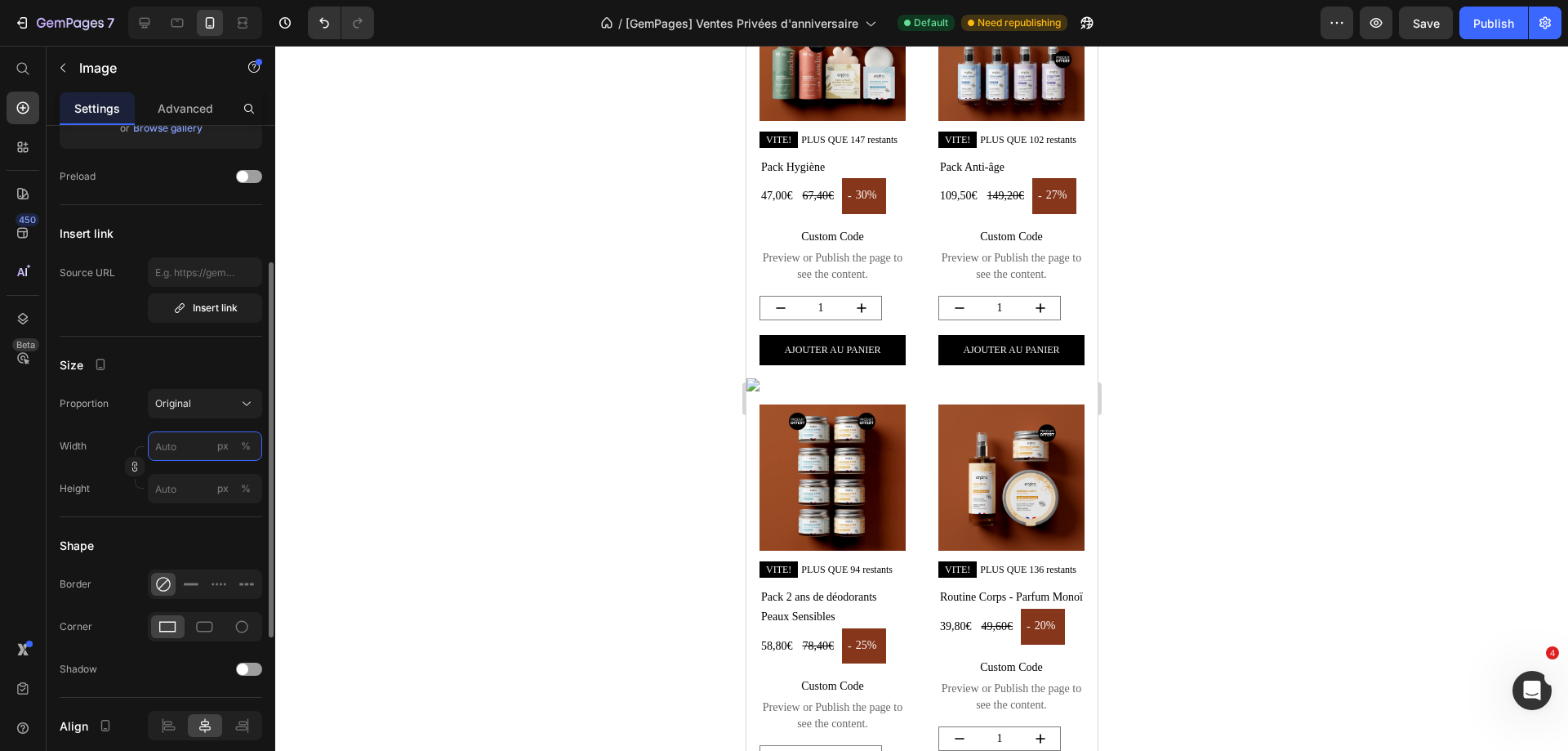 click on "px %" at bounding box center (205, 446) 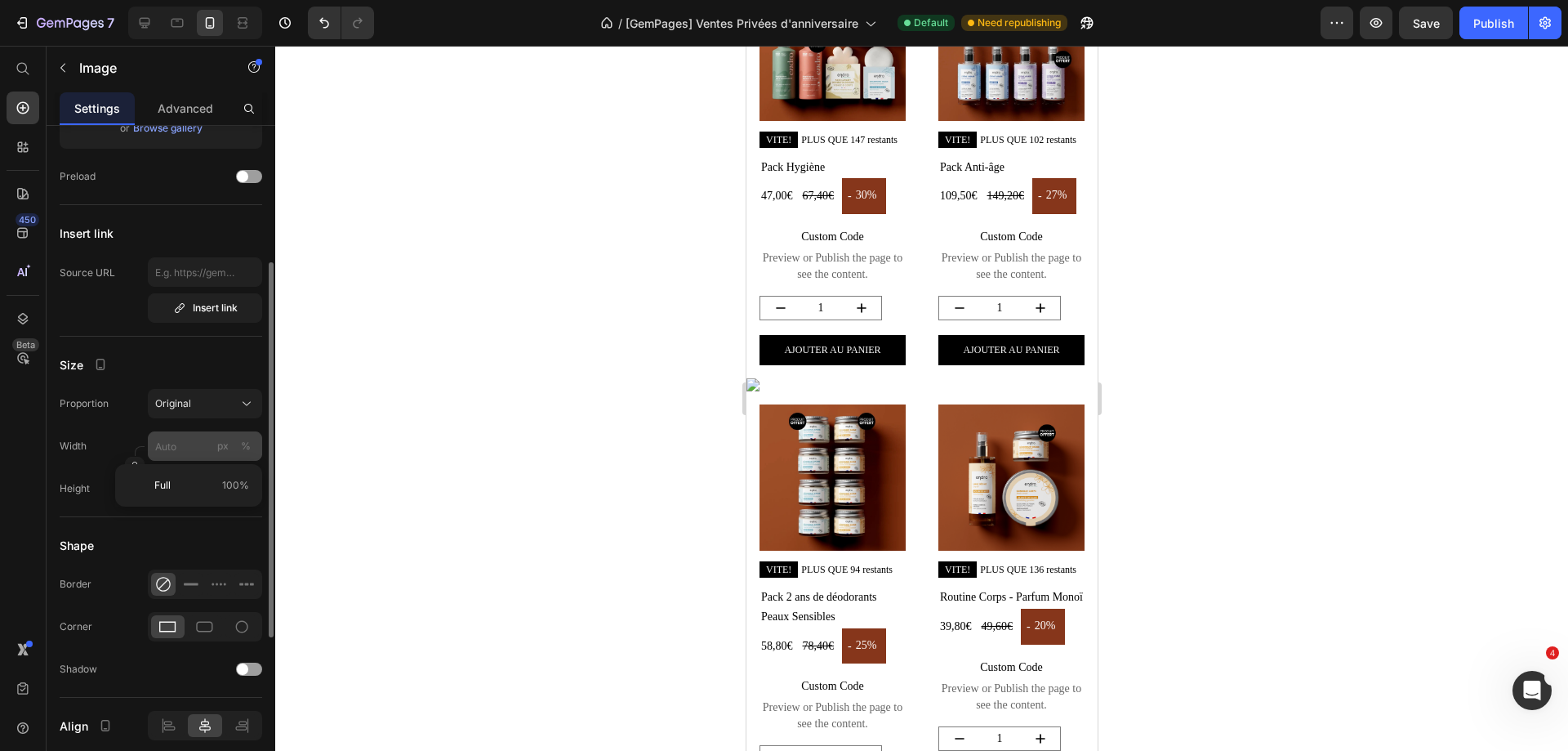 click on "%" at bounding box center (246, 446) 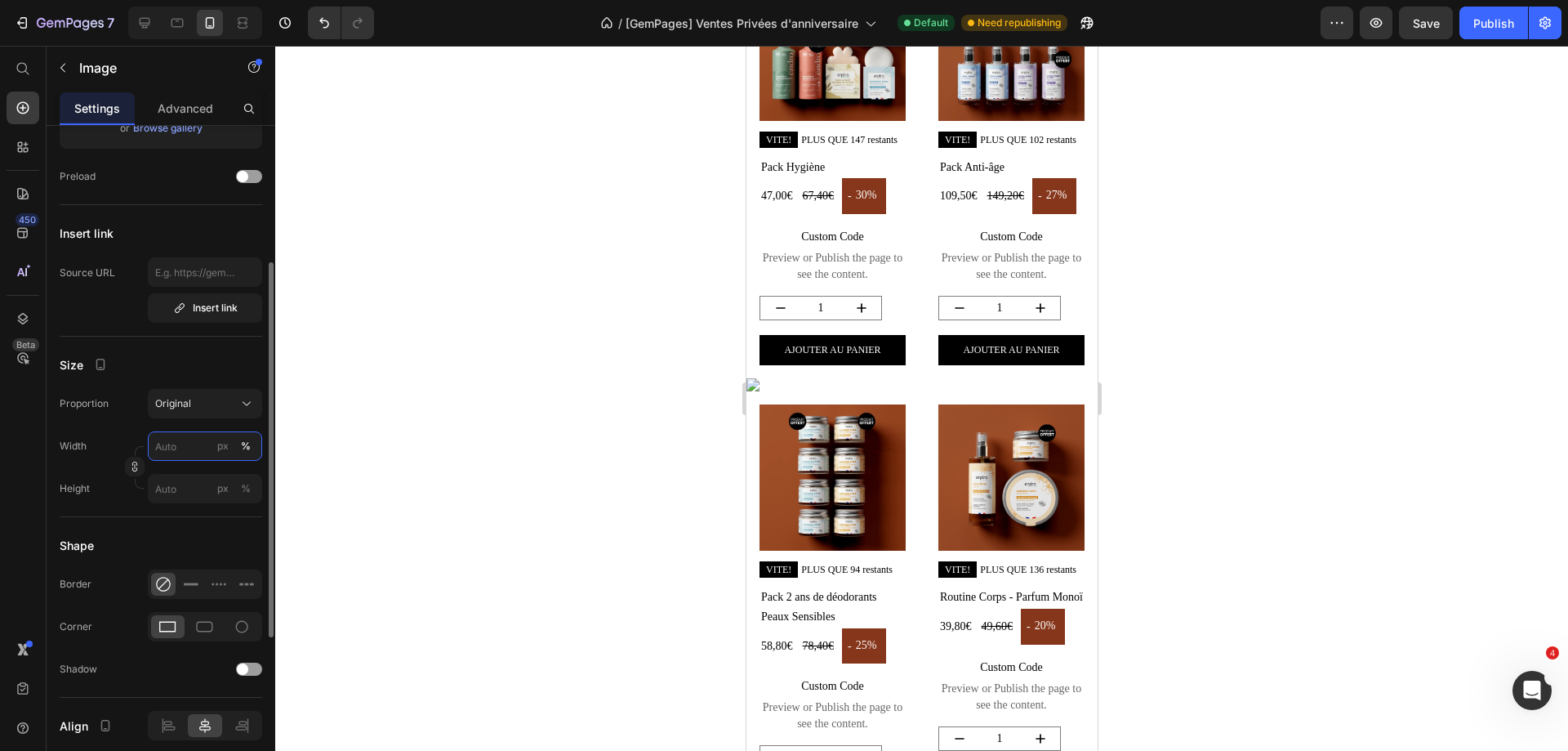 click on "px %" at bounding box center [205, 446] 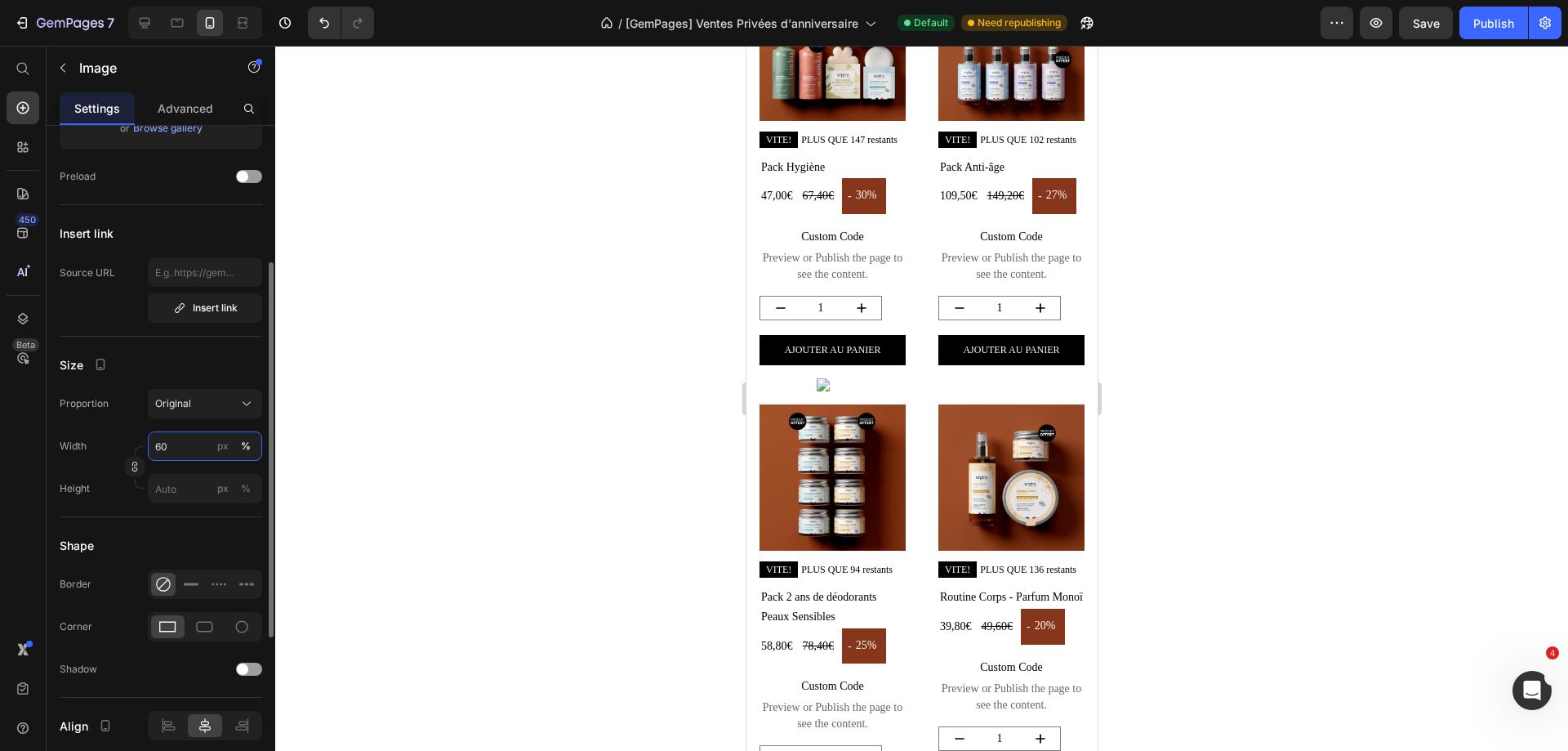 type on "6" 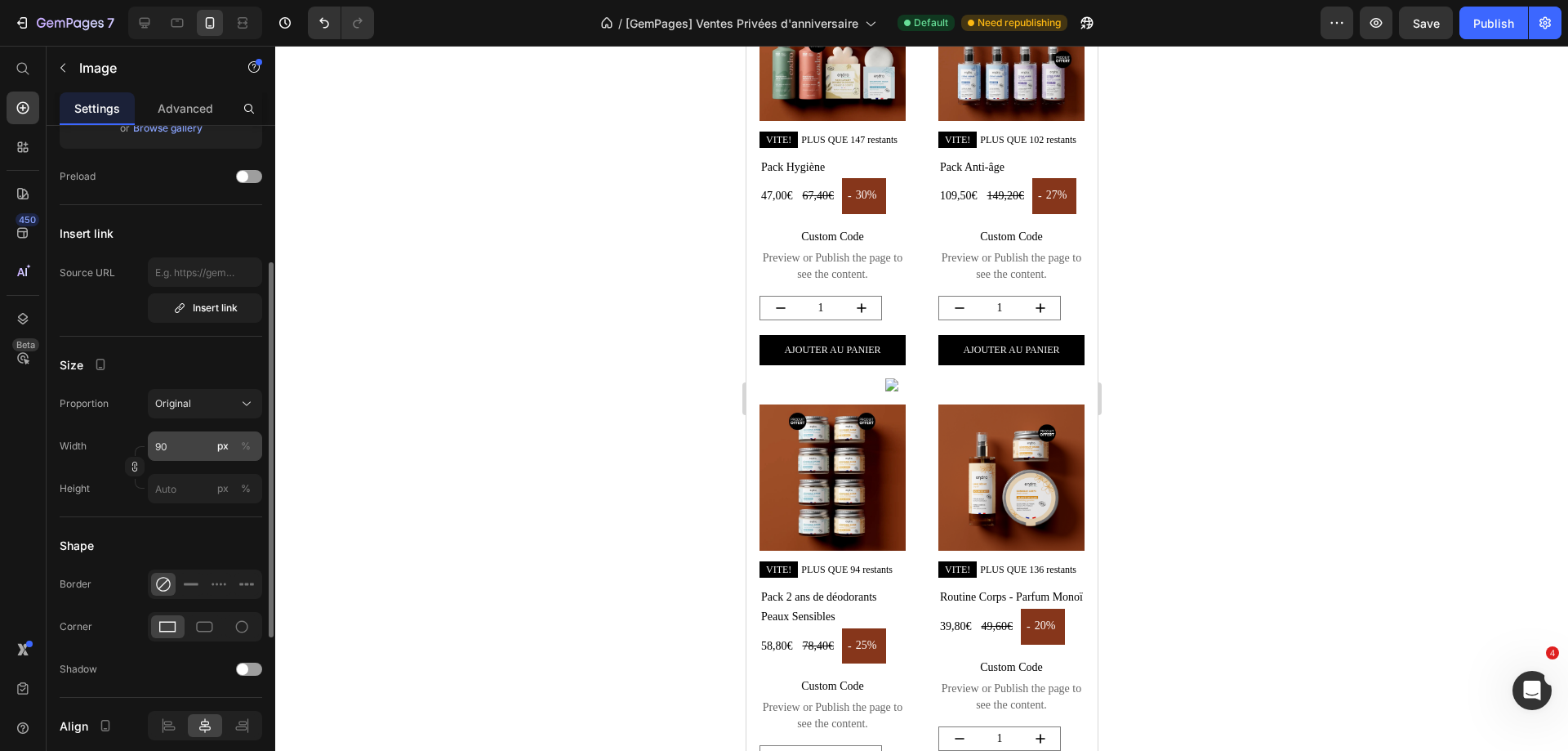 click on "%" at bounding box center (246, 446) 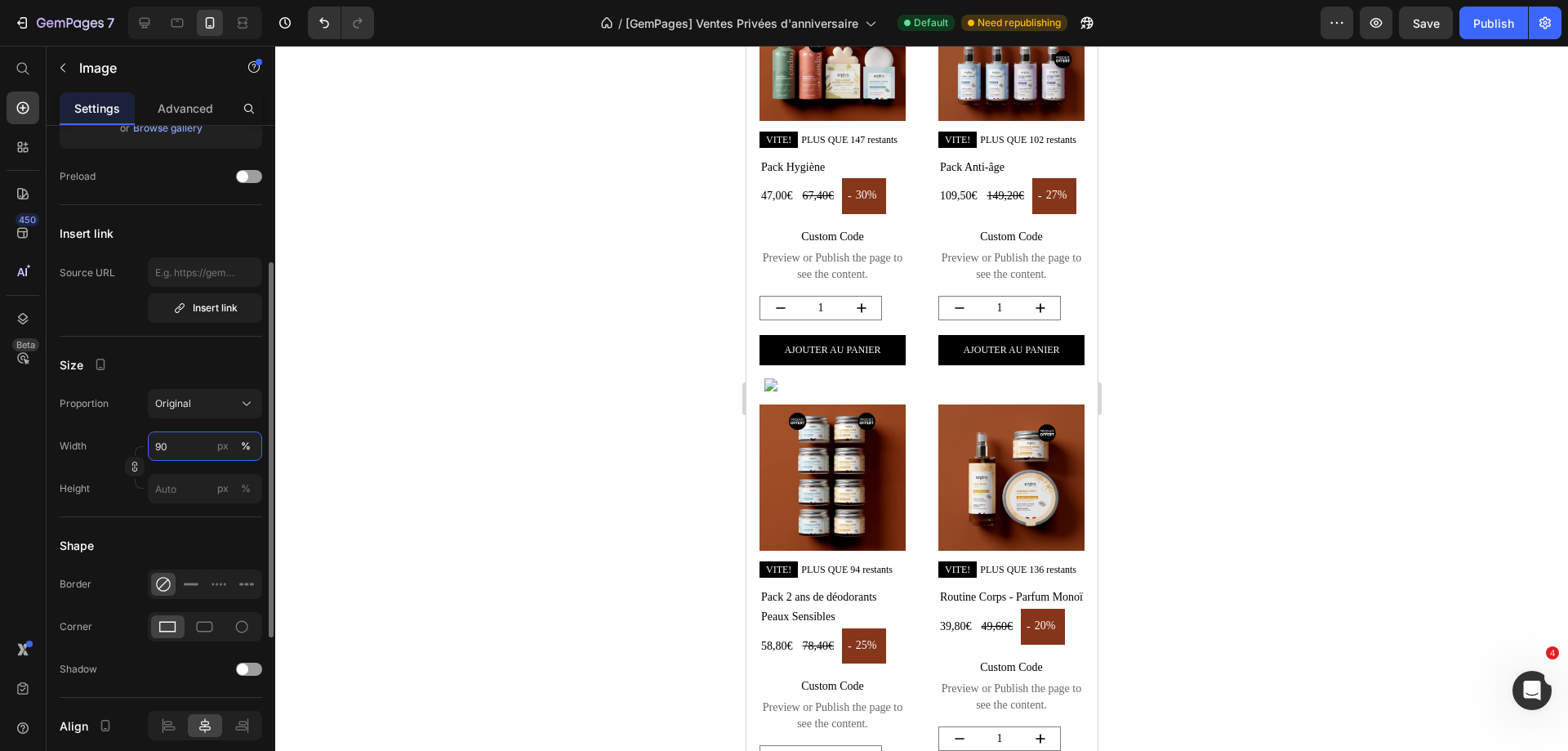 click on "90" at bounding box center (205, 446) 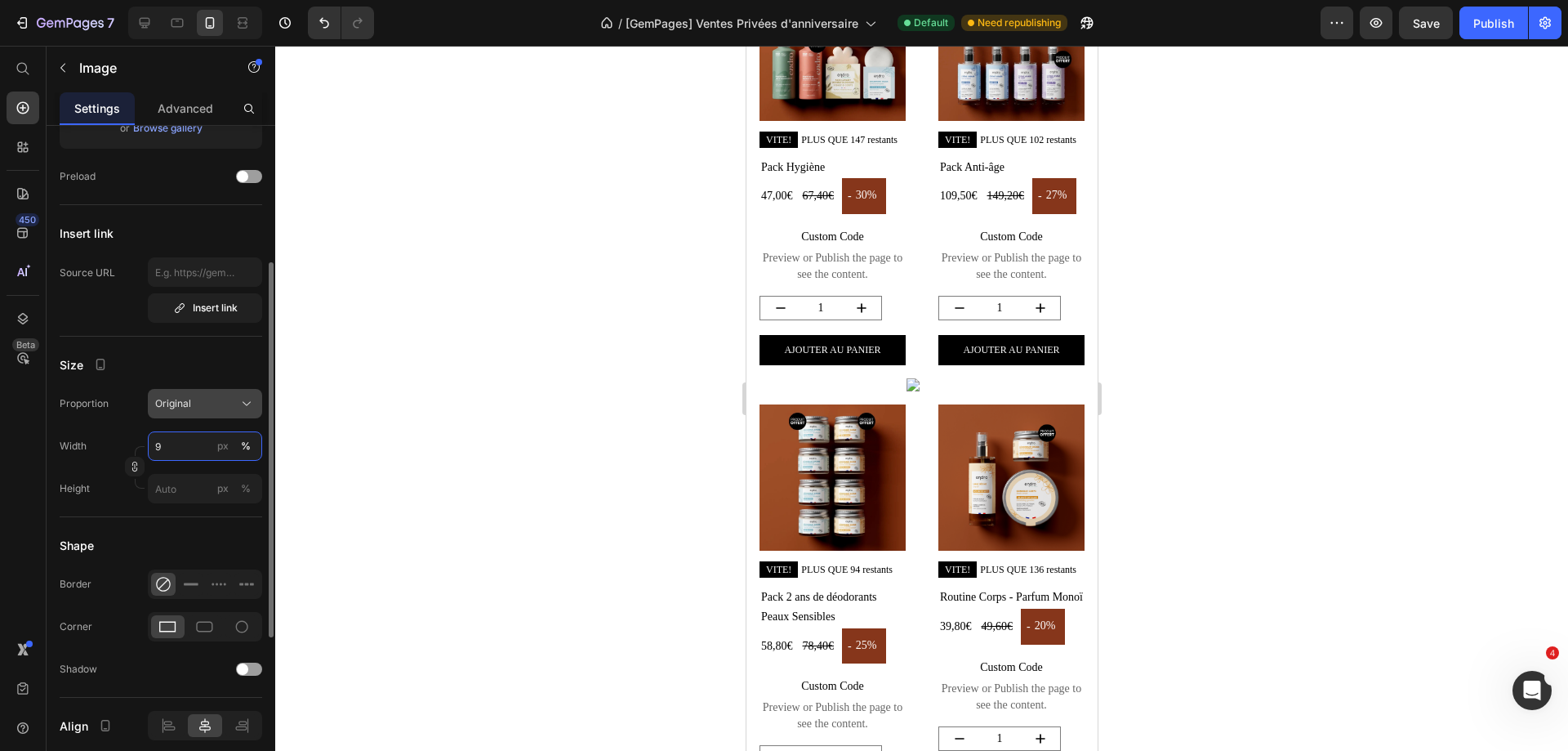 type on "92" 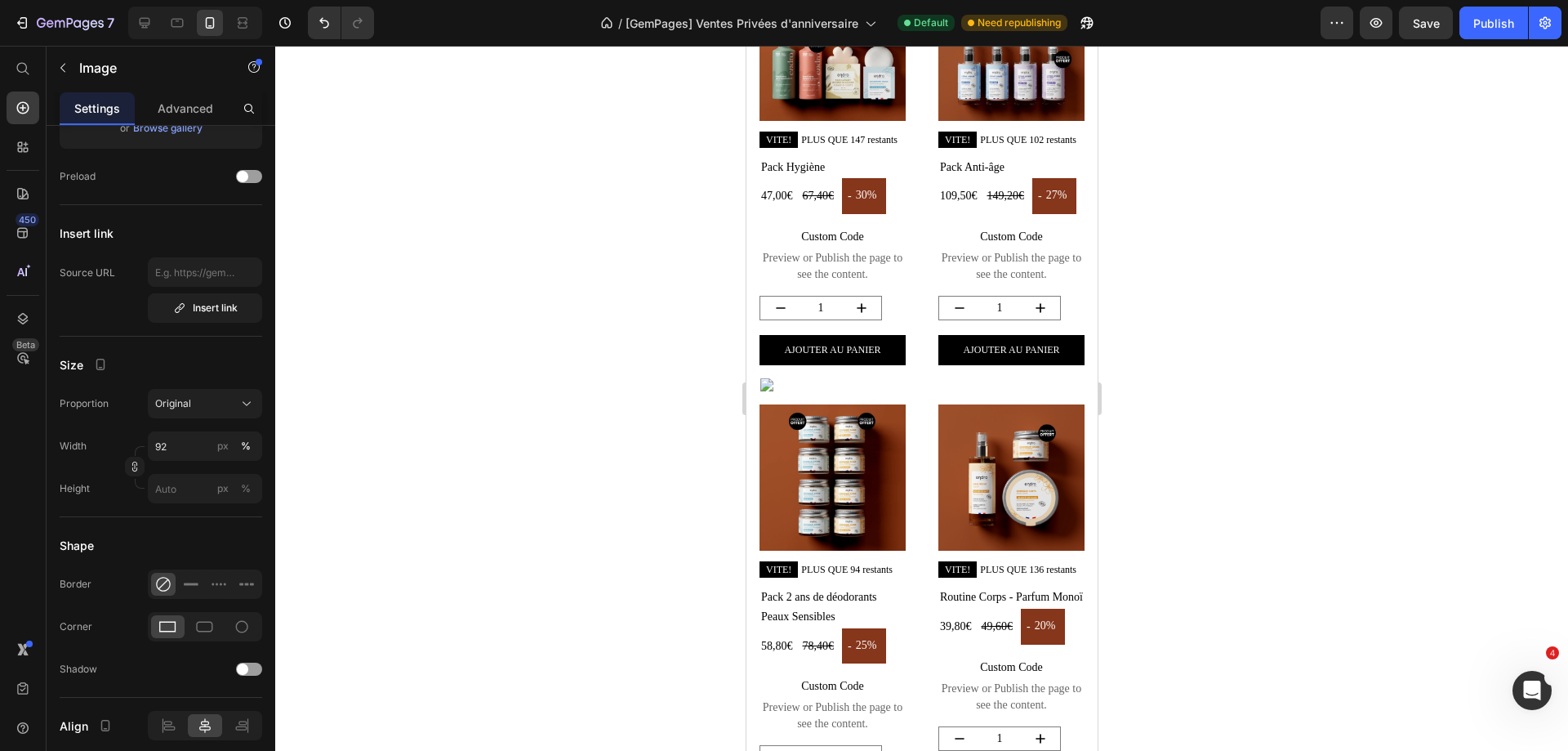 click 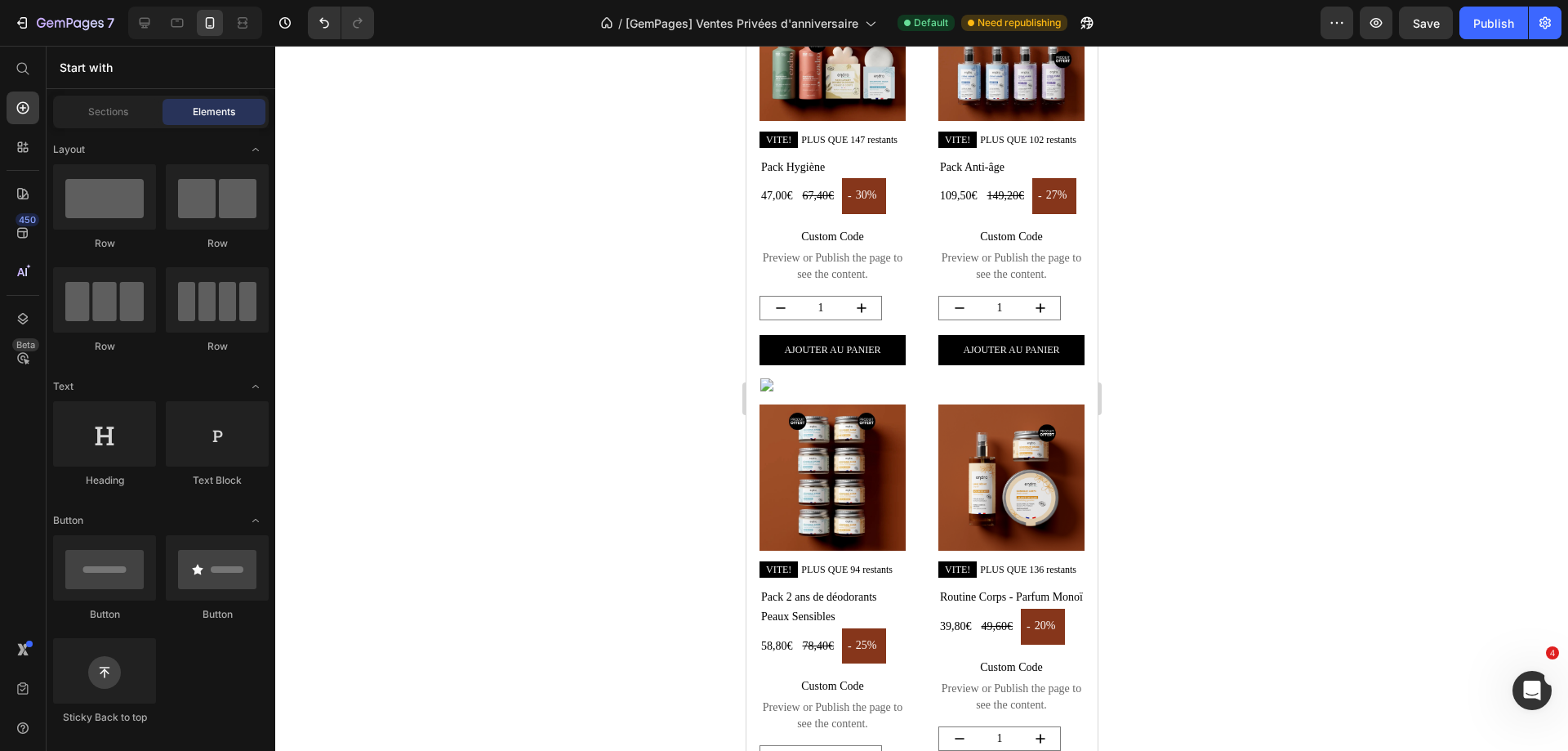 click 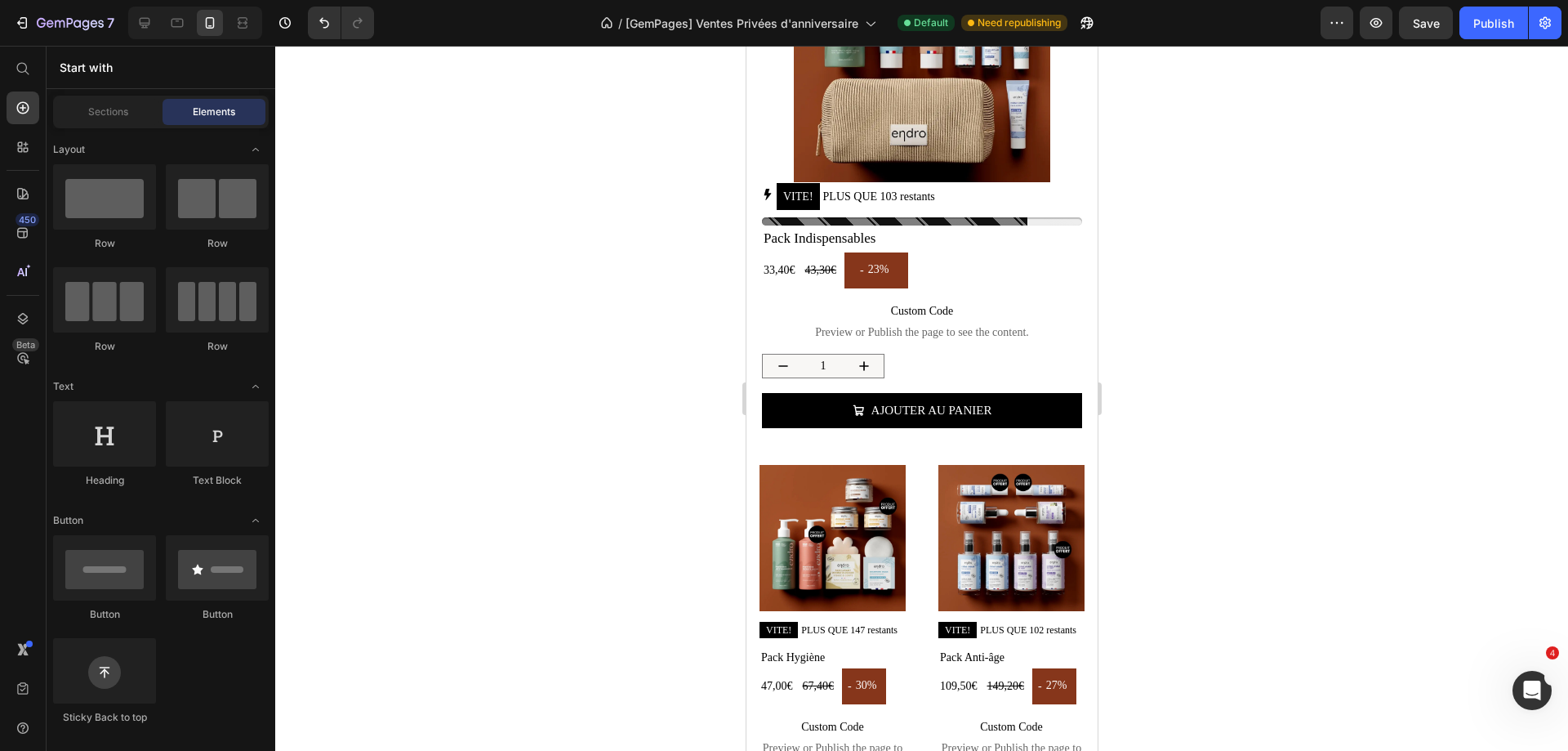 scroll, scrollTop: 981, scrollLeft: 0, axis: vertical 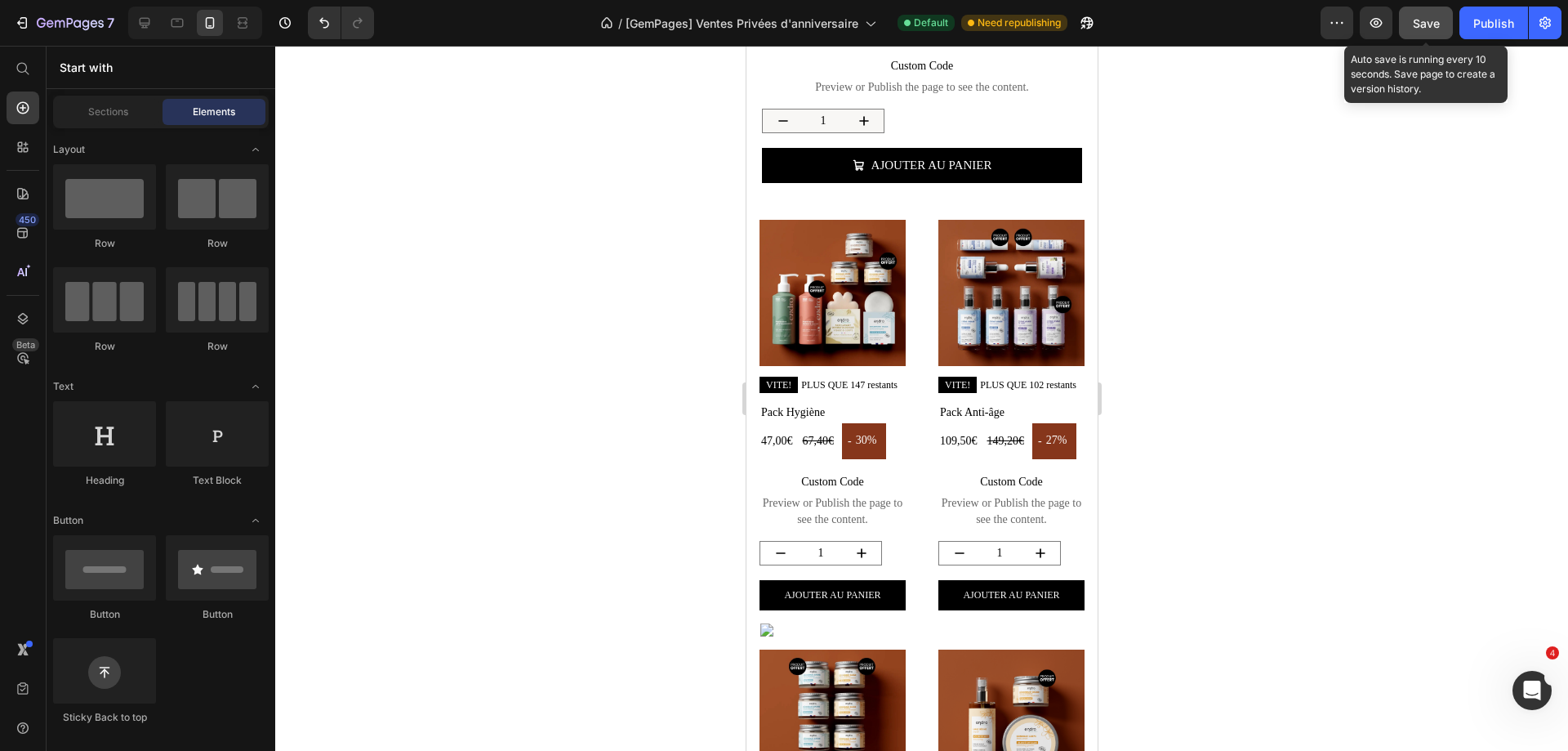 click on "Save" 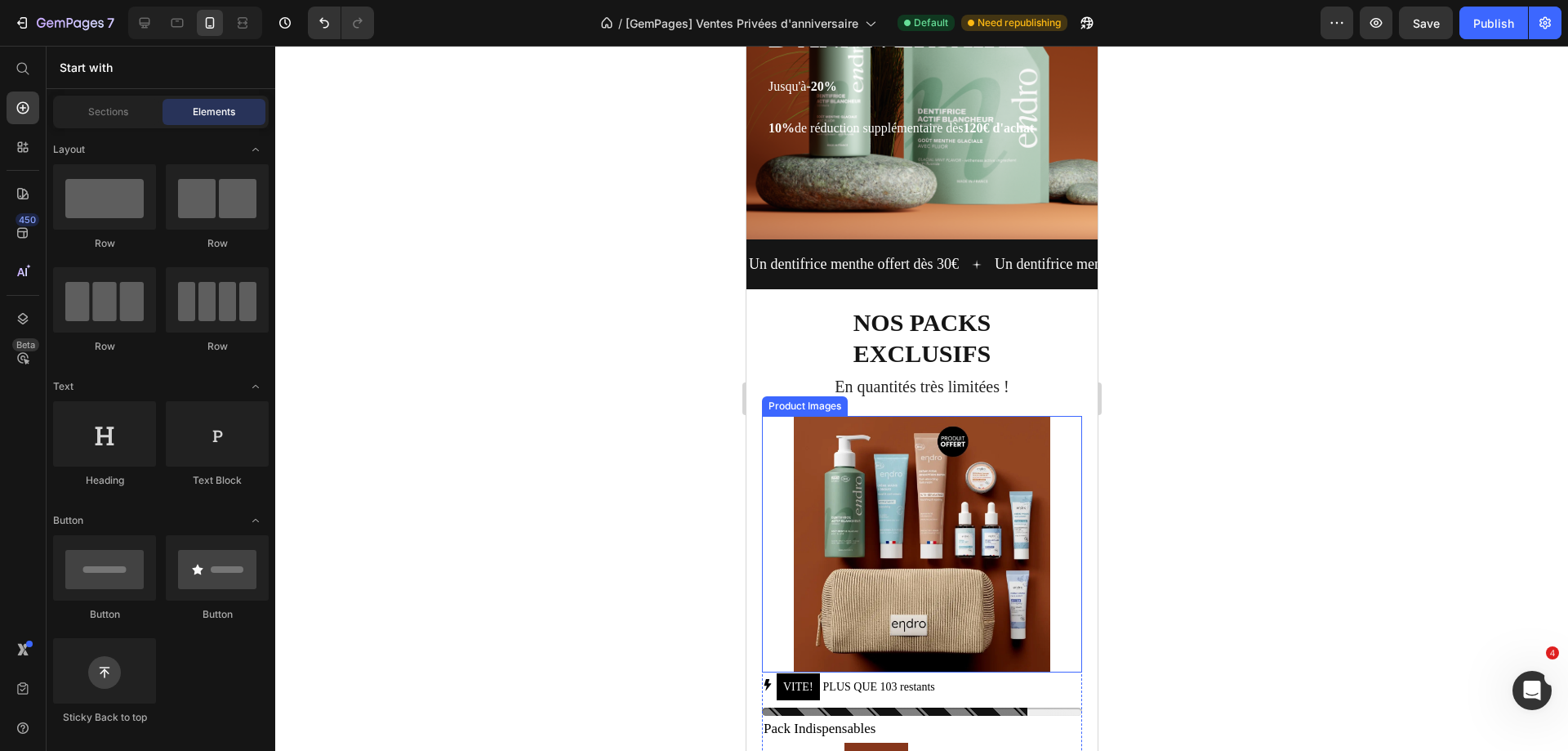 scroll, scrollTop: 0, scrollLeft: 0, axis: both 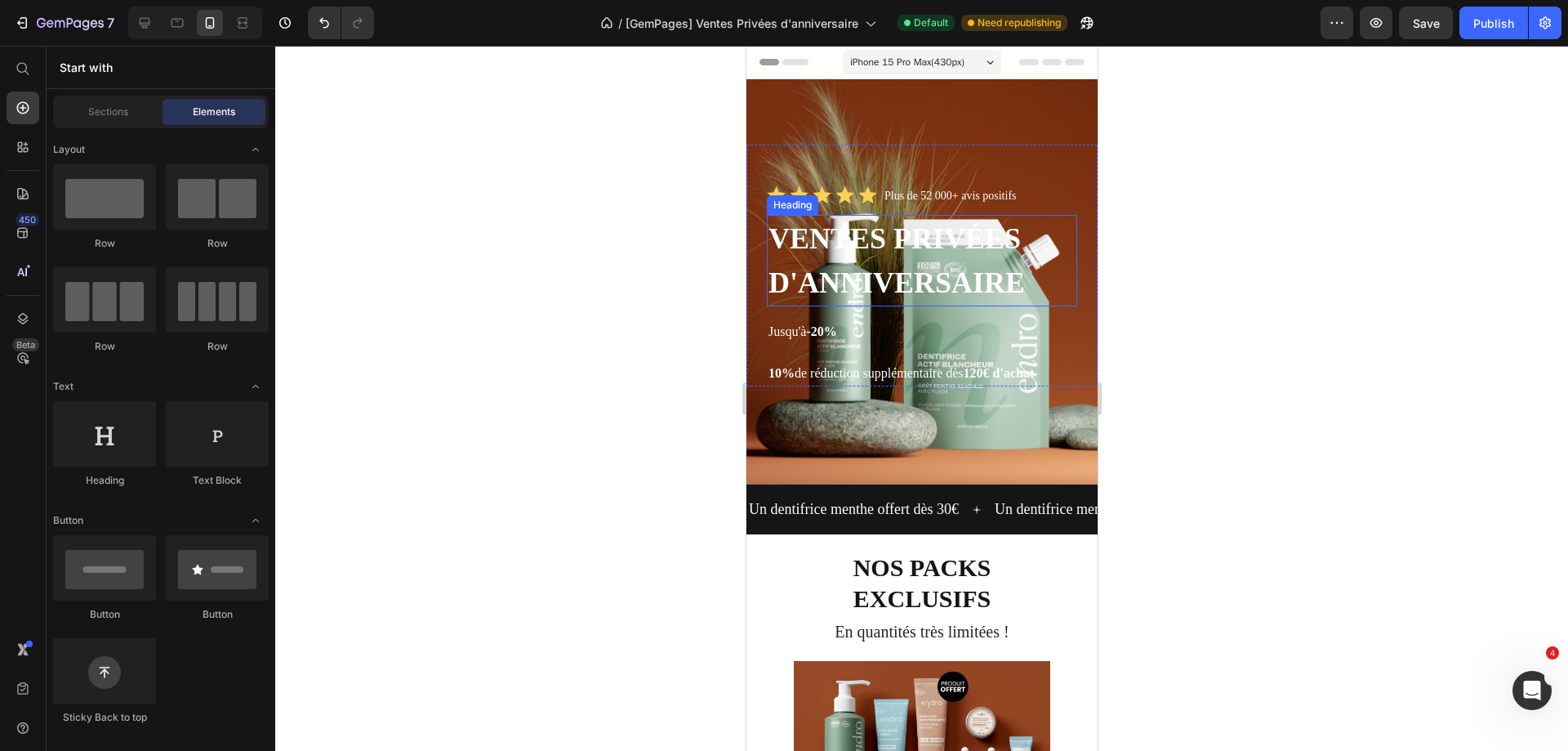 click on "Ventes privées d'anniversaire" at bounding box center [921, 261] 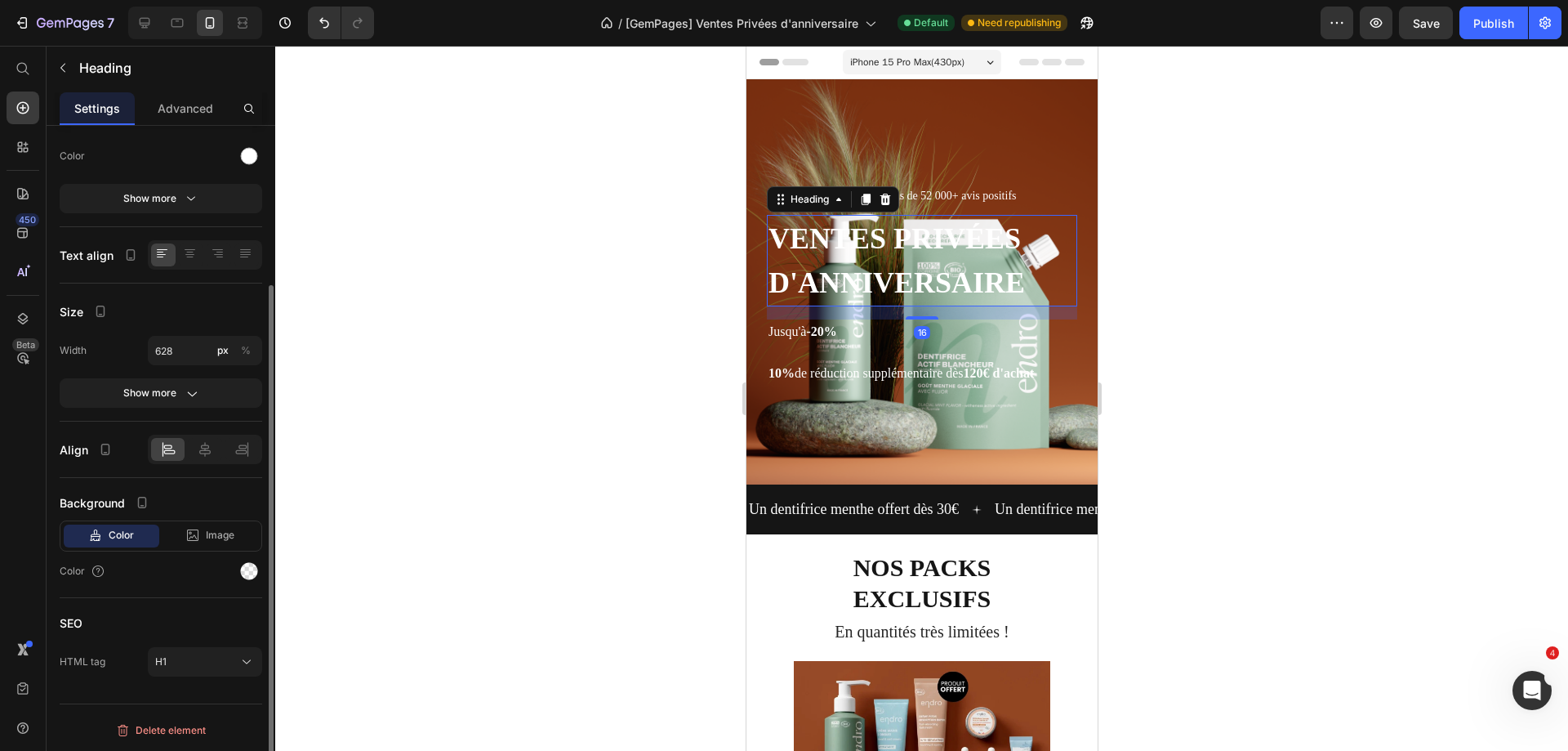 scroll, scrollTop: 0, scrollLeft: 0, axis: both 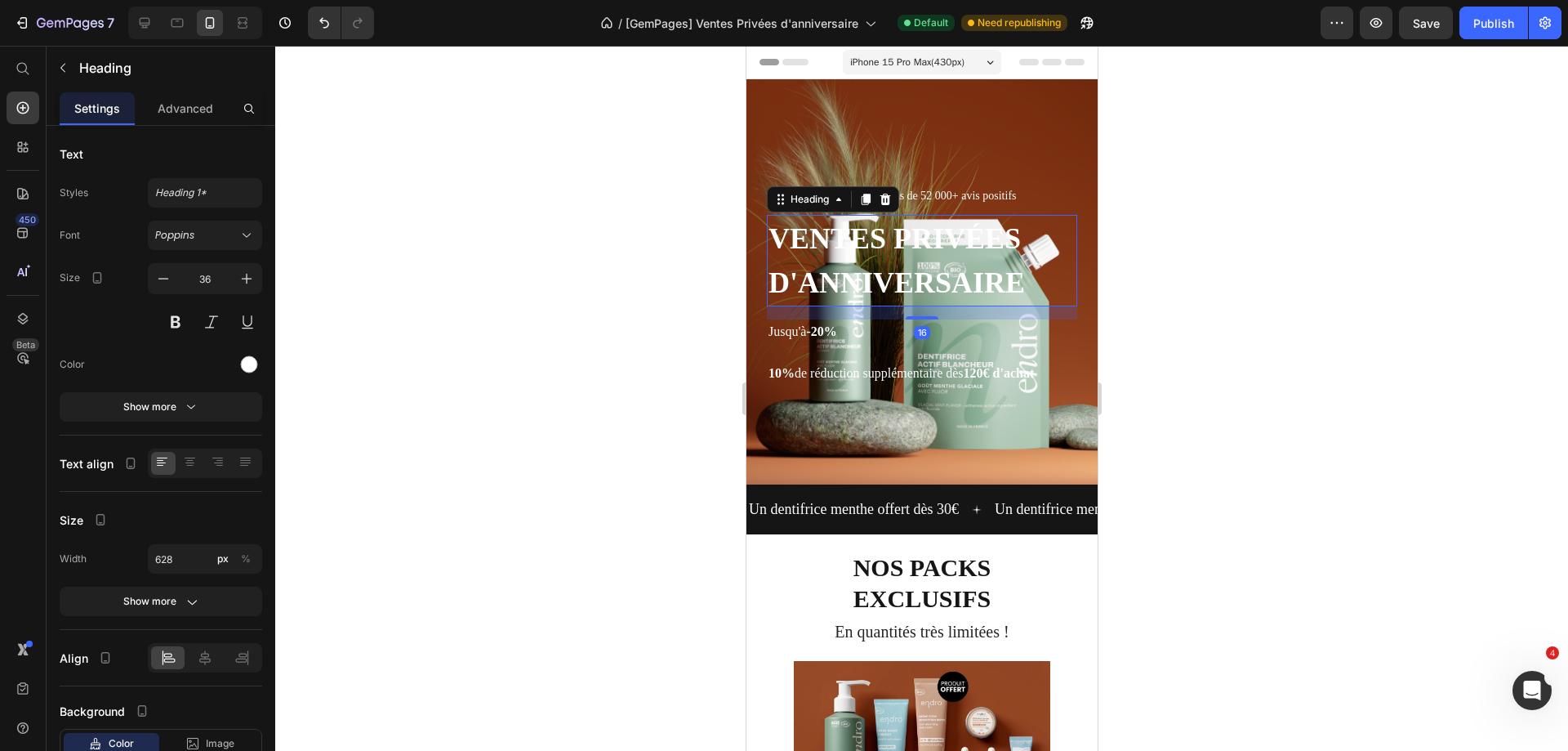 click 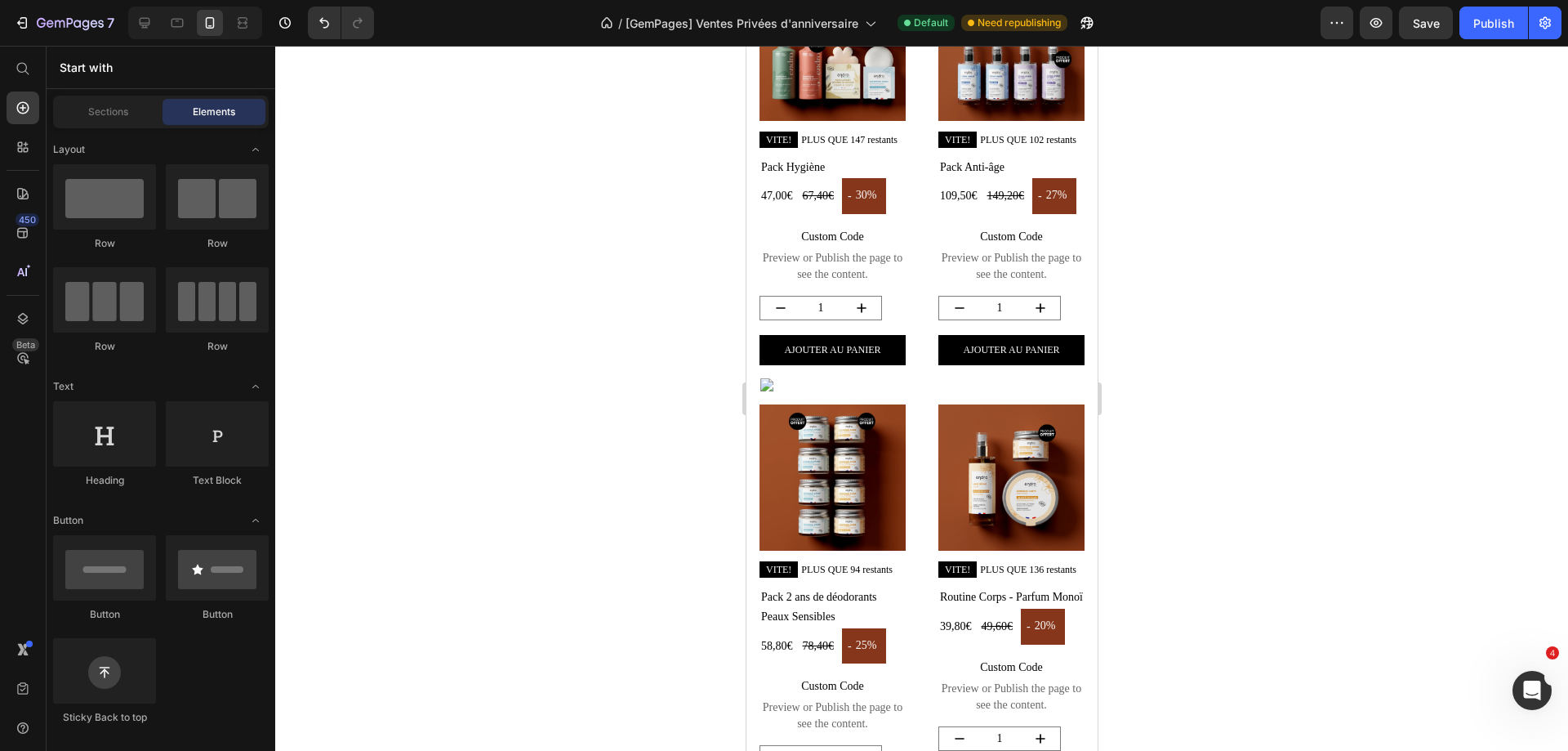 scroll, scrollTop: 735, scrollLeft: 0, axis: vertical 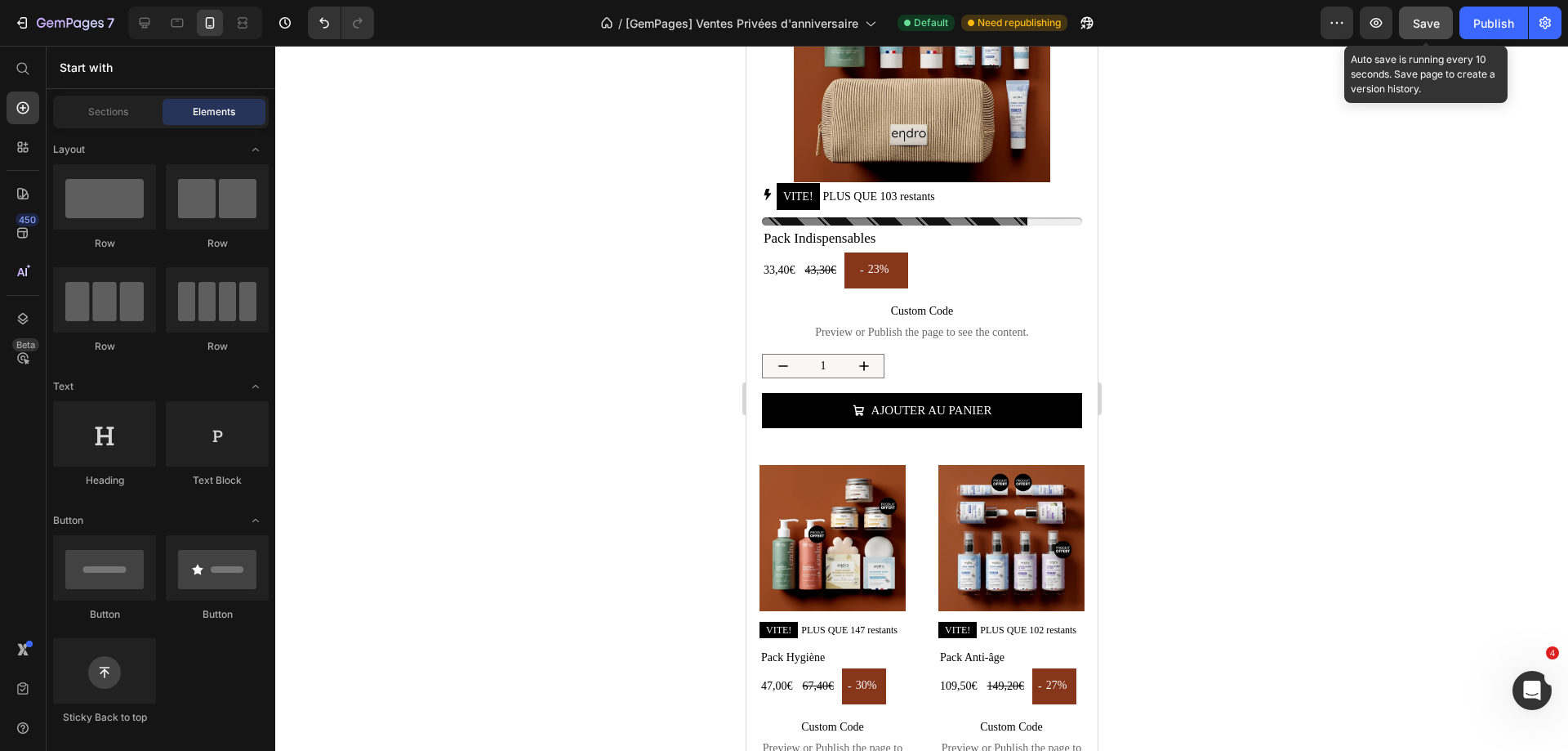 click on "Save" 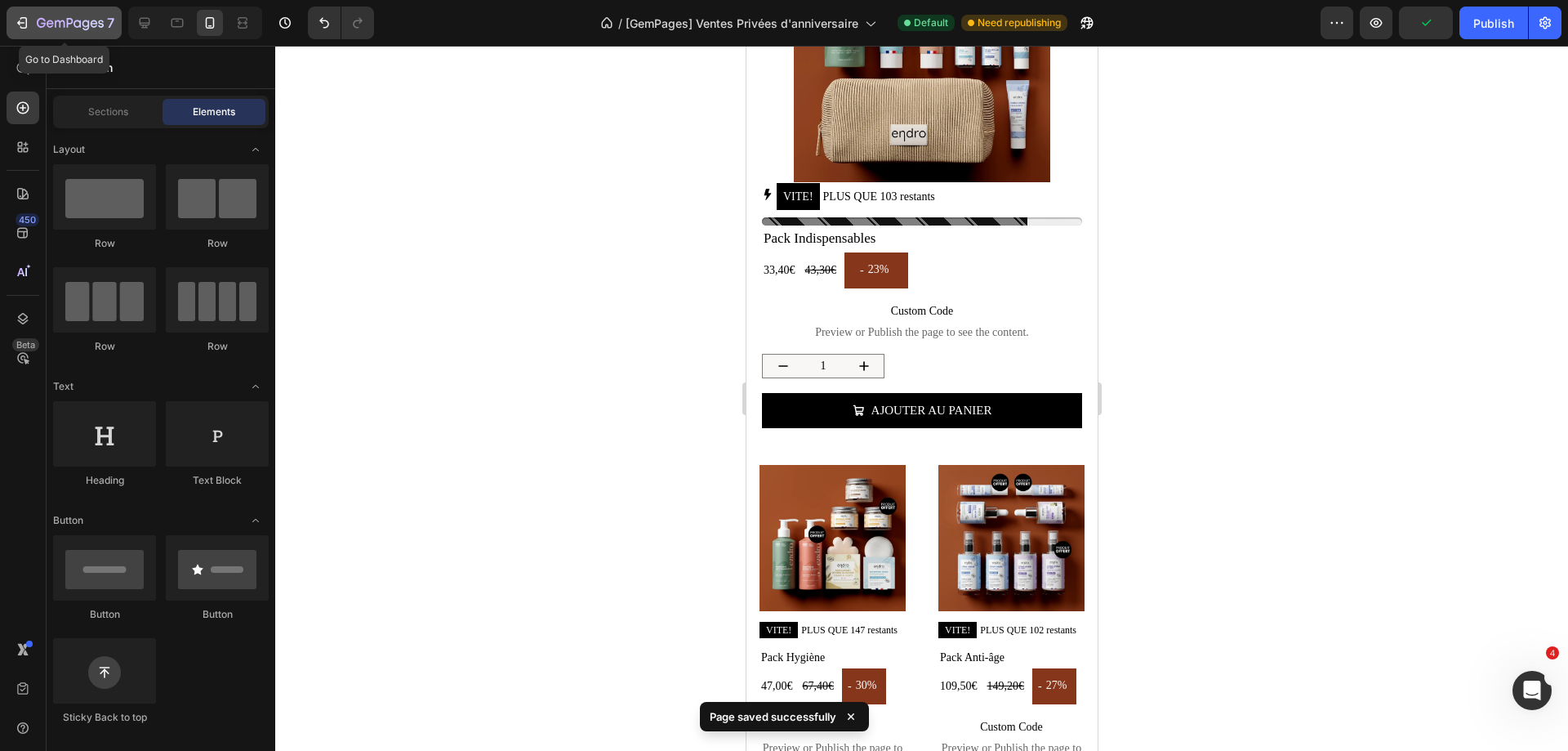 click 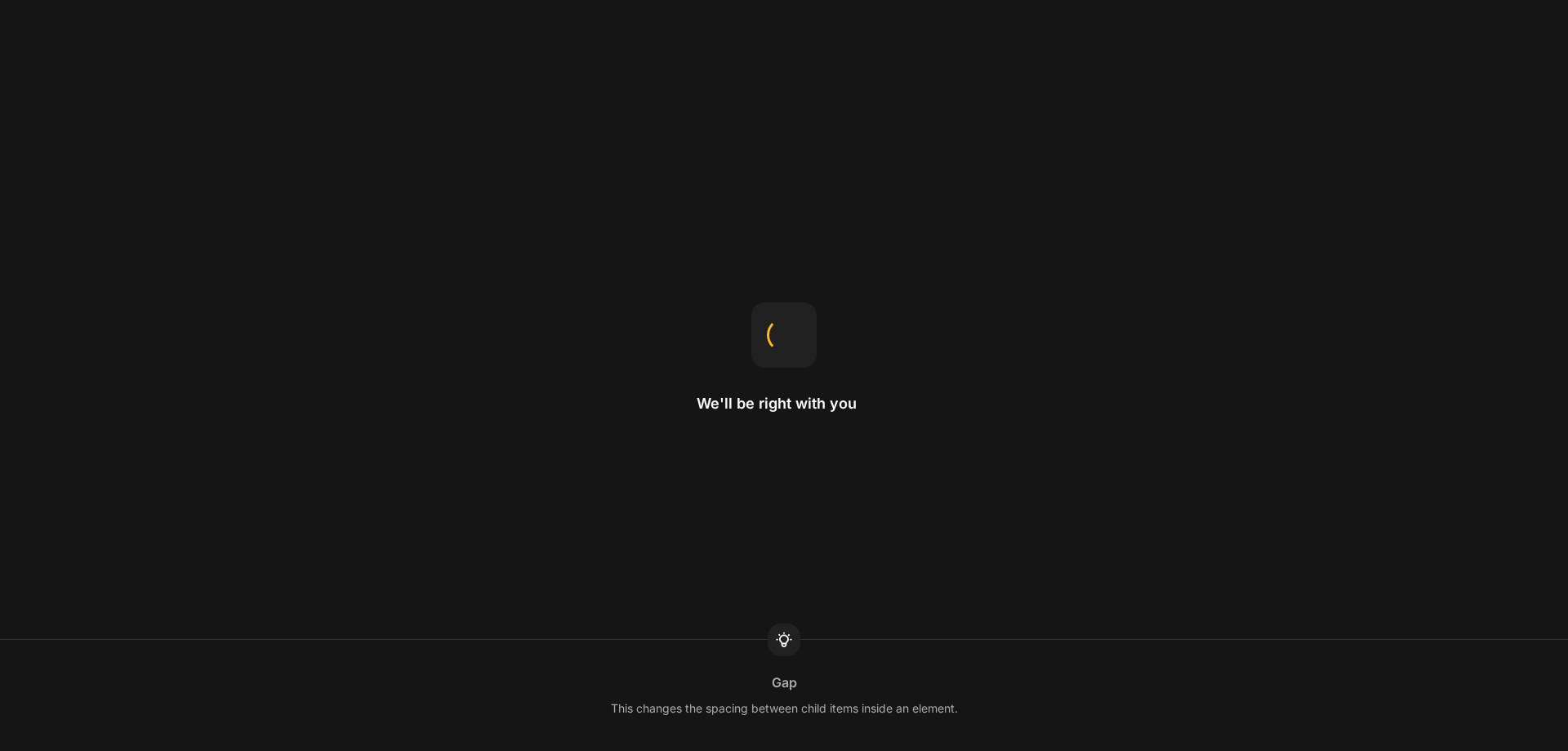 scroll, scrollTop: 0, scrollLeft: 0, axis: both 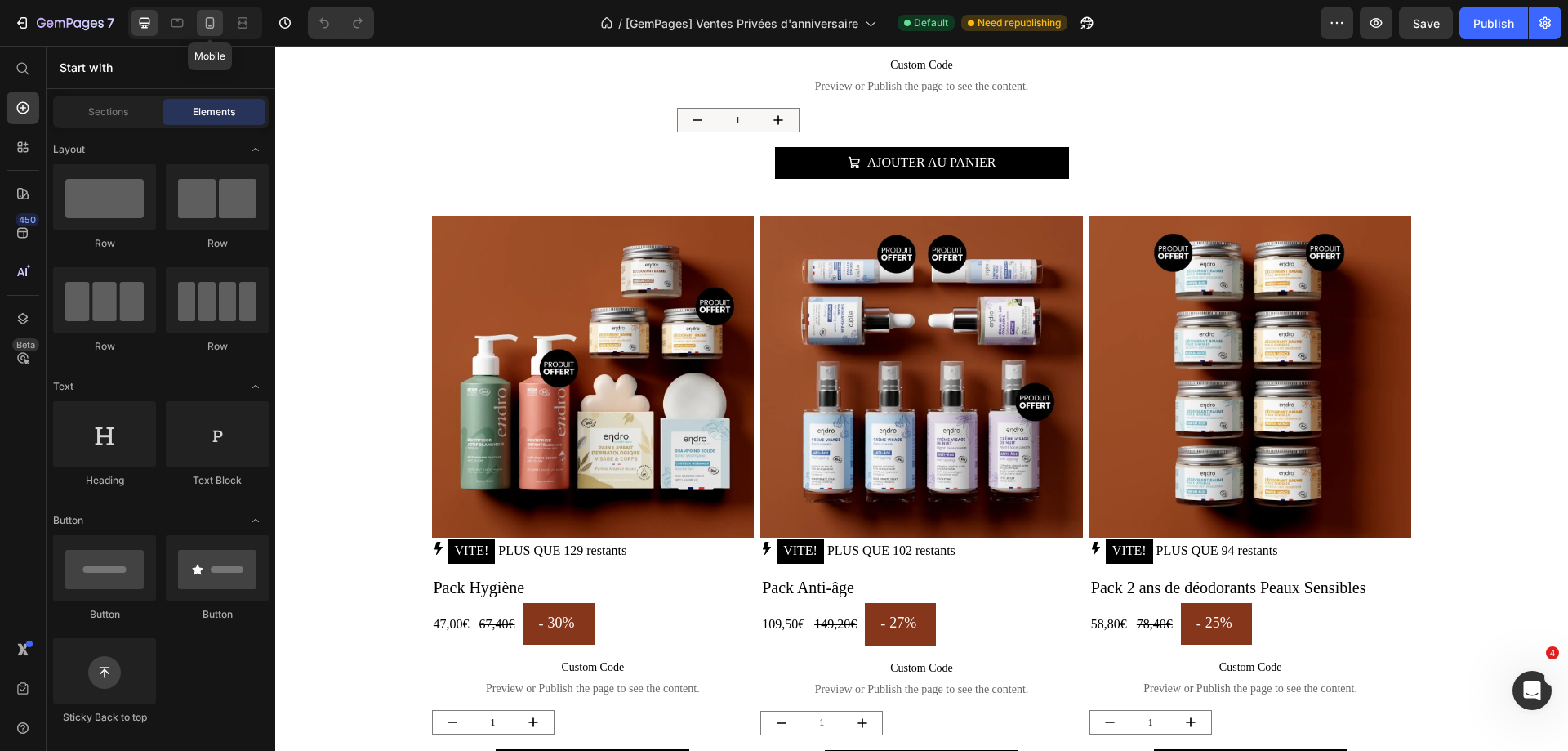 click 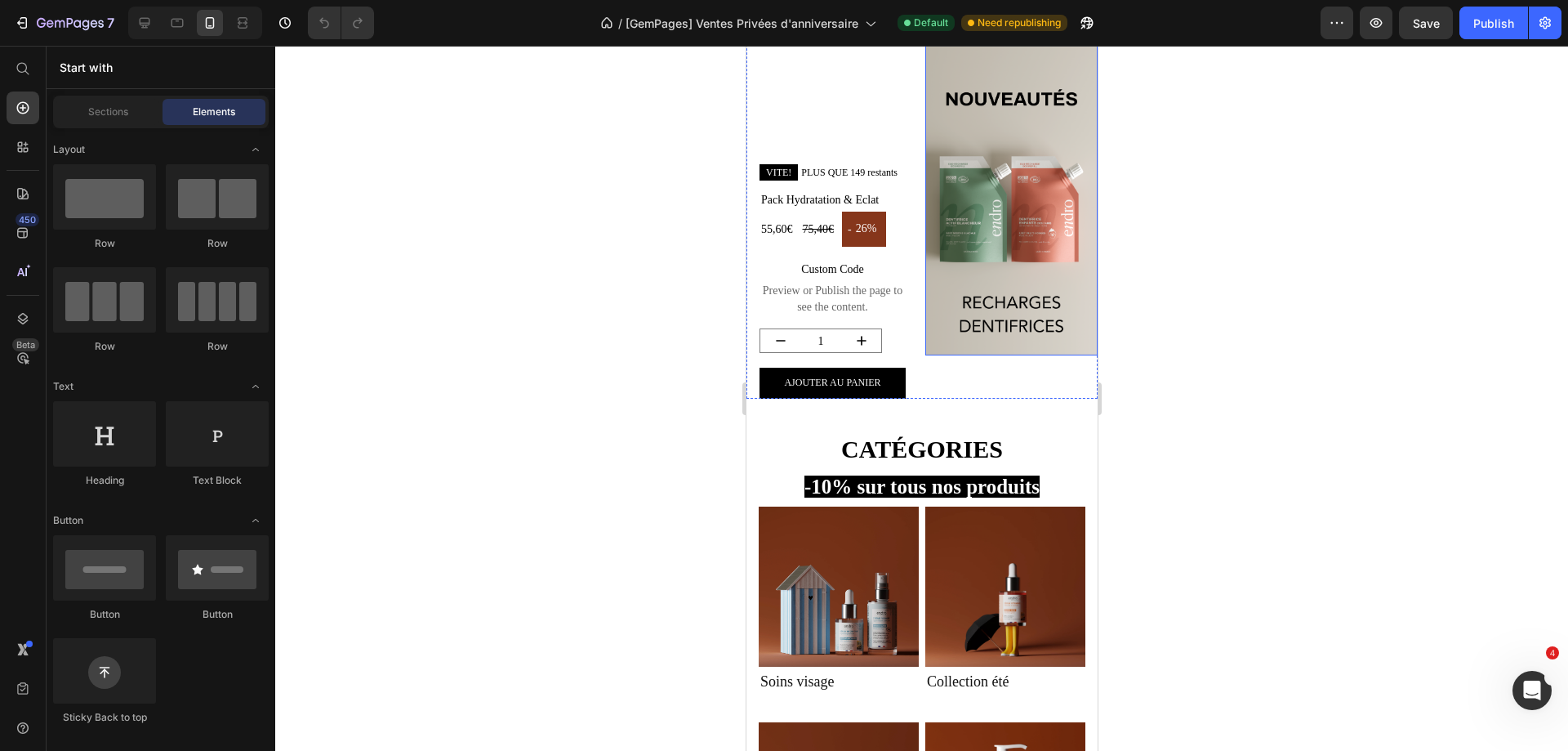 scroll, scrollTop: 2452, scrollLeft: 0, axis: vertical 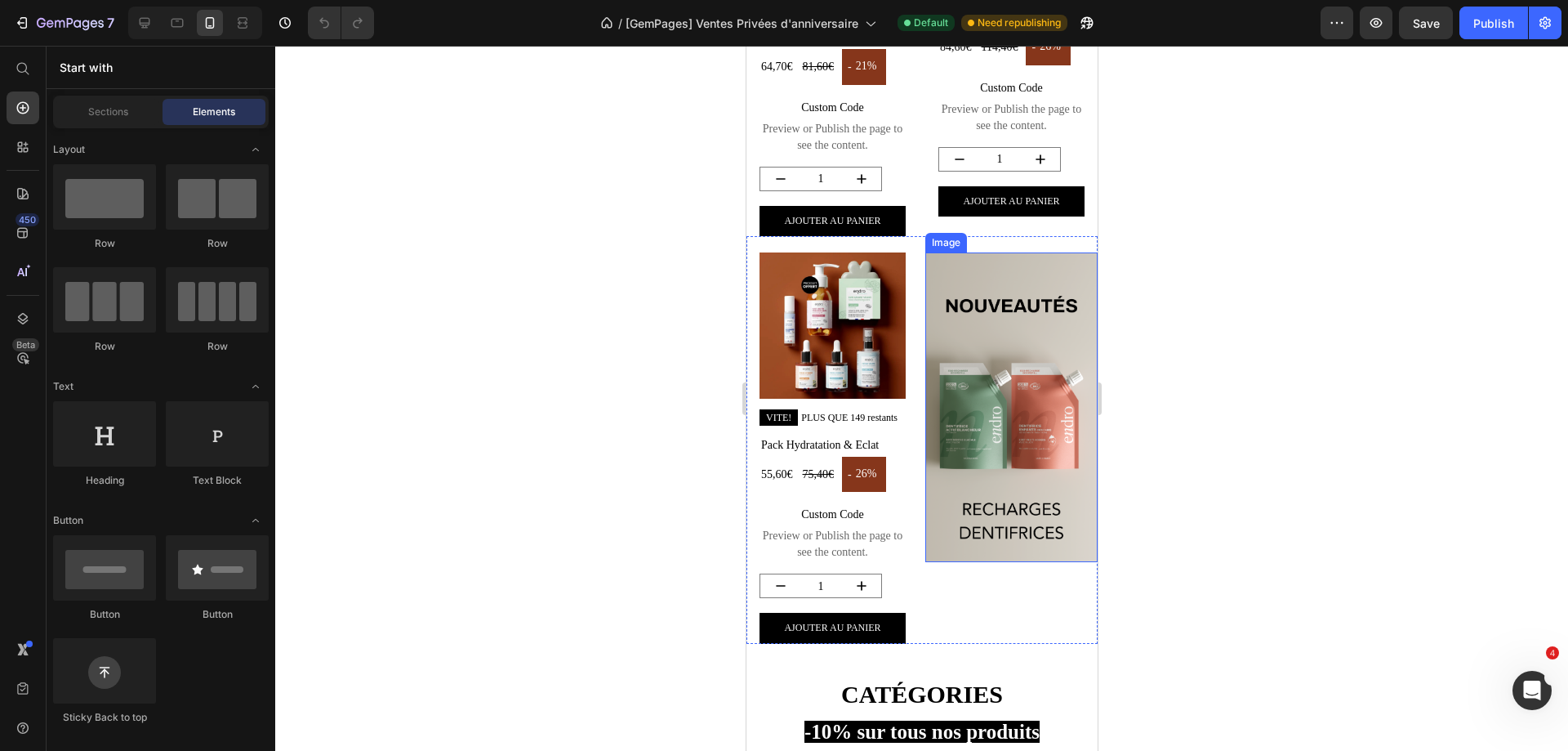 click at bounding box center [1010, 407] 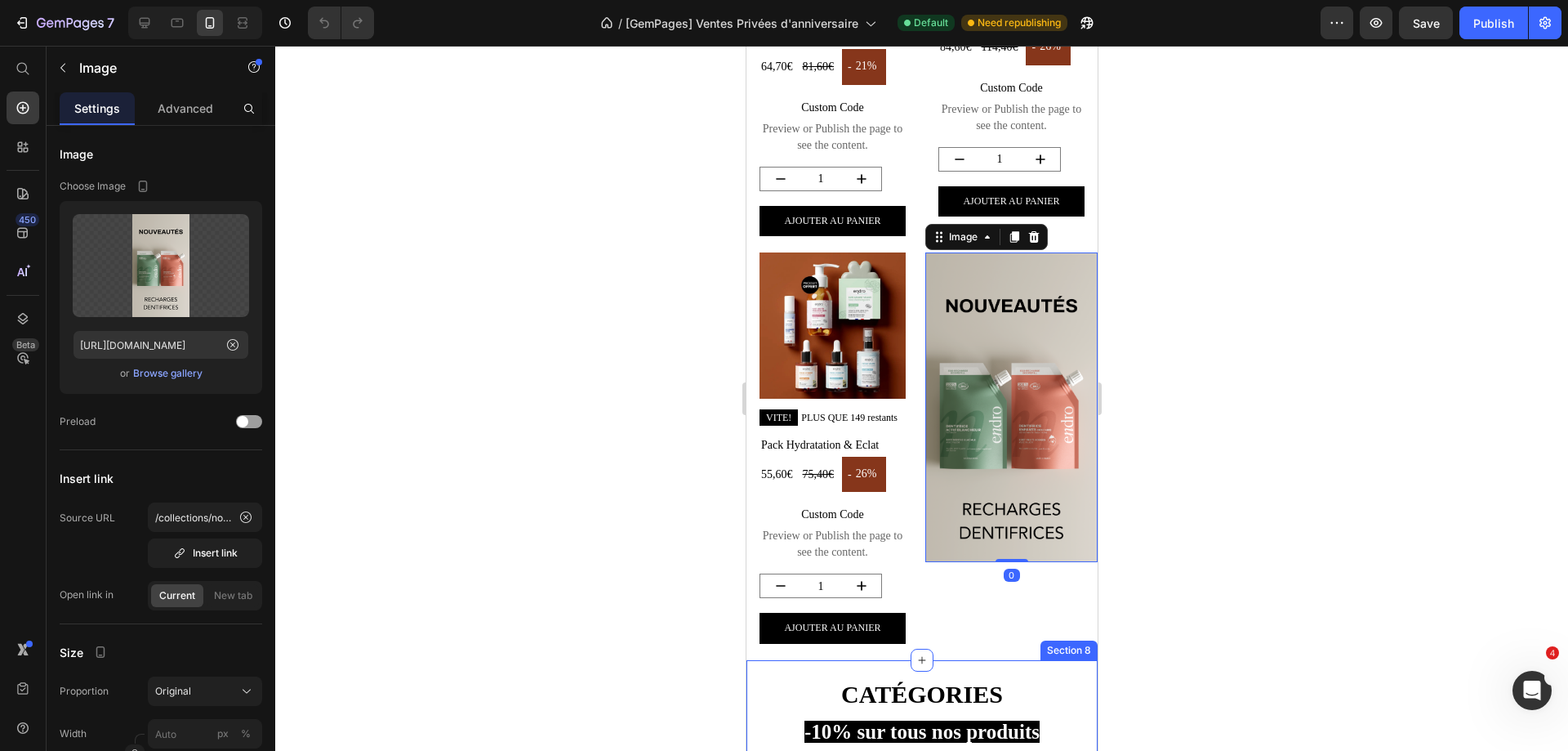 scroll, scrollTop: 2697, scrollLeft: 0, axis: vertical 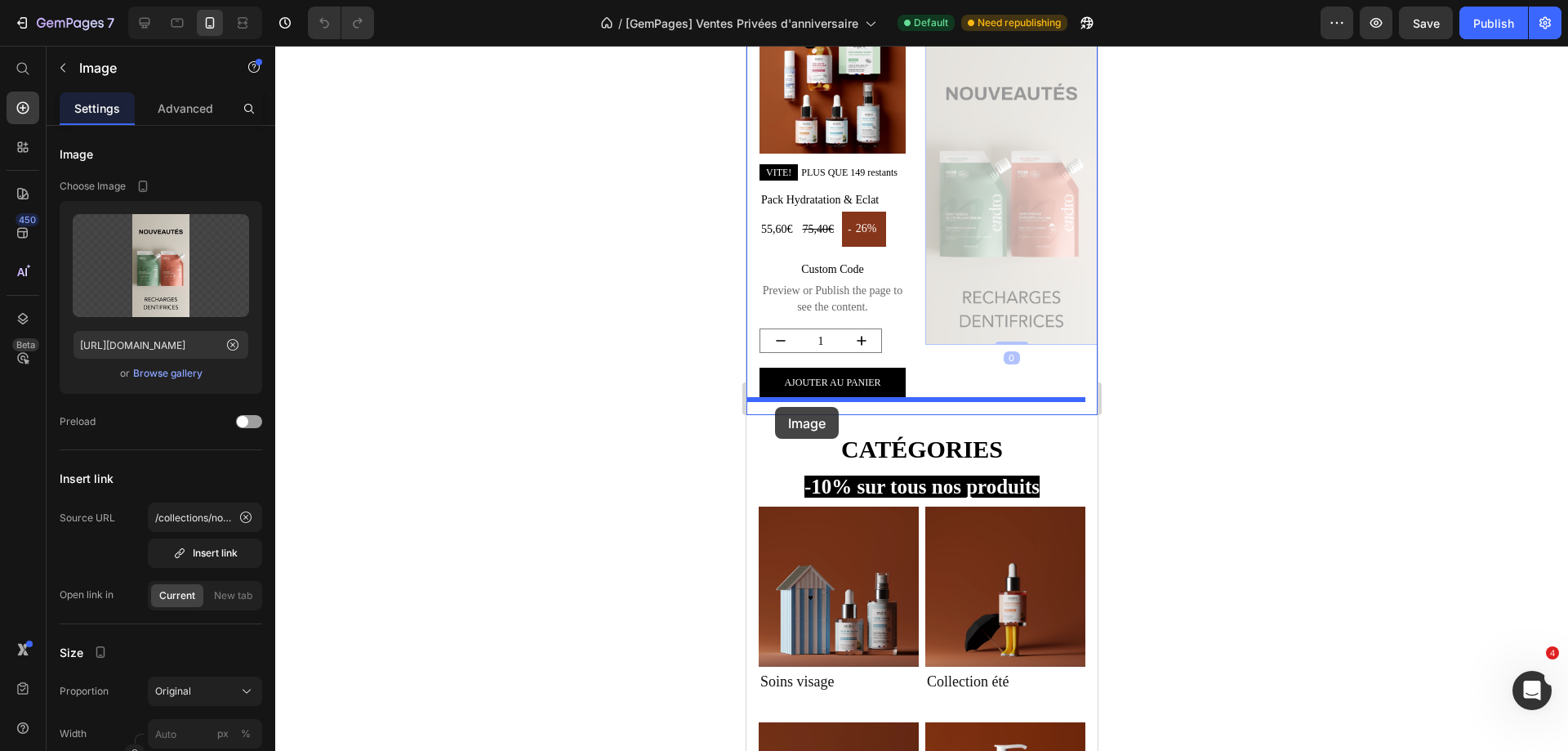 drag, startPoint x: 981, startPoint y: 358, endPoint x: 774, endPoint y: 407, distance: 212.7205 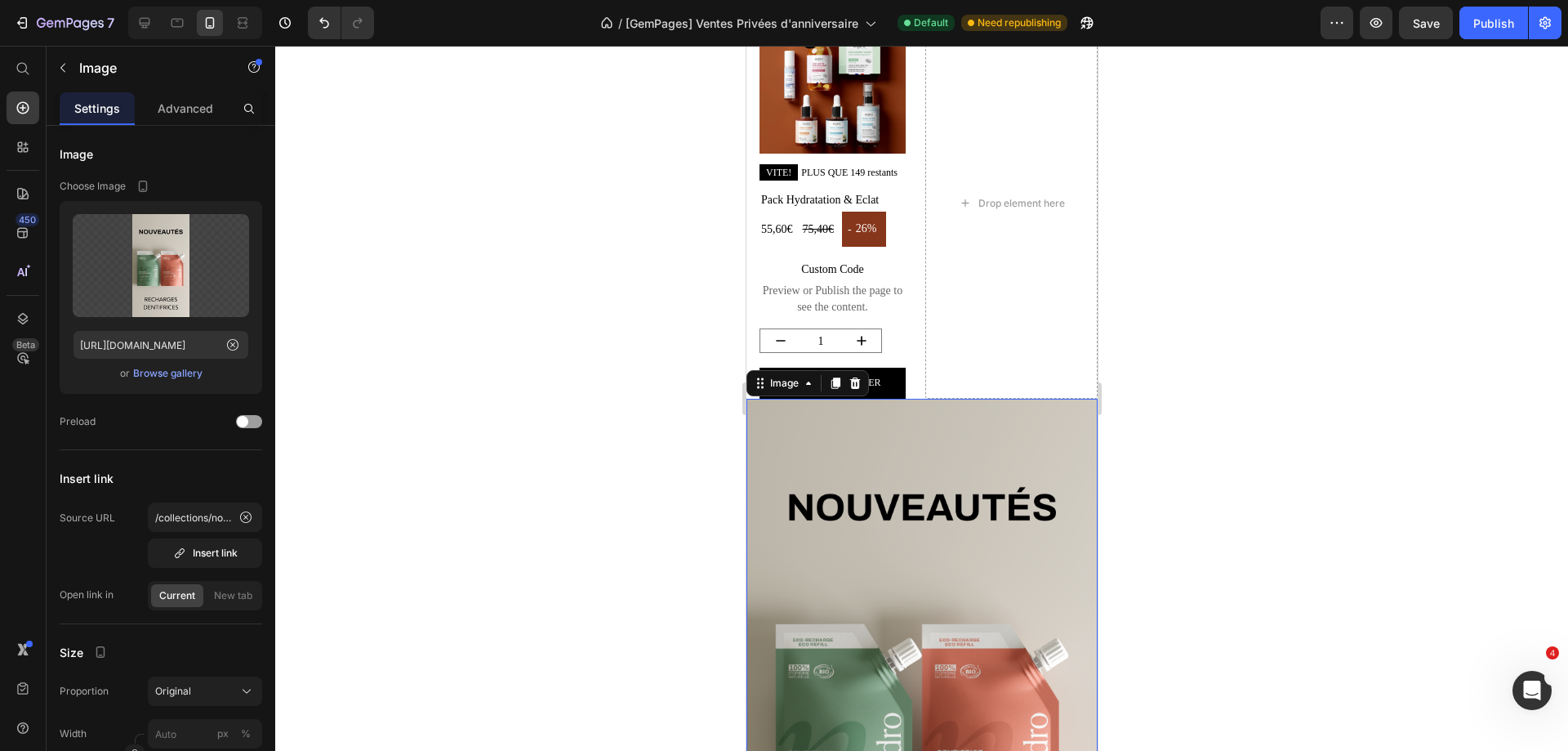 scroll, scrollTop: 2452, scrollLeft: 0, axis: vertical 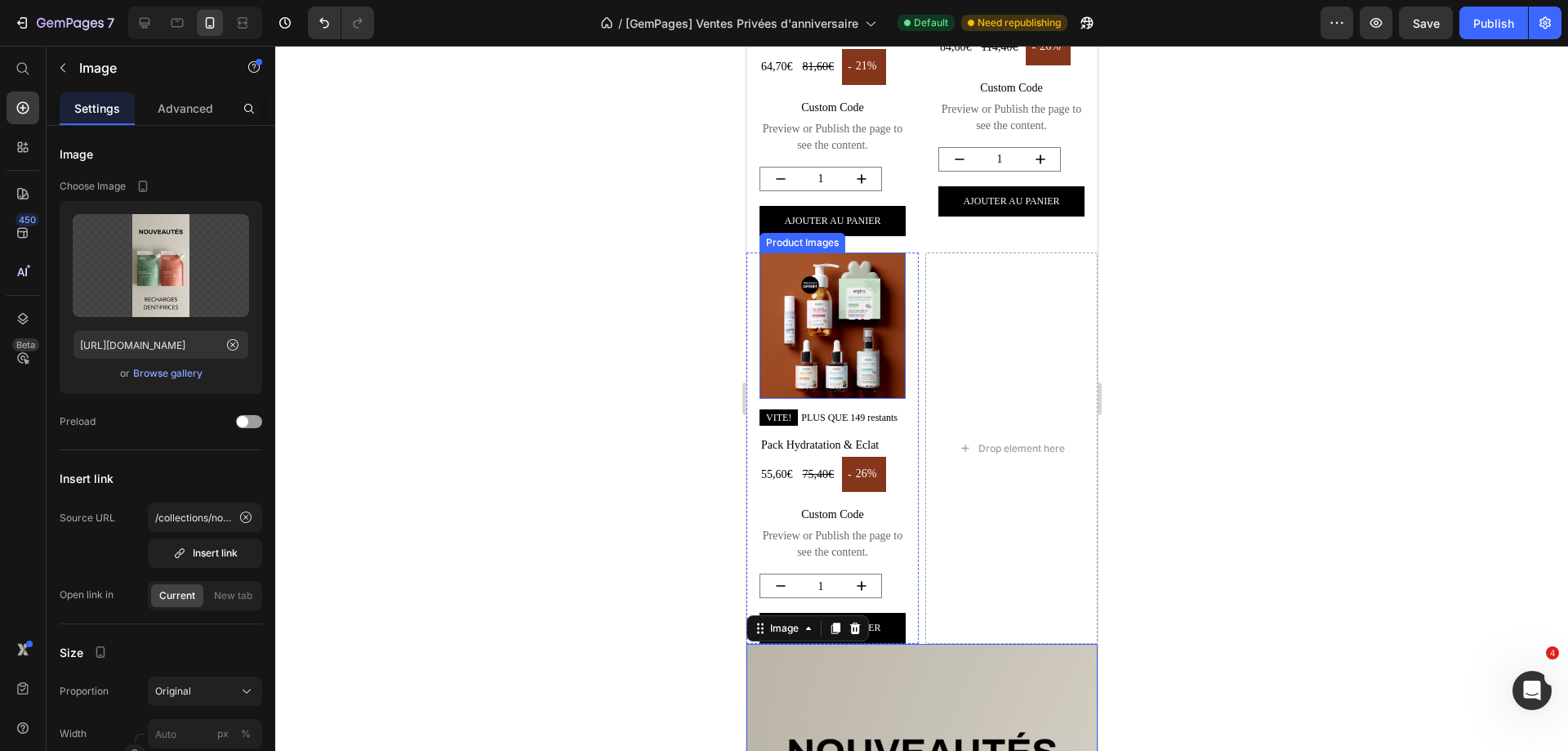 click on "Product Images" at bounding box center [801, 243] 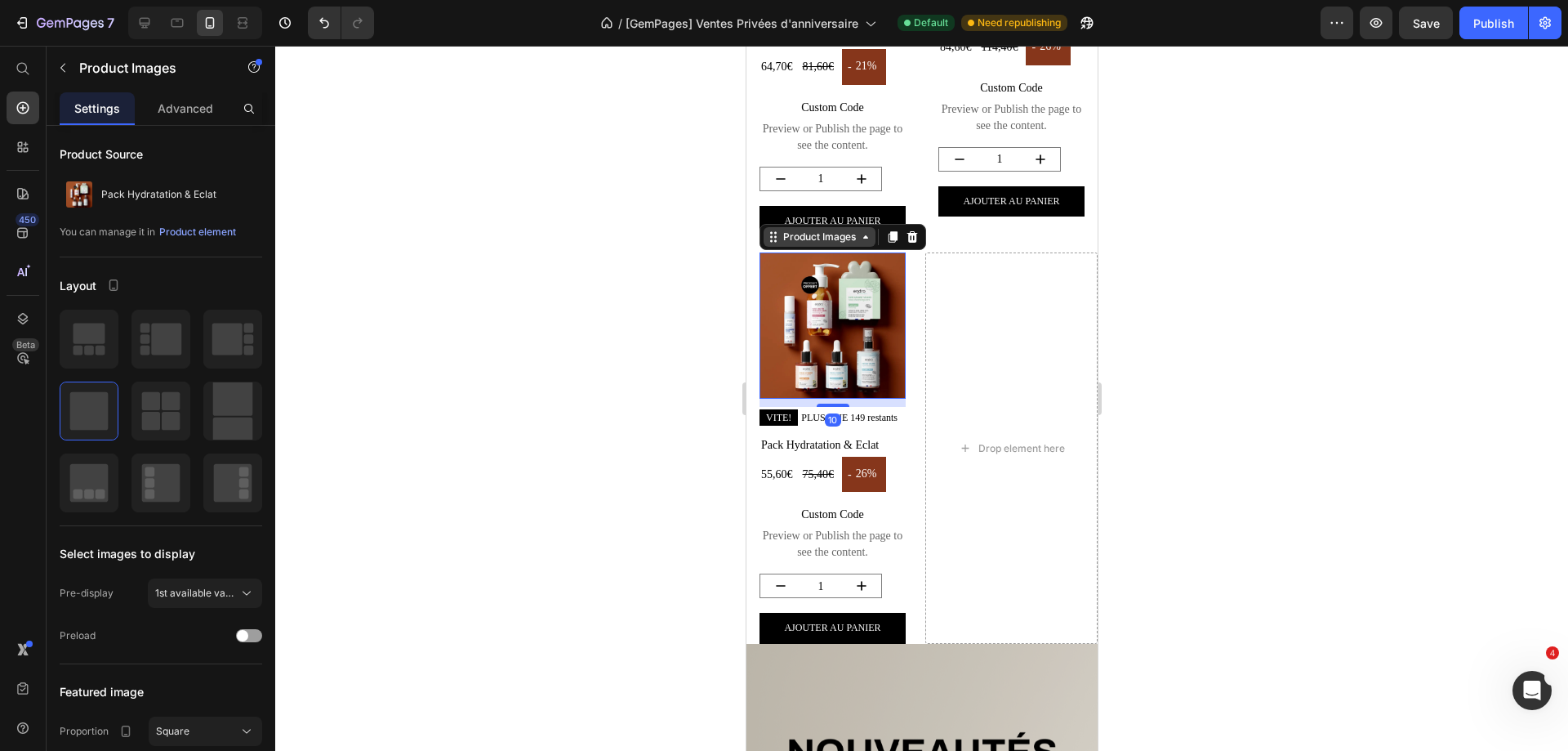 click on "Product Images" at bounding box center [818, 237] 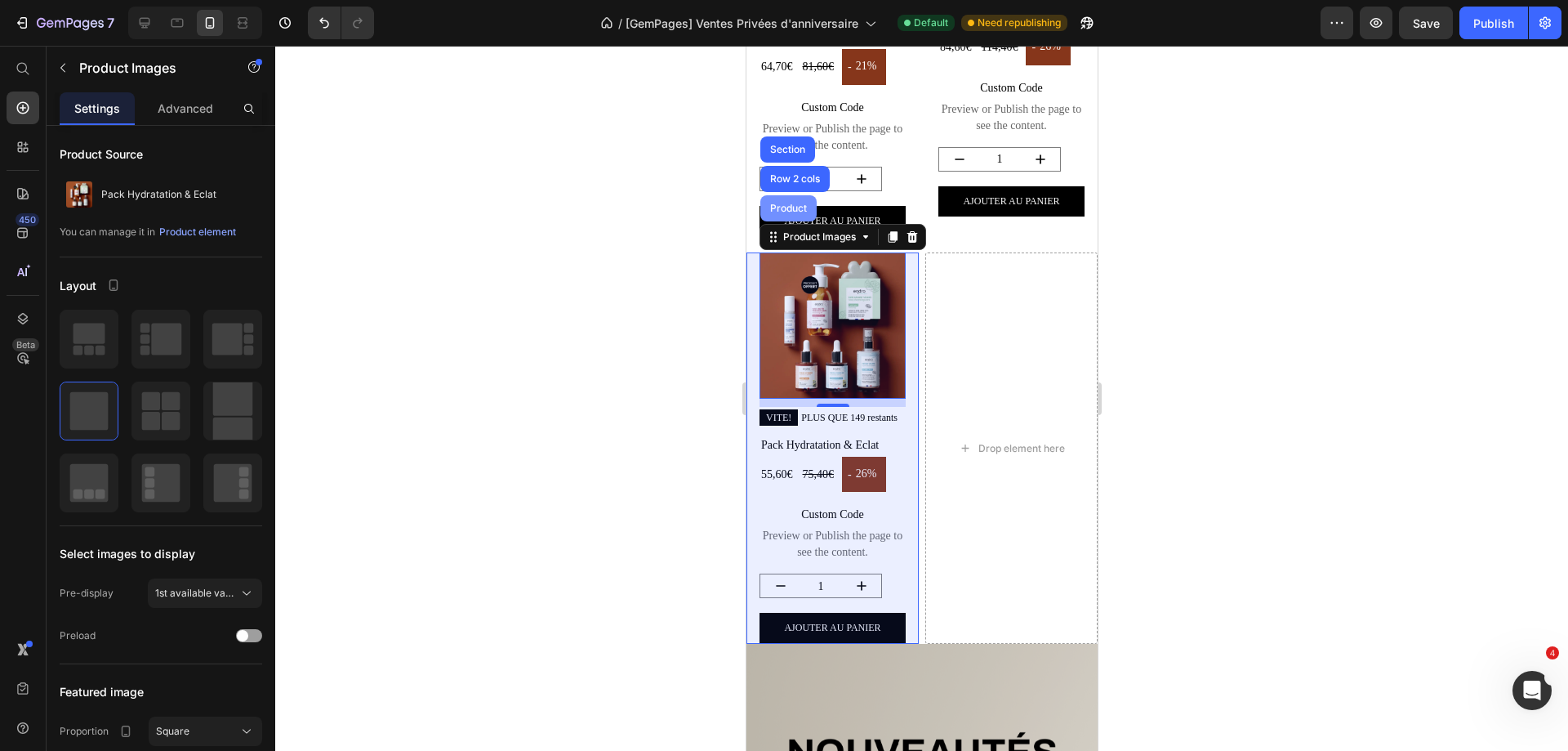 click on "Product" at bounding box center (787, 208) 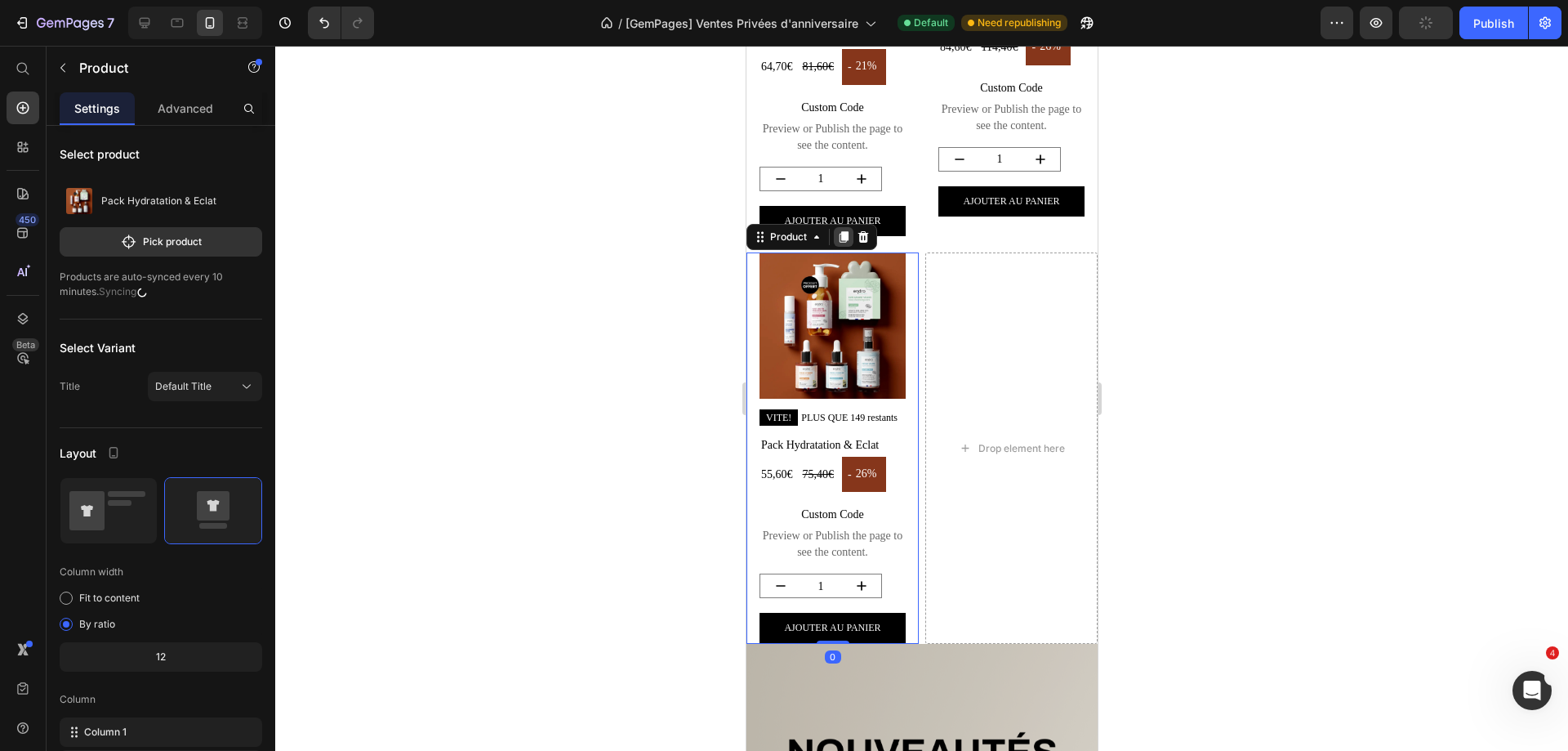 click 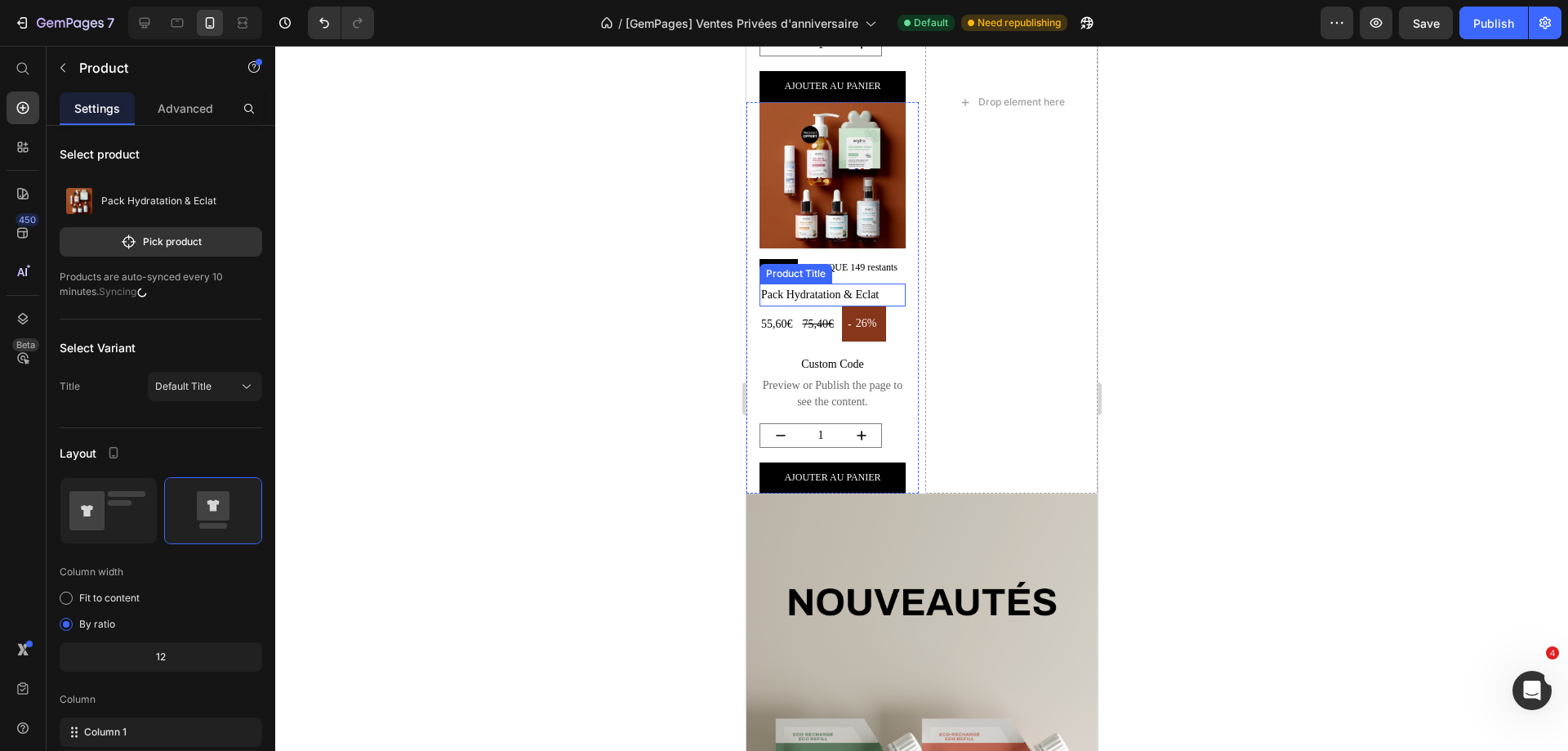 scroll, scrollTop: 2748, scrollLeft: 0, axis: vertical 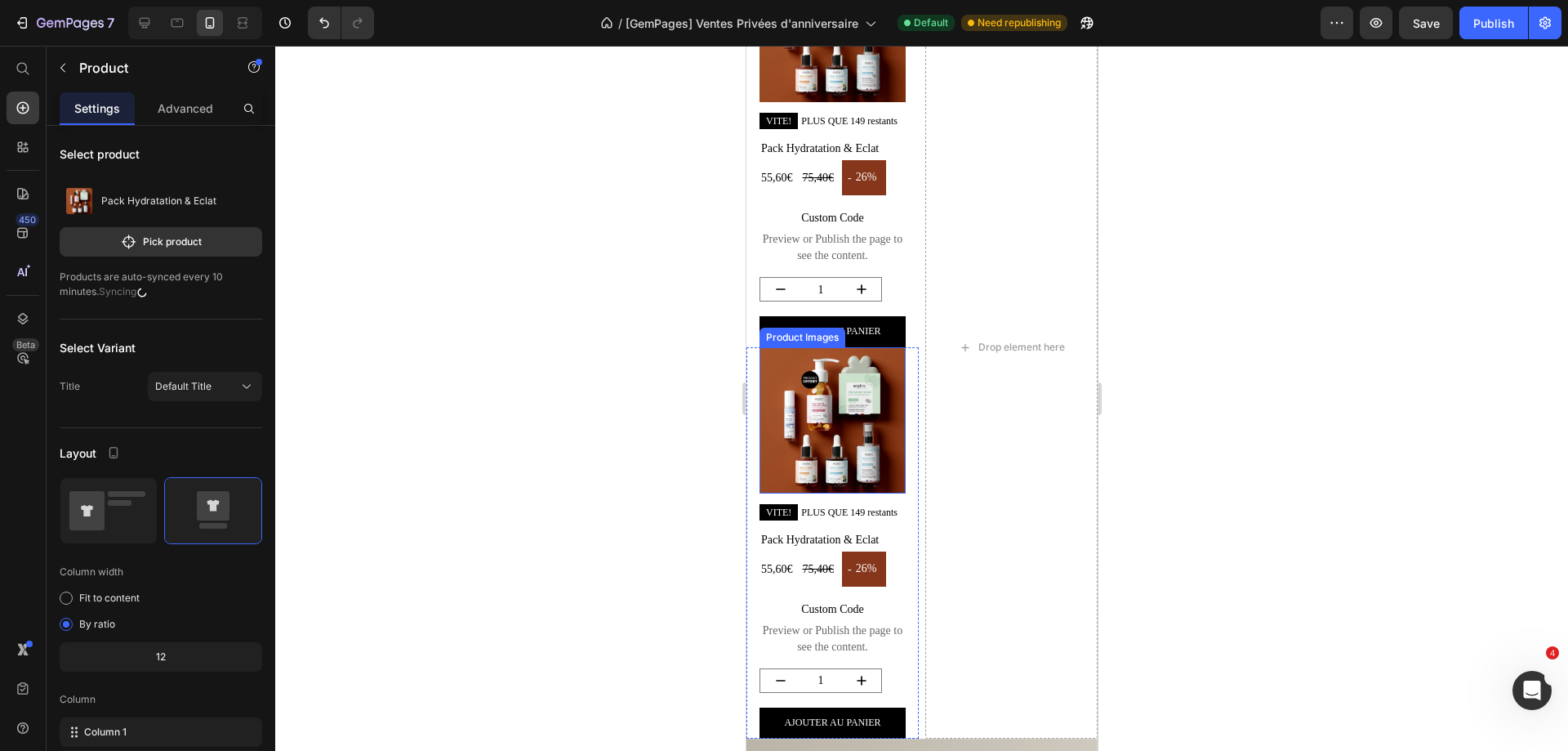click on "Product Images" at bounding box center [801, 338] 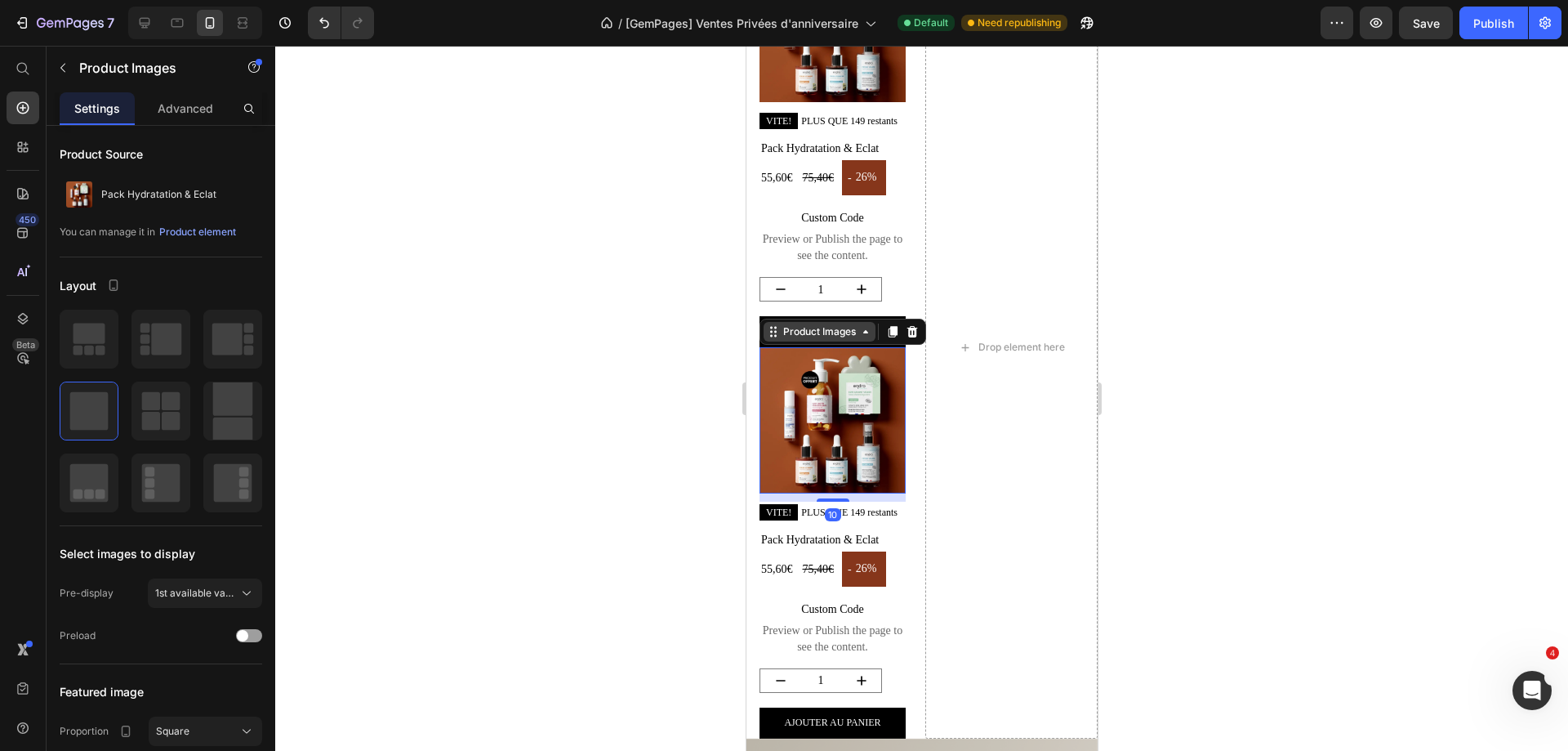 click on "Product Images" at bounding box center (818, 332) 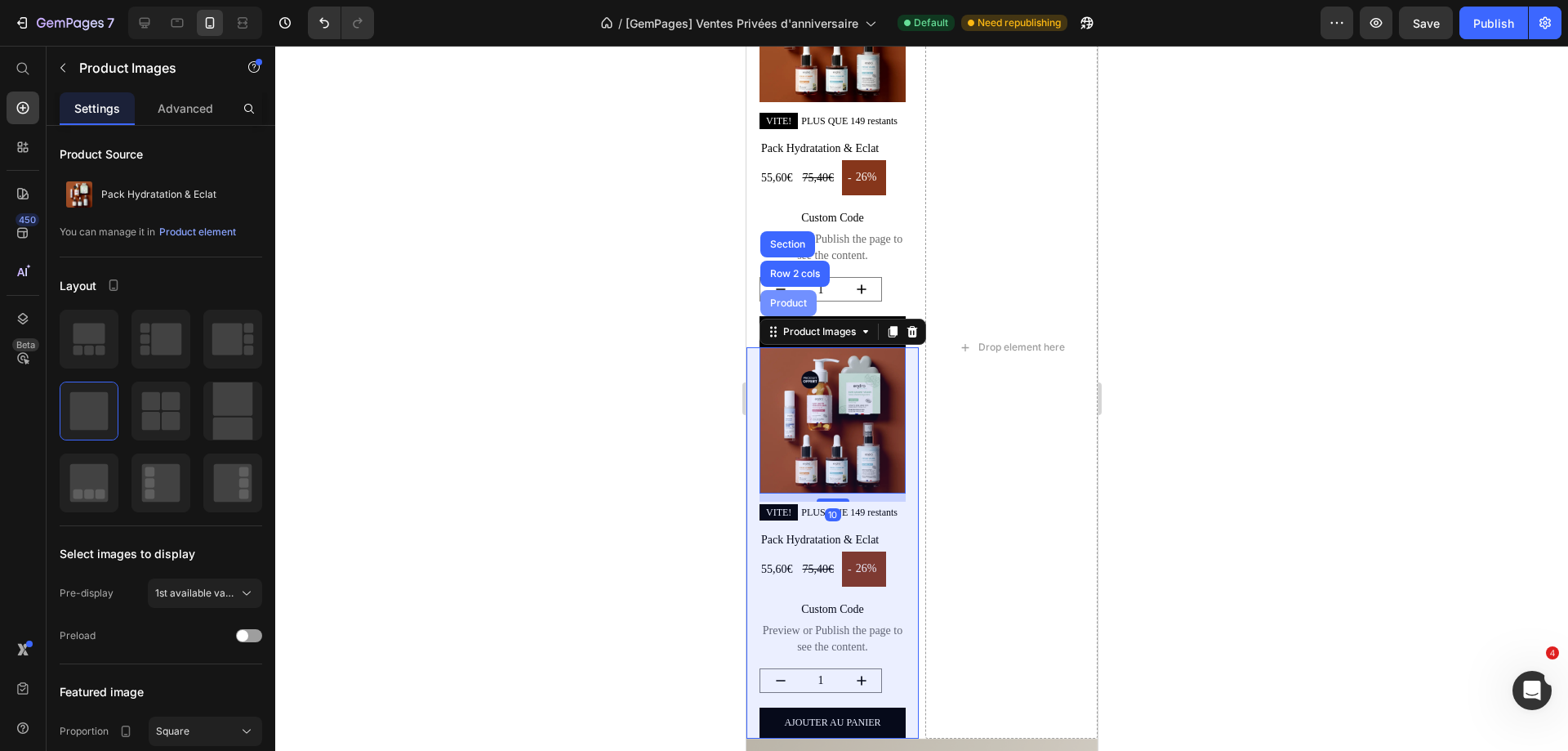 click on "Product" at bounding box center [787, 303] 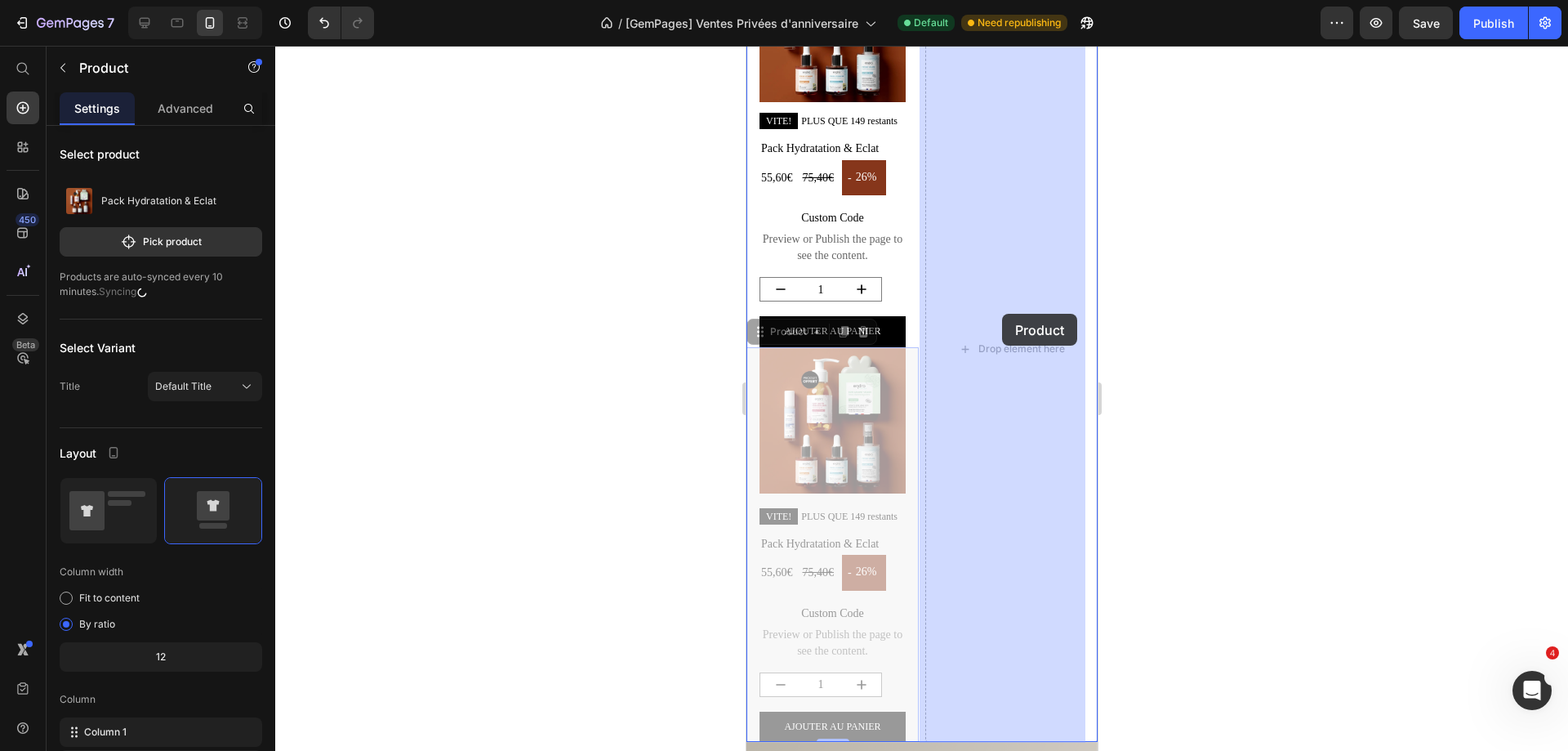 drag, startPoint x: 760, startPoint y: 335, endPoint x: 1001, endPoint y: 314, distance: 241.9132 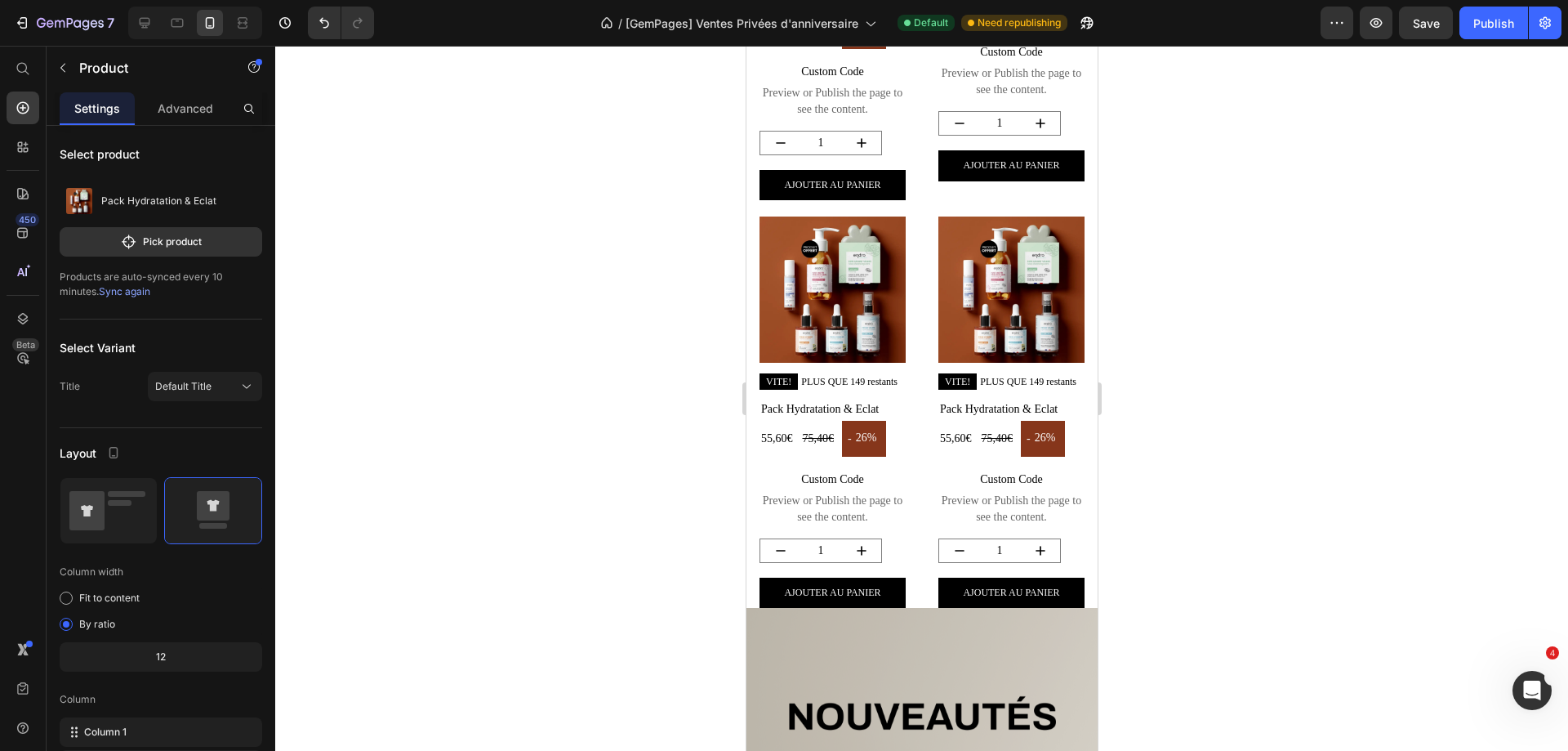 scroll, scrollTop: 2503, scrollLeft: 0, axis: vertical 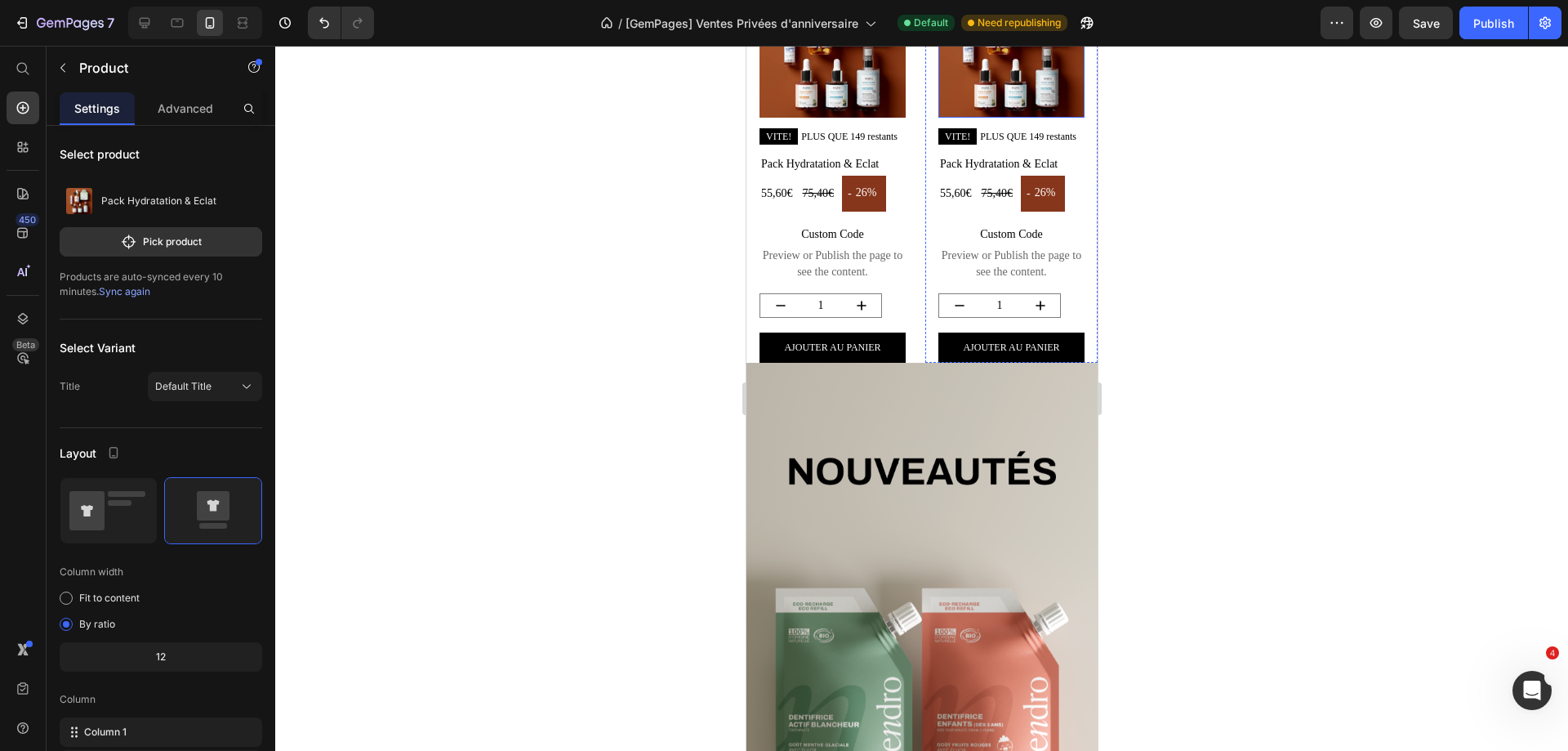click on "Product Images" at bounding box center (980, -38) 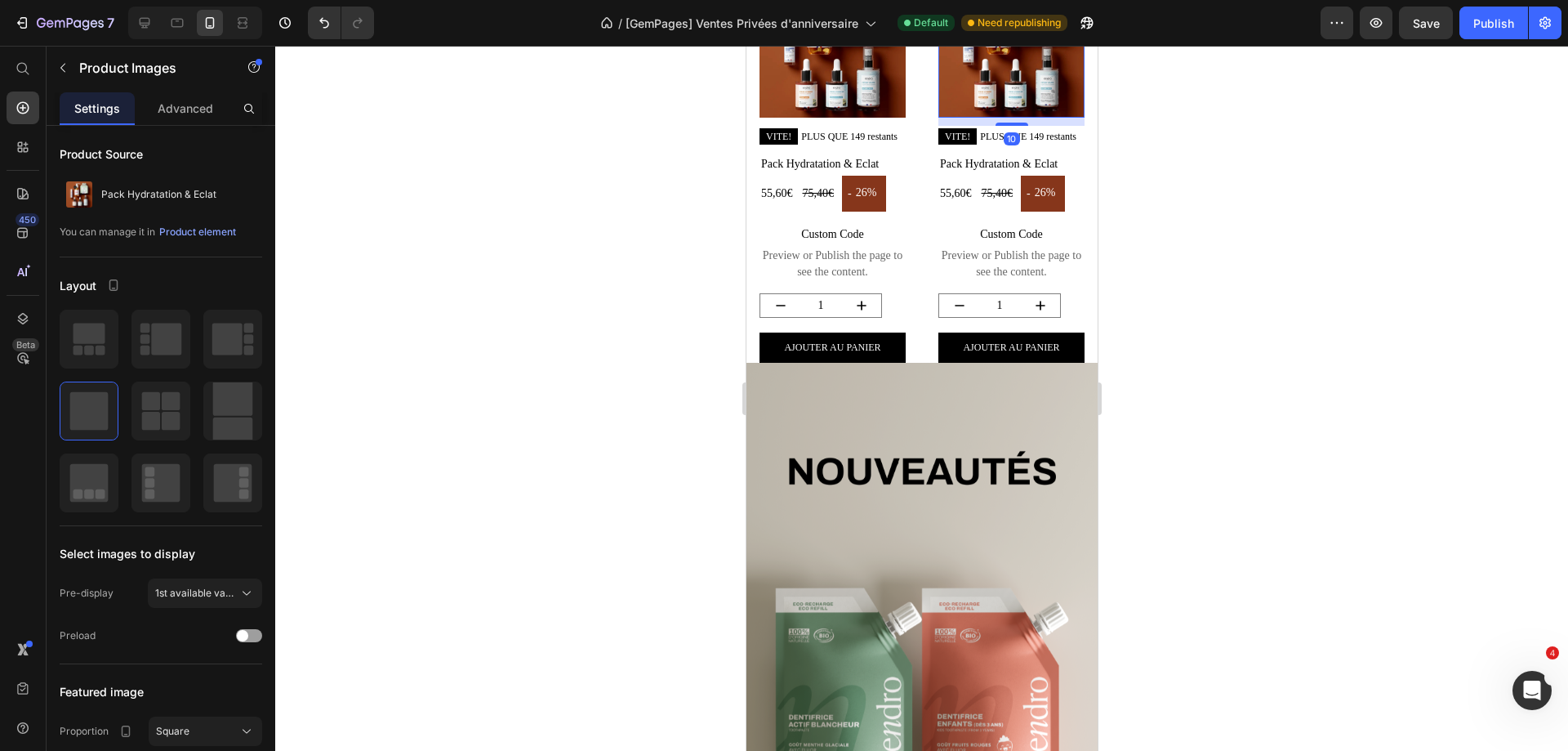 click on "Product Images" at bounding box center [997, -44] 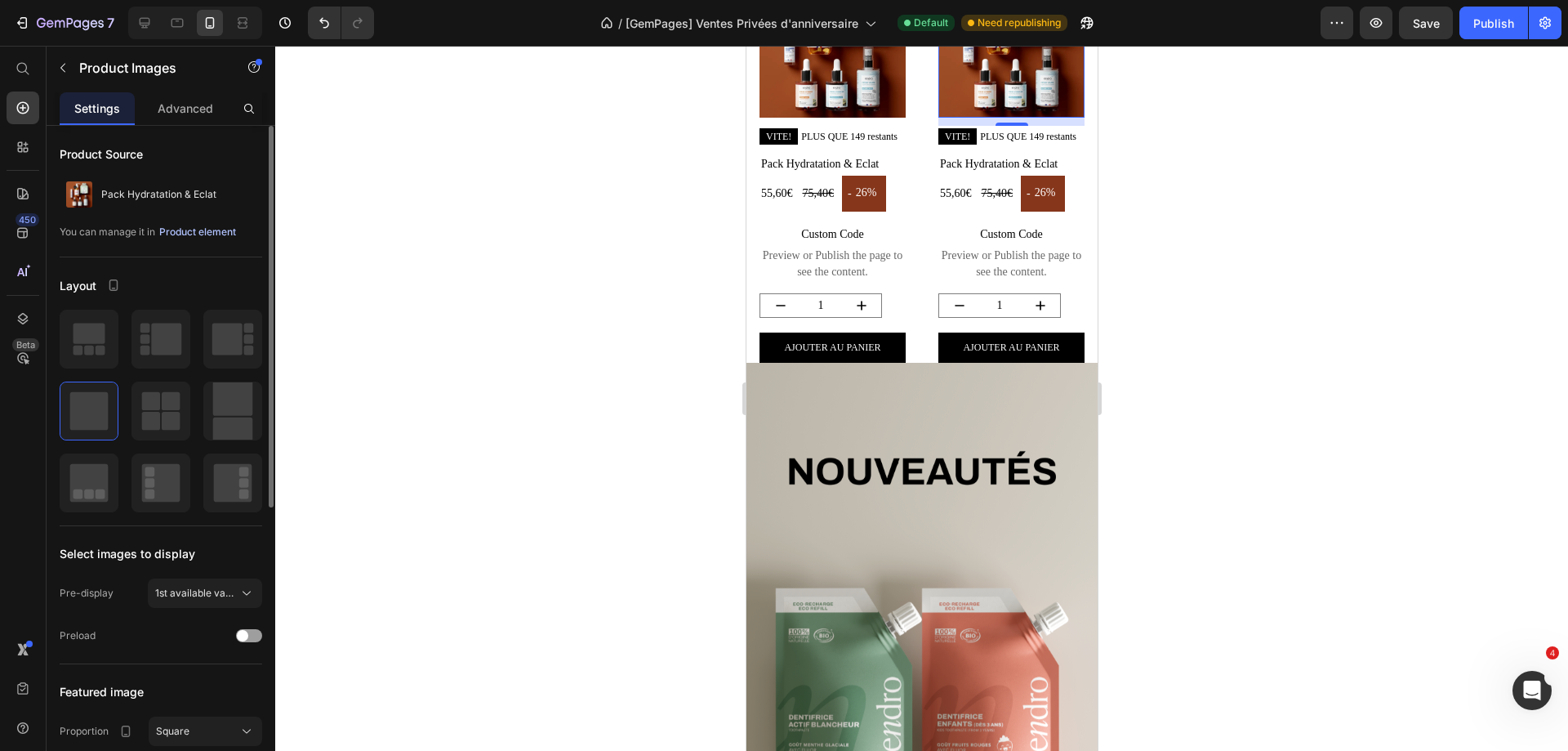 click on "Product element" at bounding box center [198, 232] 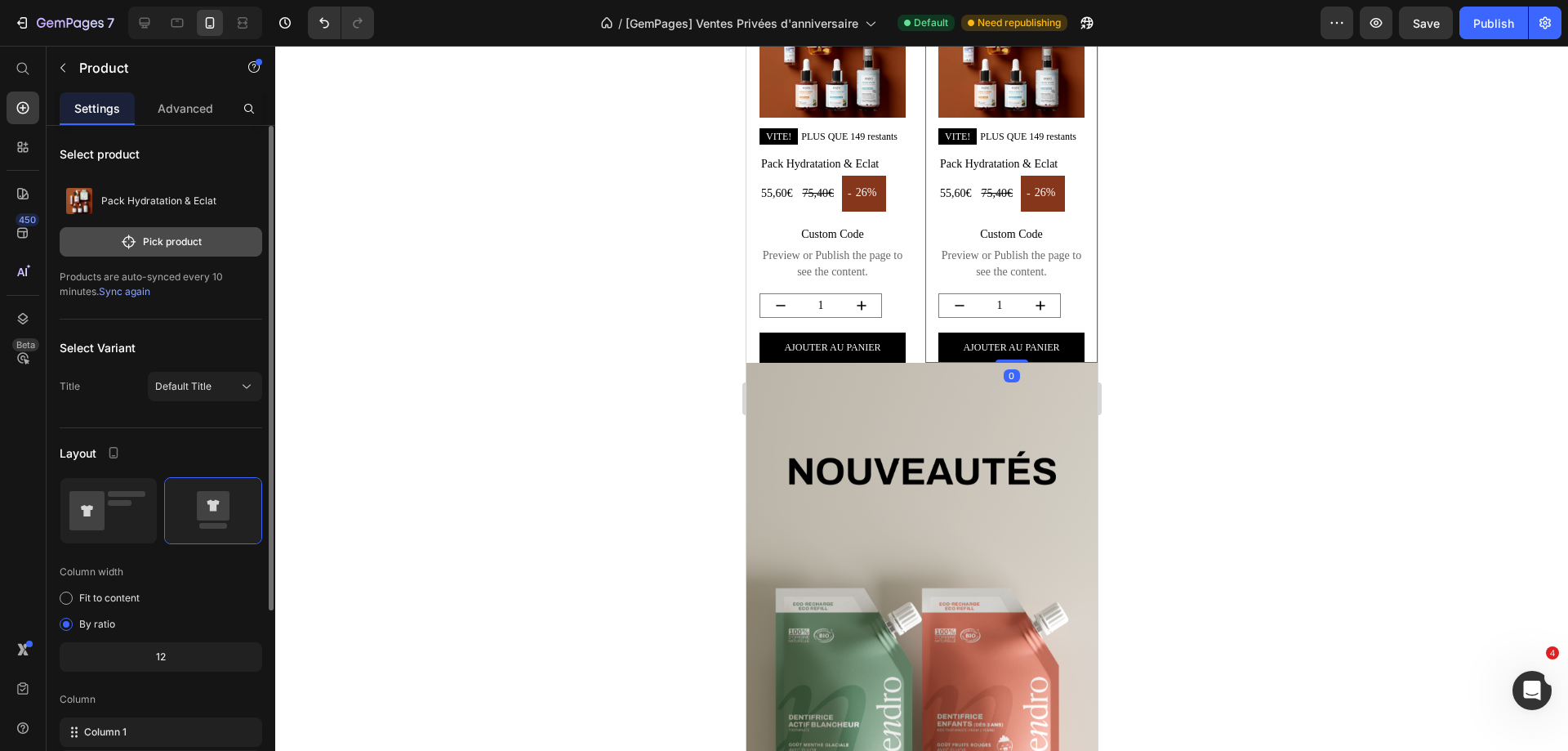 click on "Pick product" at bounding box center (161, 242) 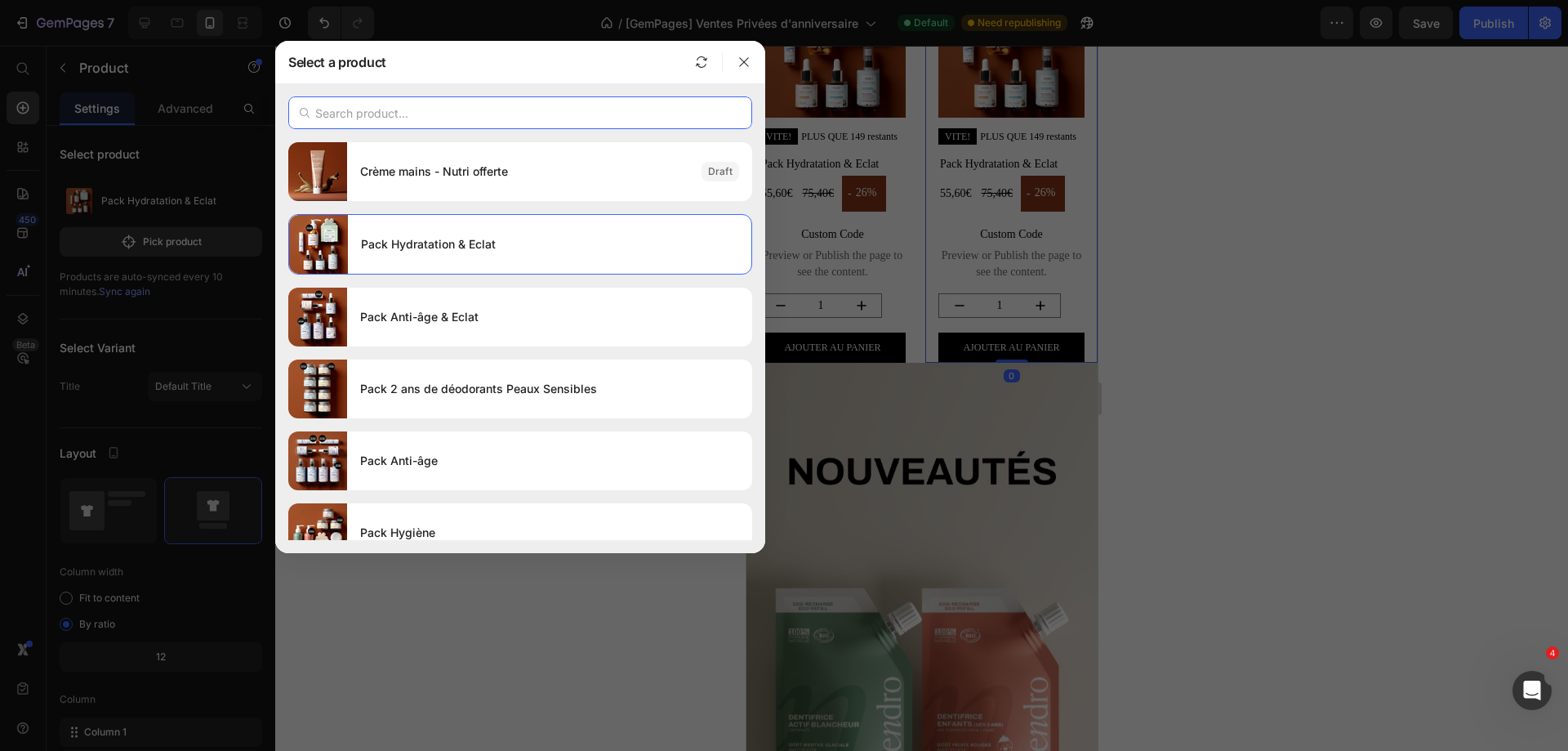 click at bounding box center [520, 113] 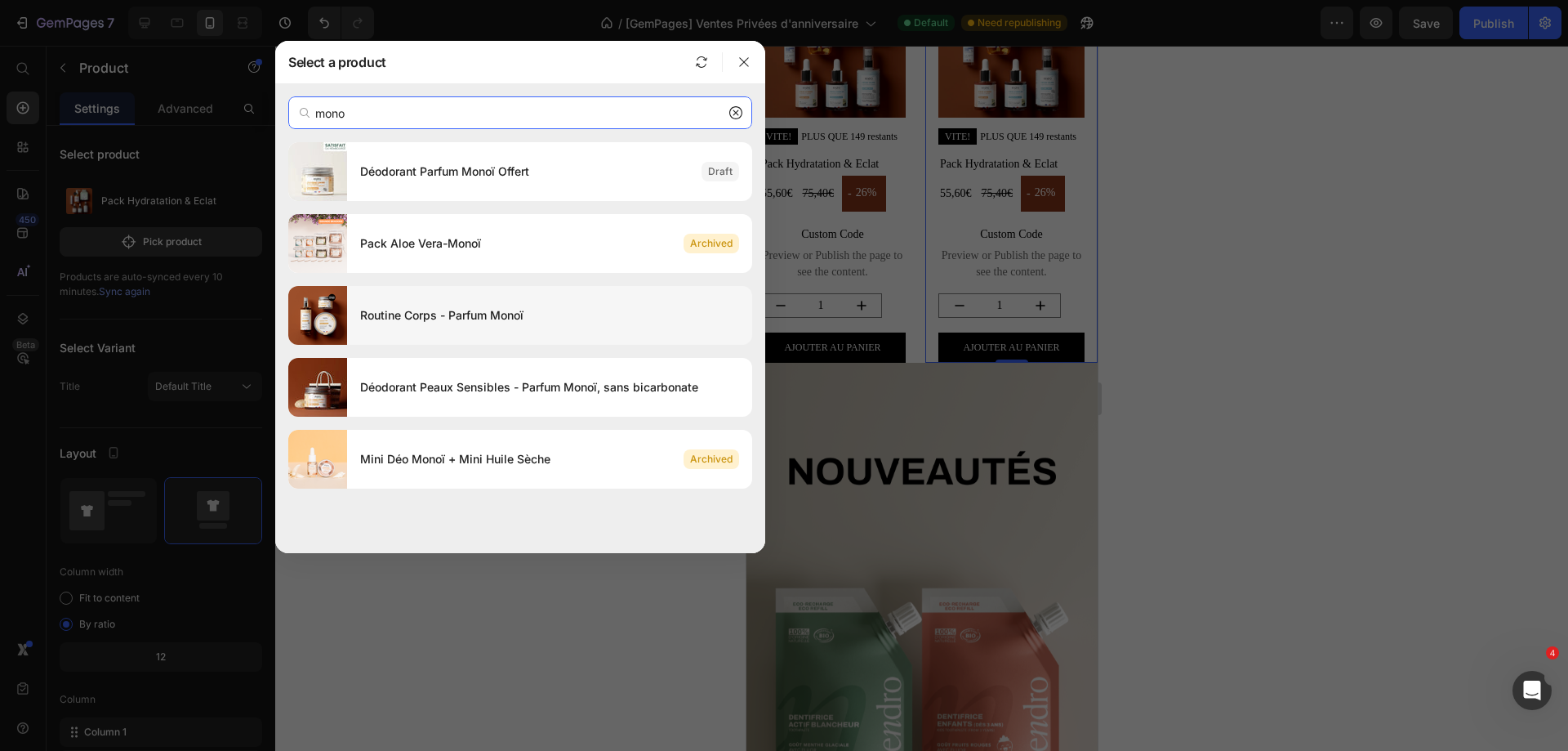 type on "mono" 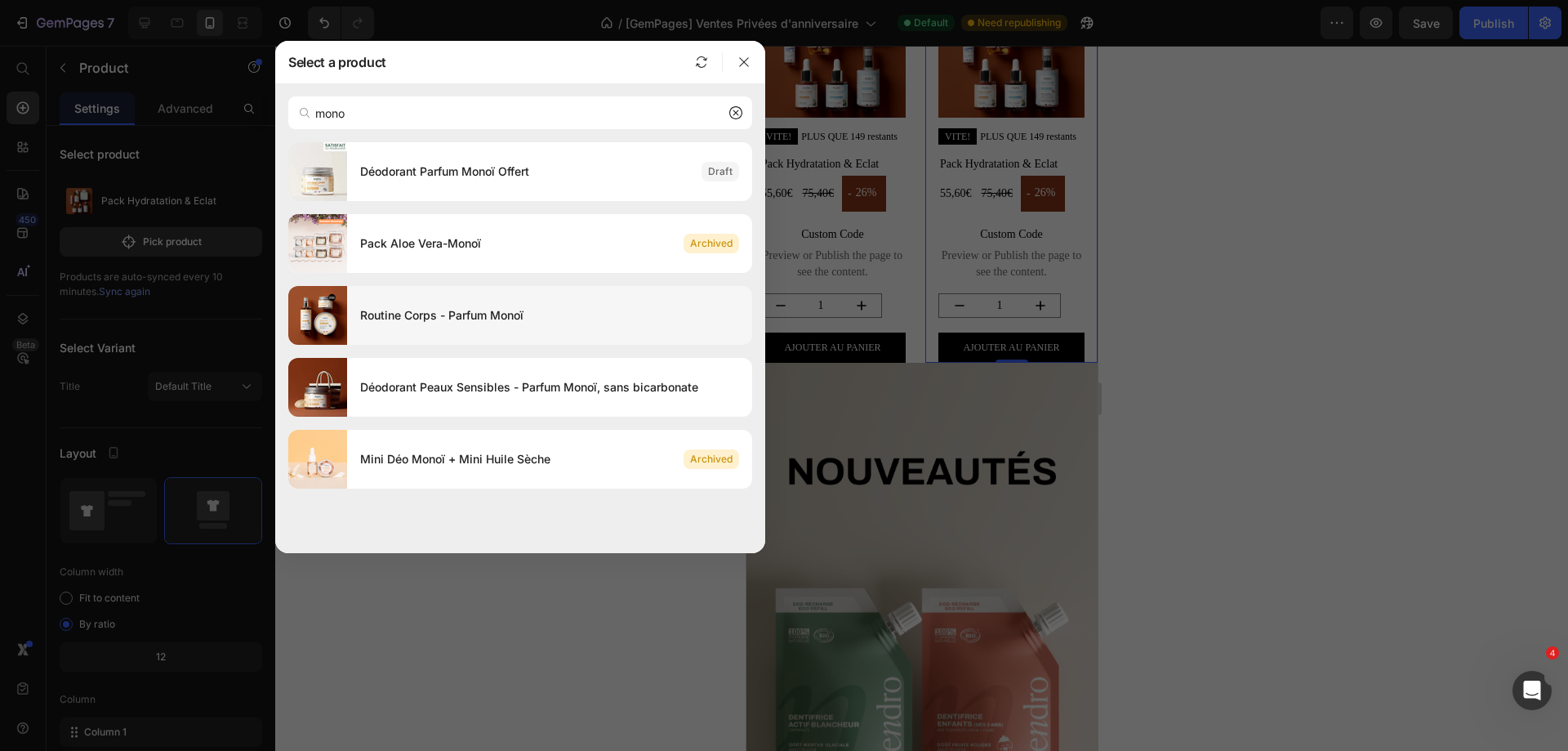 click on "Routine Corps - Parfum Monoï" at bounding box center [550, 315] 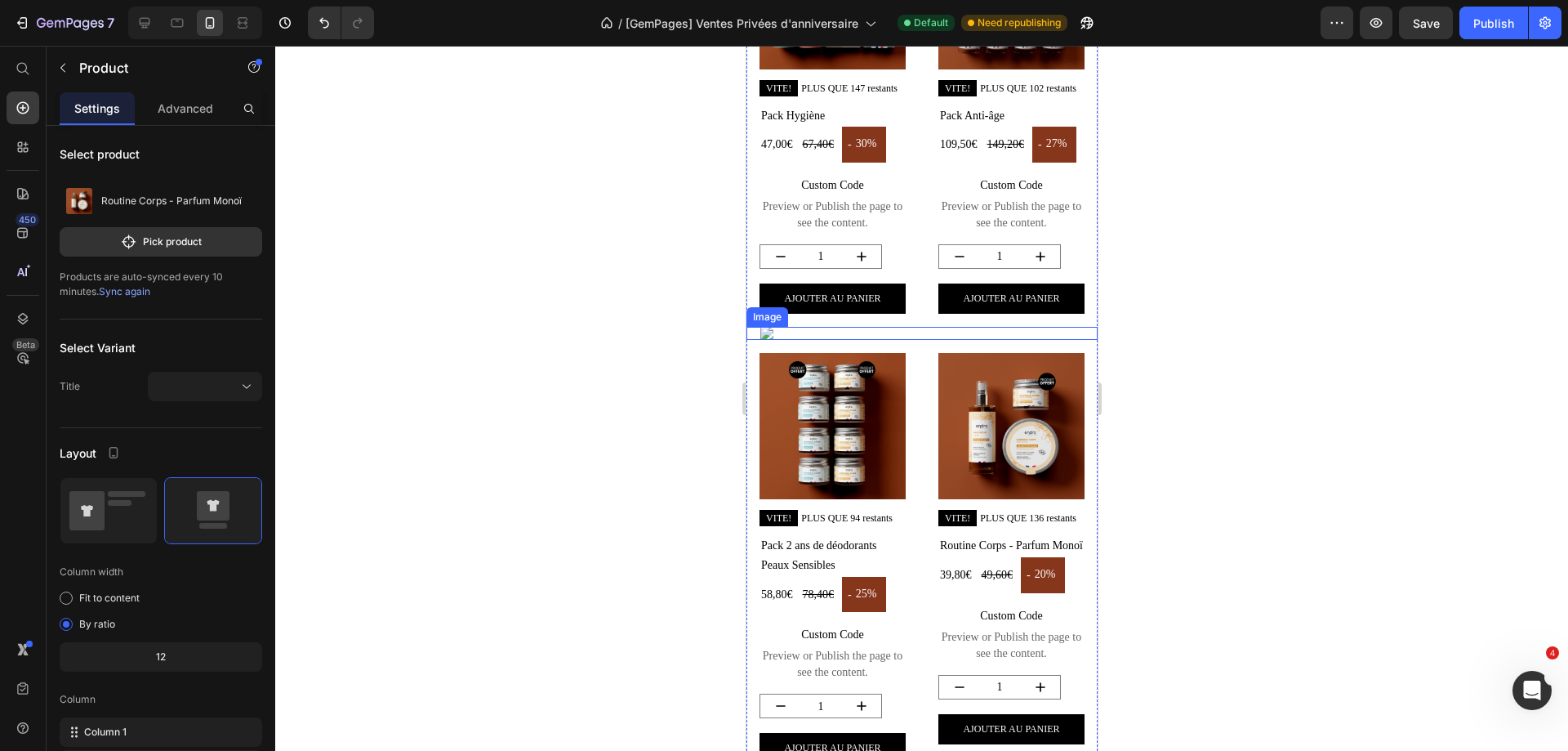 scroll, scrollTop: 1522, scrollLeft: 0, axis: vertical 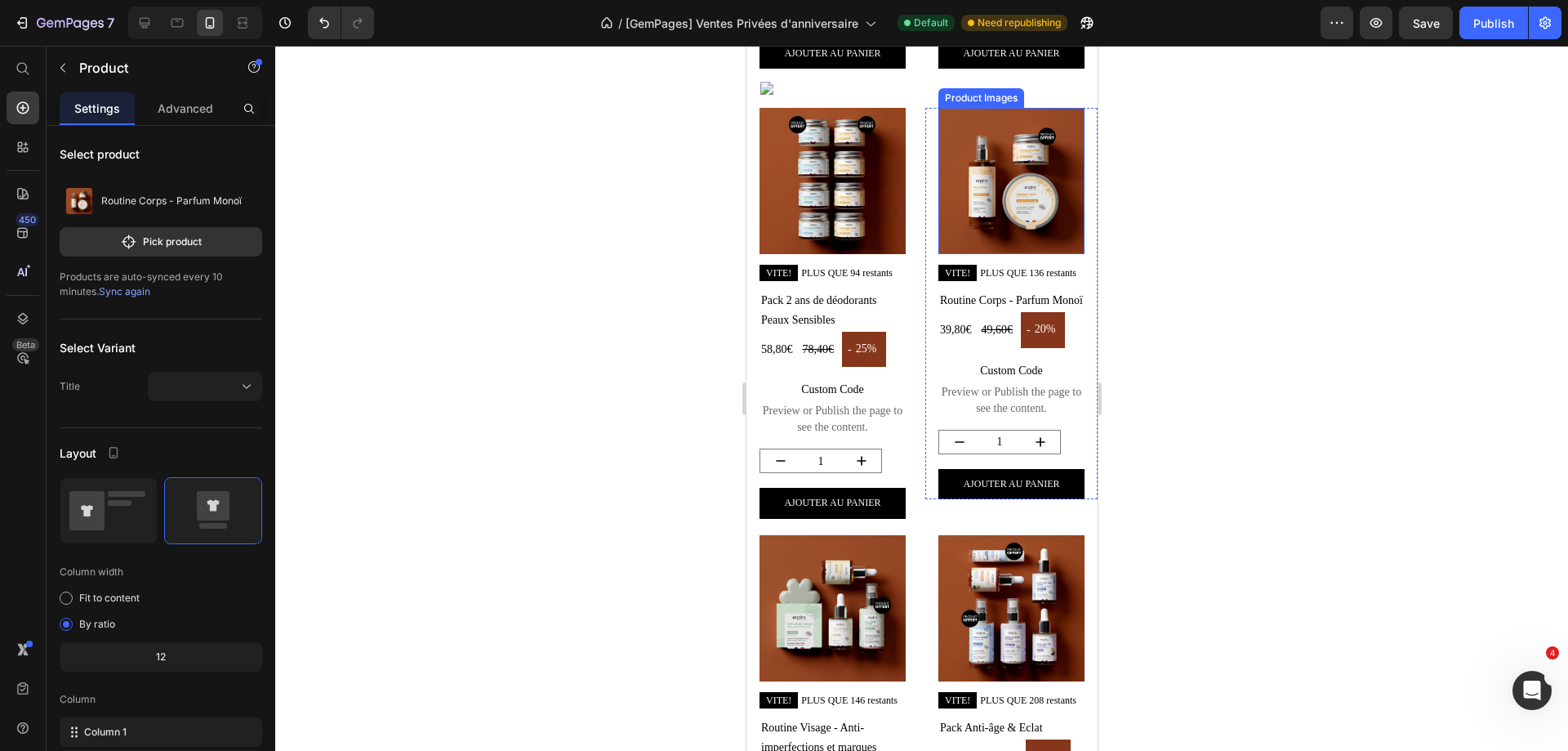 click at bounding box center (1010, 181) 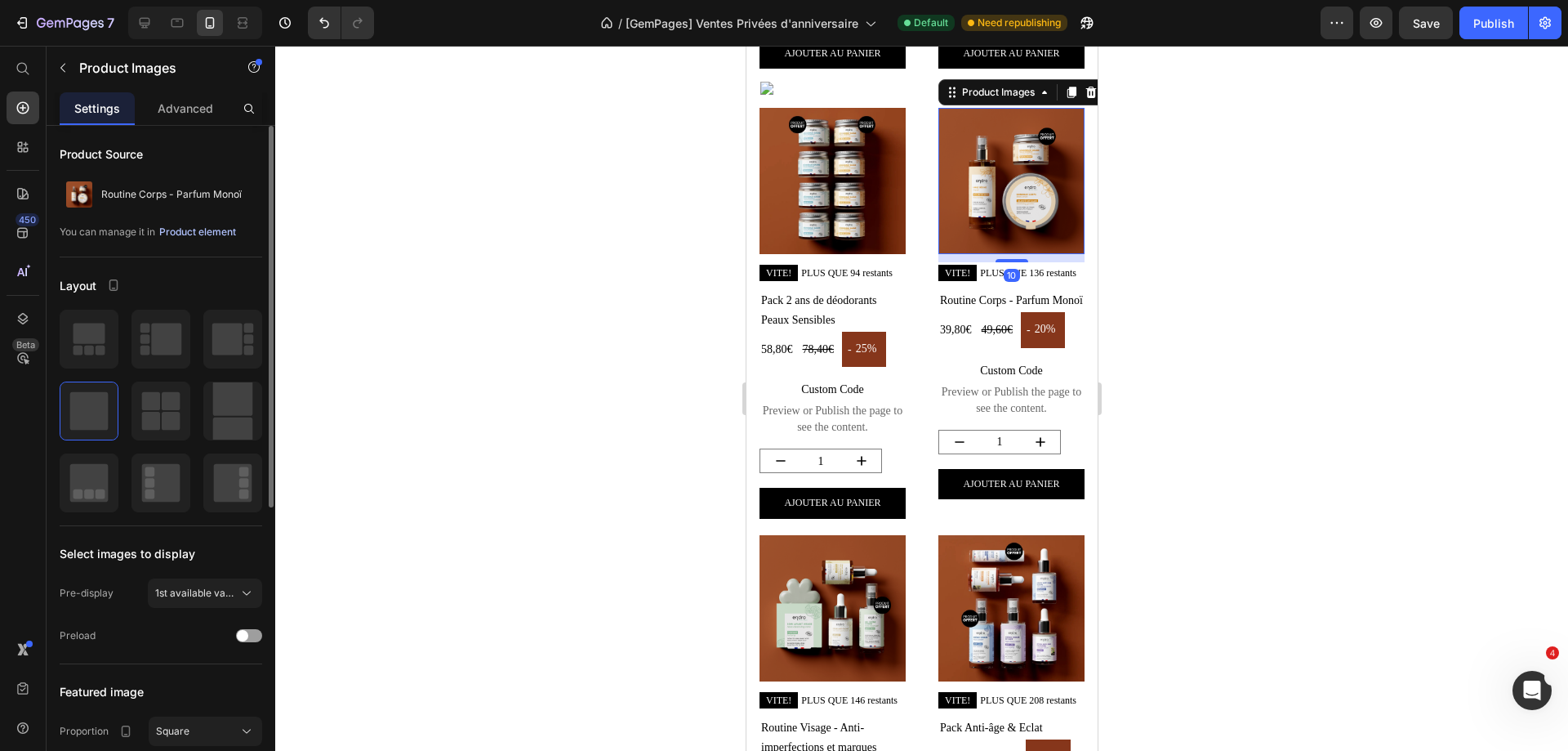 click on "Product element" at bounding box center (198, 232) 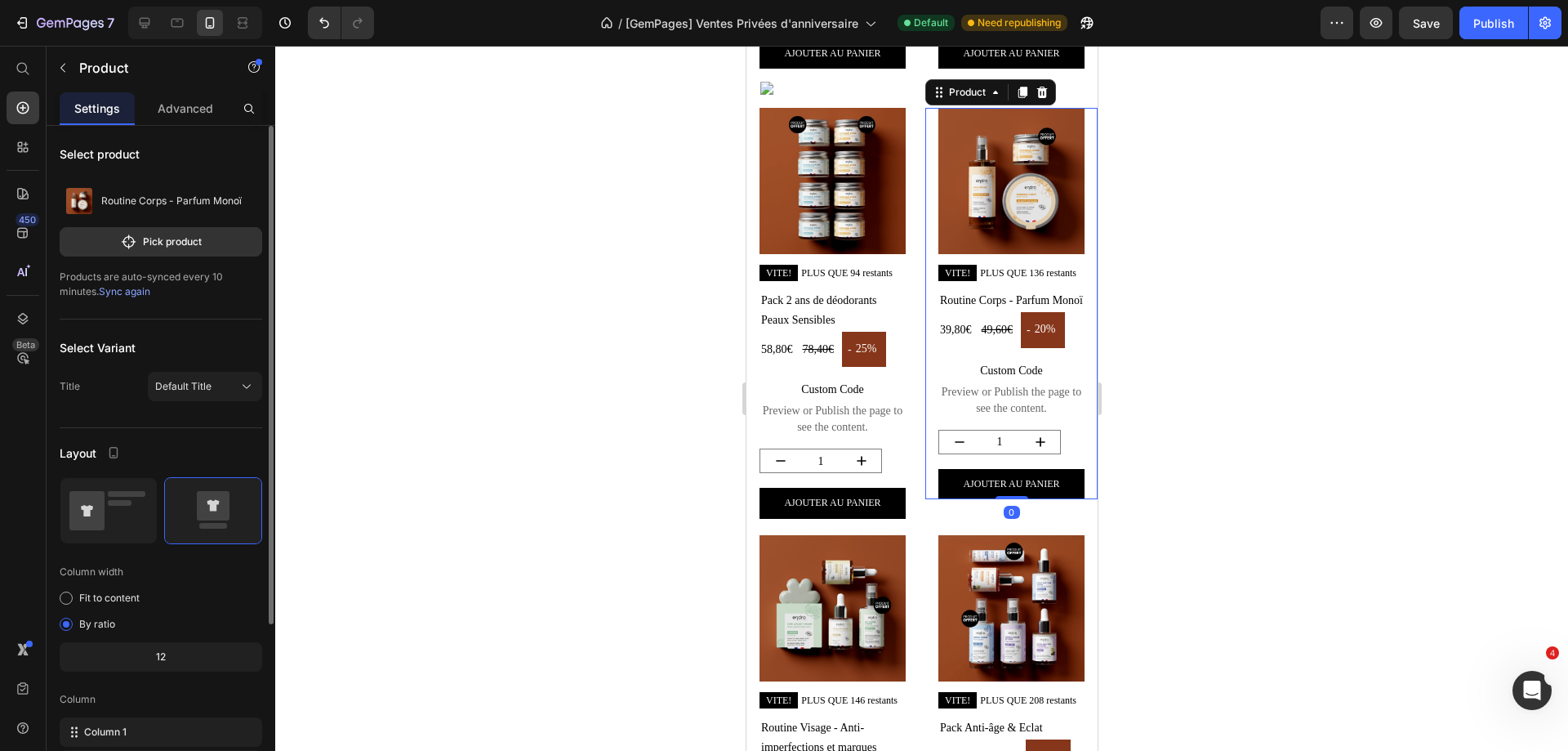 click on "Pick product" 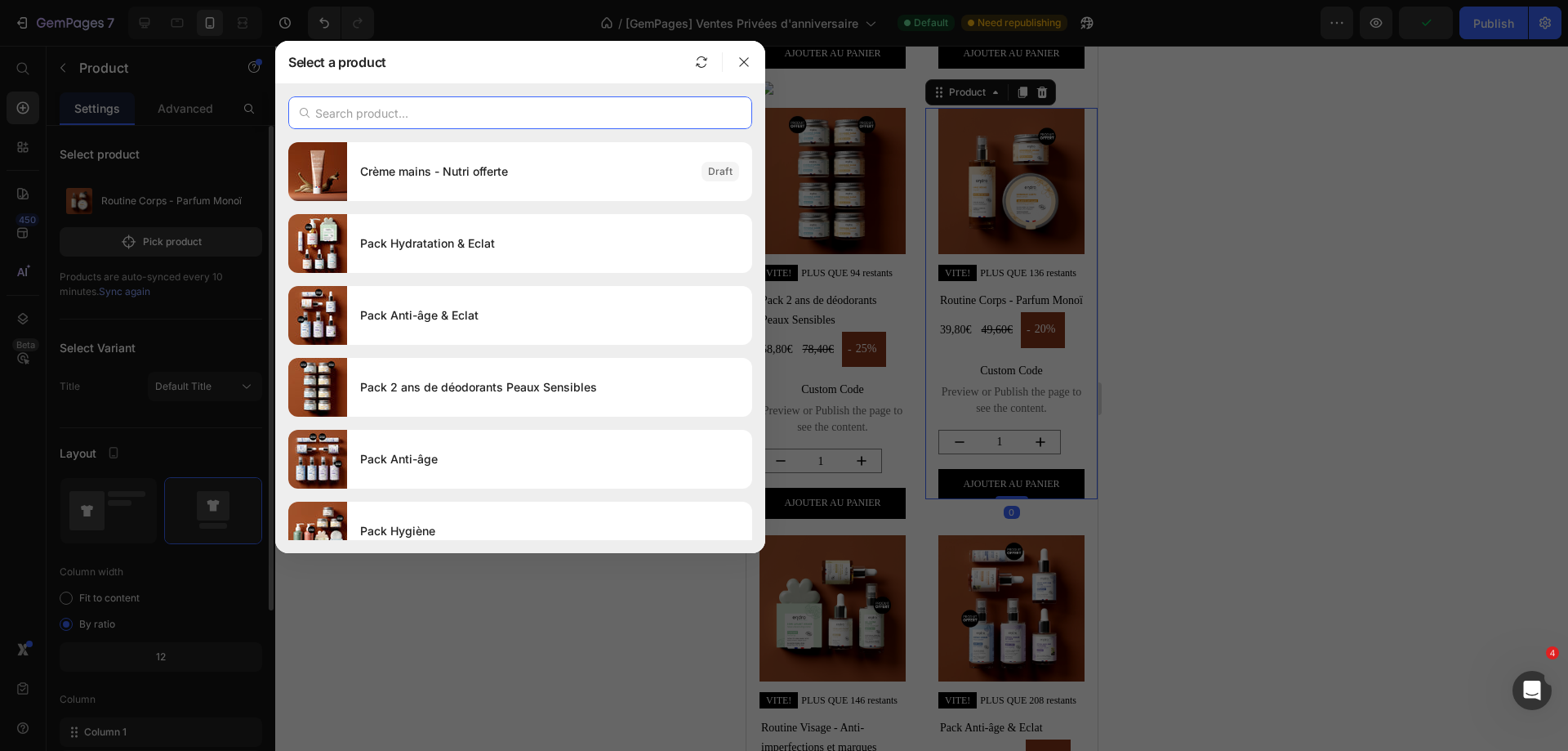 click at bounding box center (520, 113) 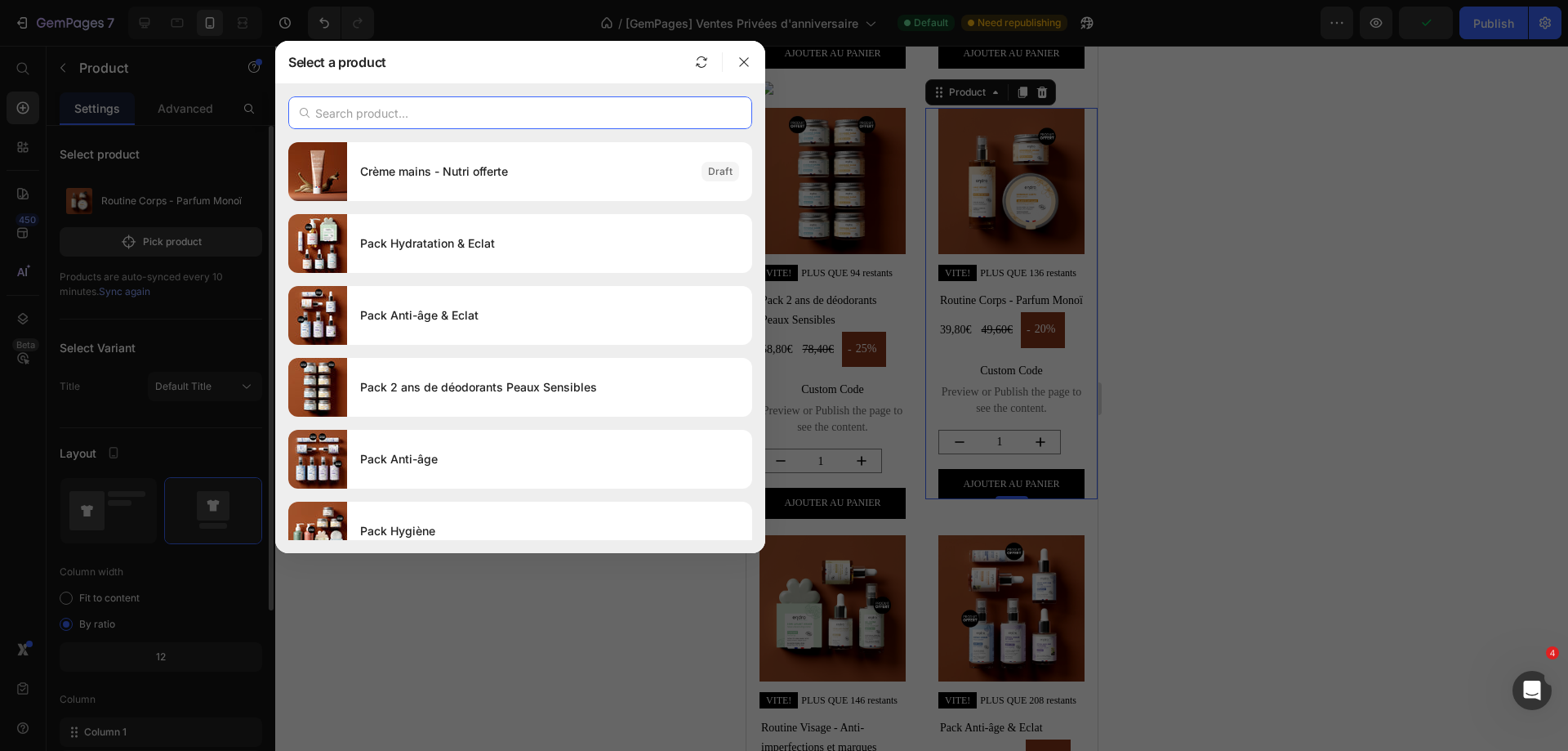 click at bounding box center [520, 113] 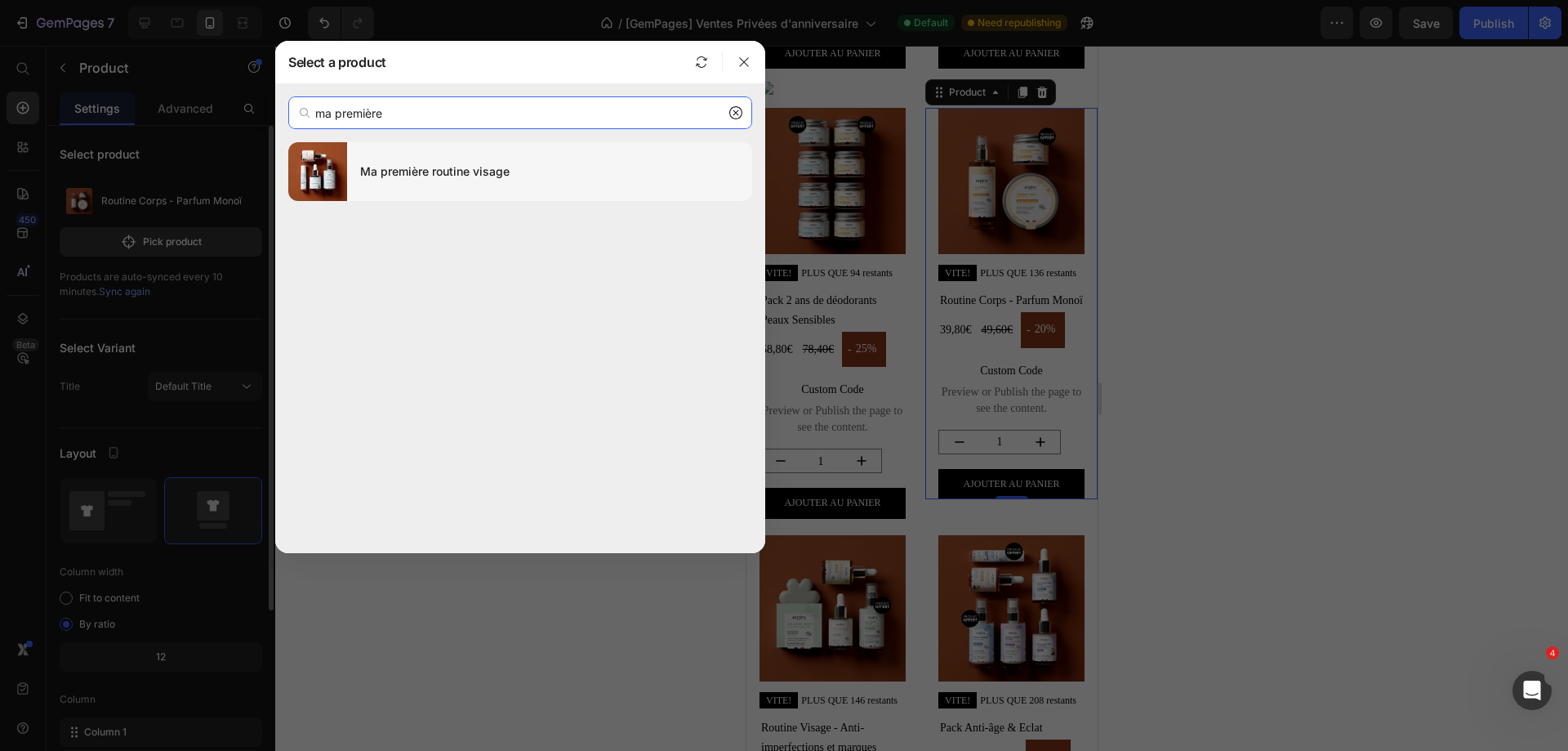 type on "ma première" 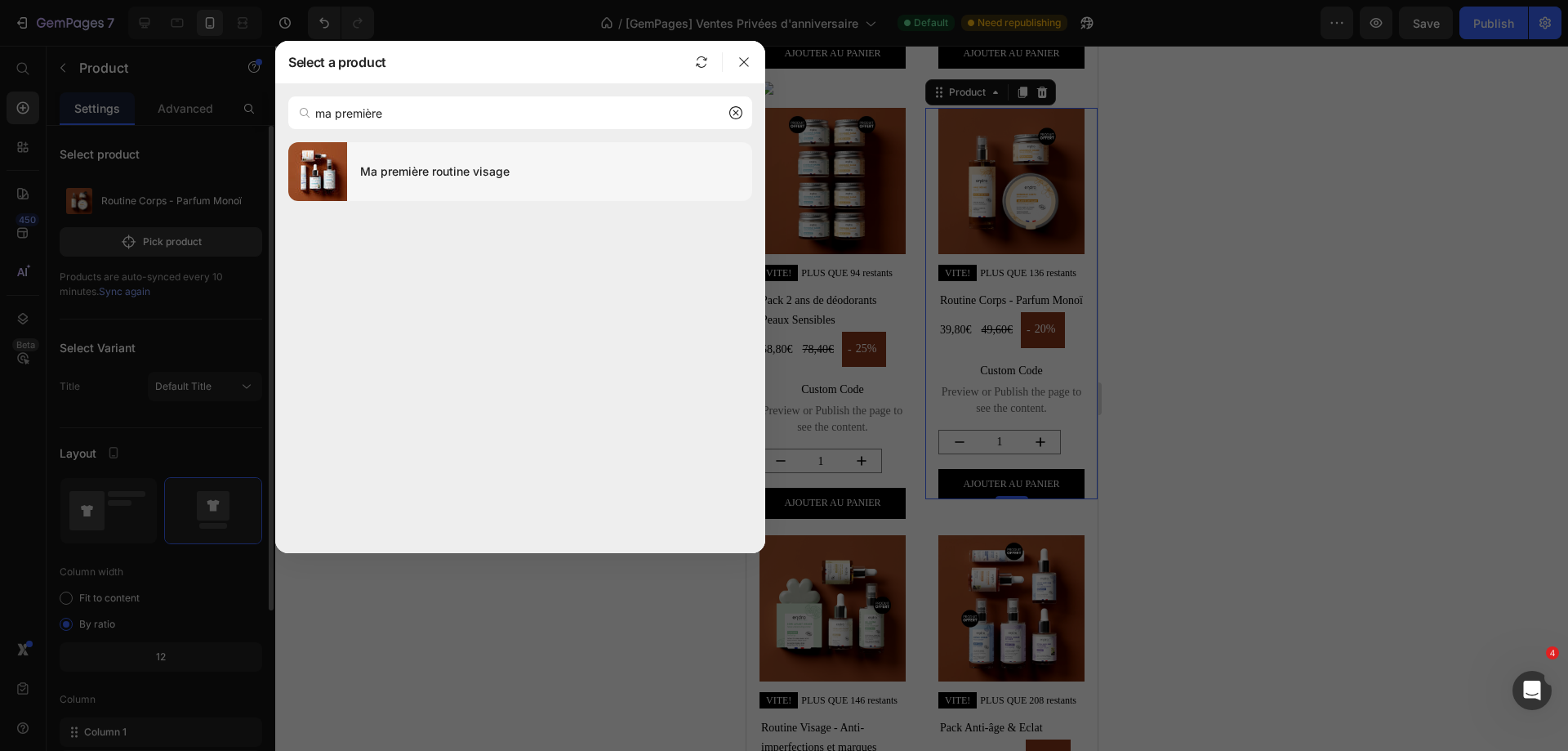 click on "Ma première routine visage" at bounding box center (550, 172) 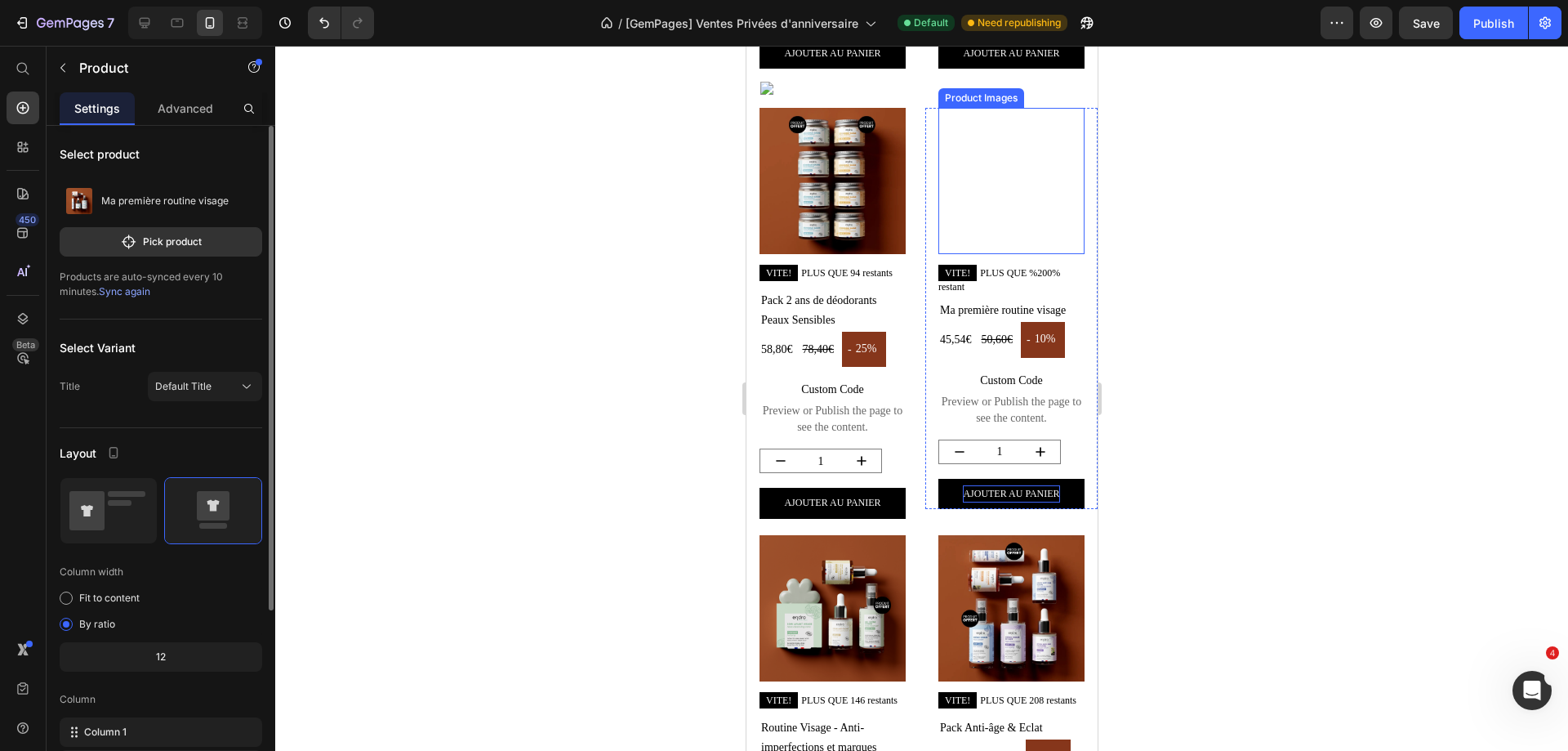 scroll, scrollTop: 1768, scrollLeft: 0, axis: vertical 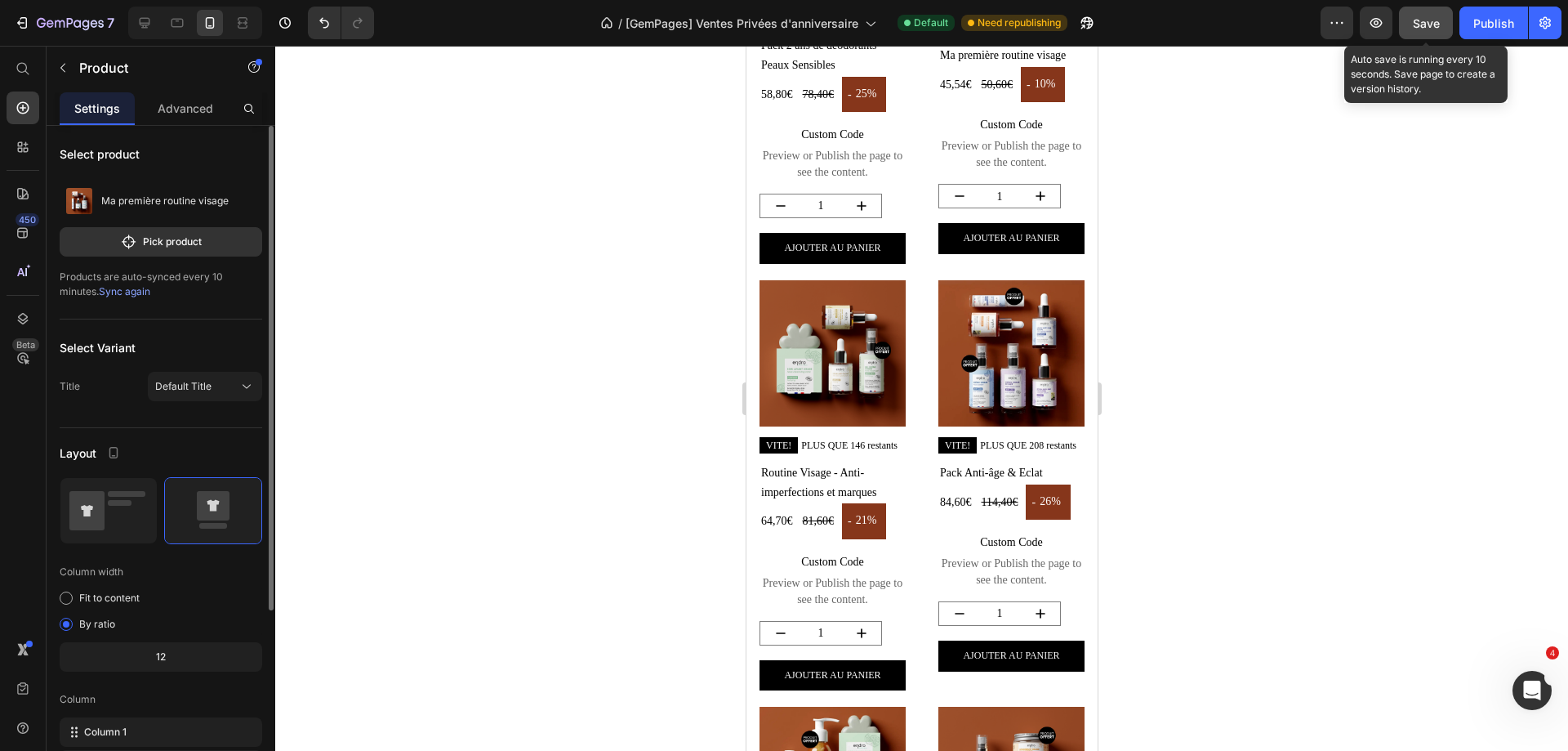 click on "Save" at bounding box center (1426, 23) 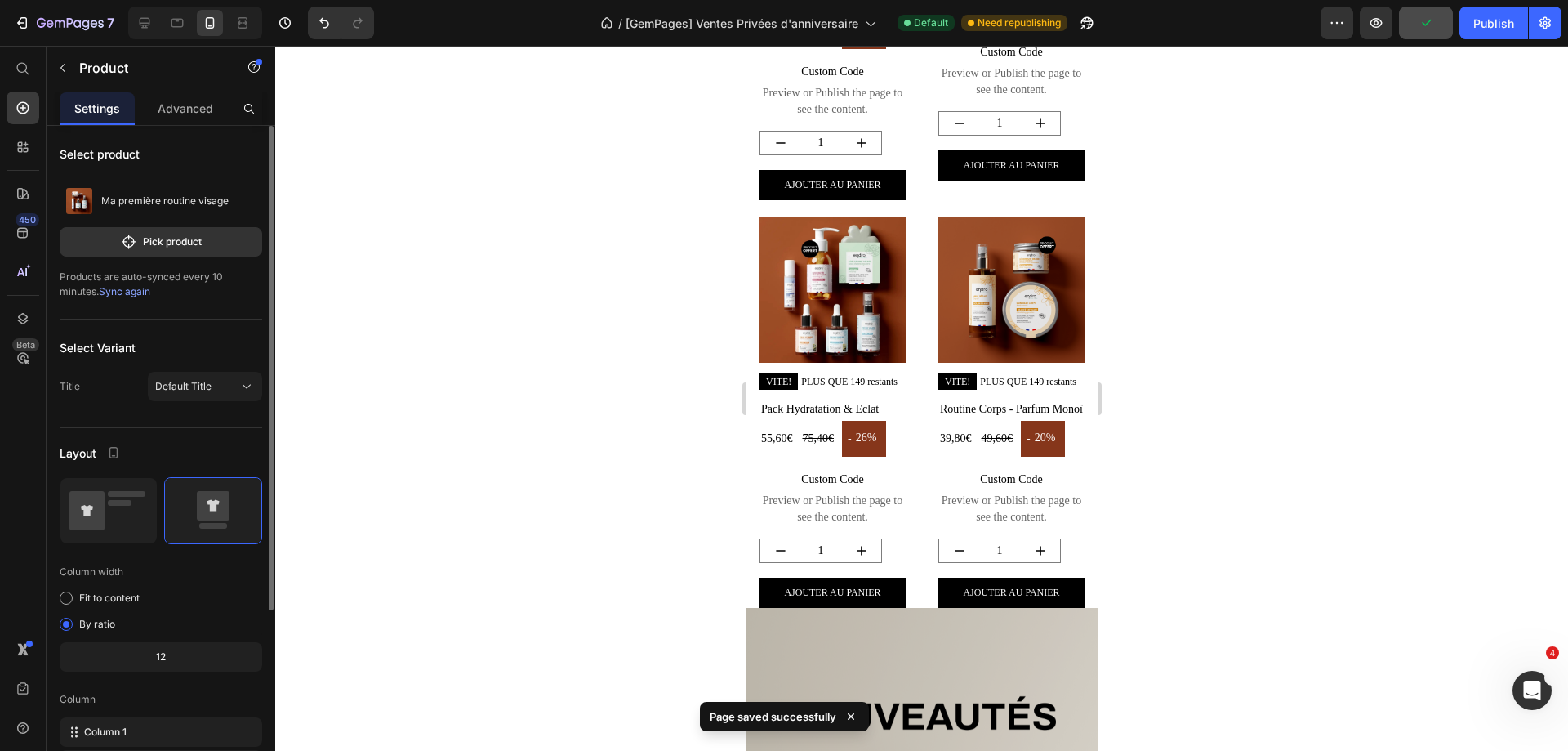 scroll, scrollTop: 2503, scrollLeft: 0, axis: vertical 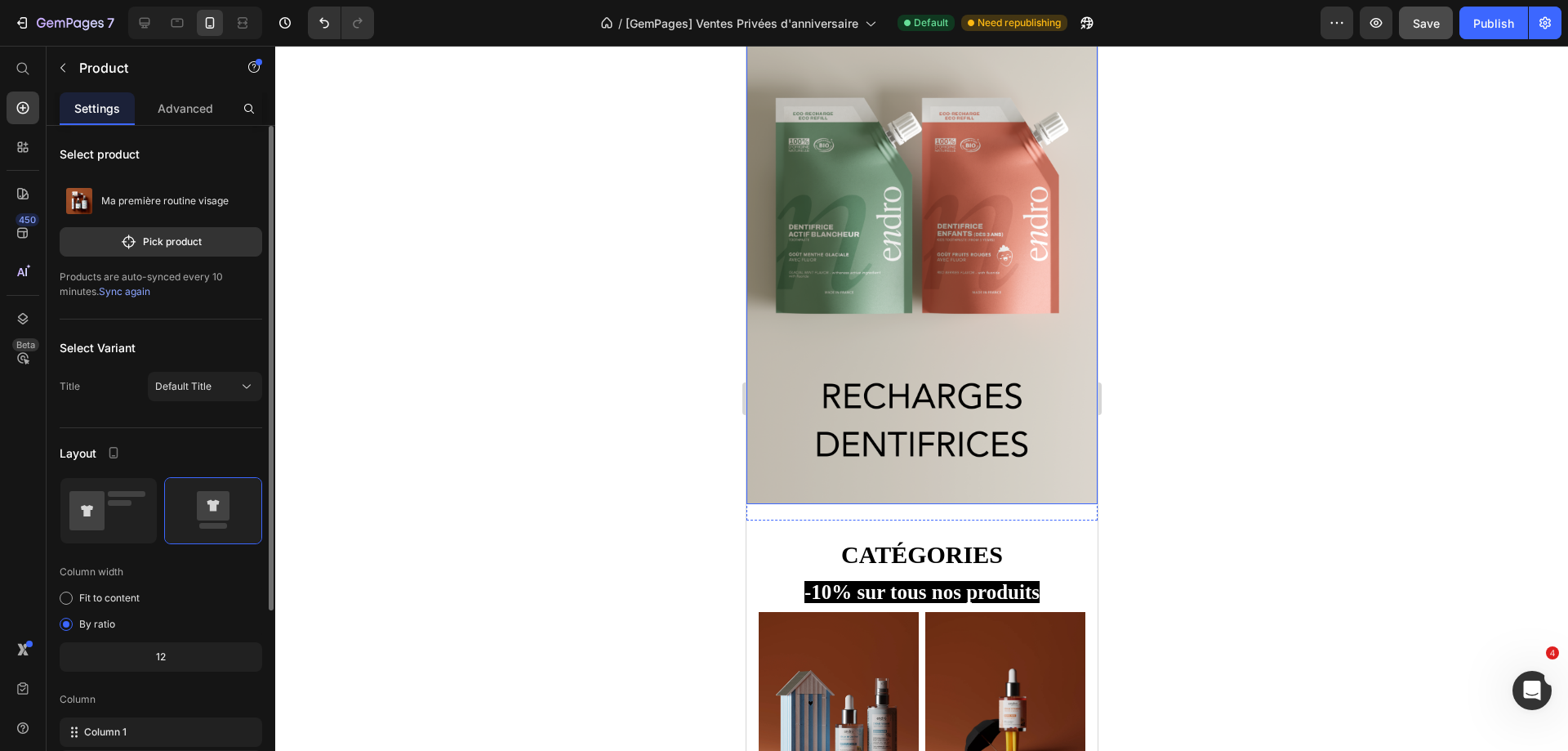 click at bounding box center [921, 188] 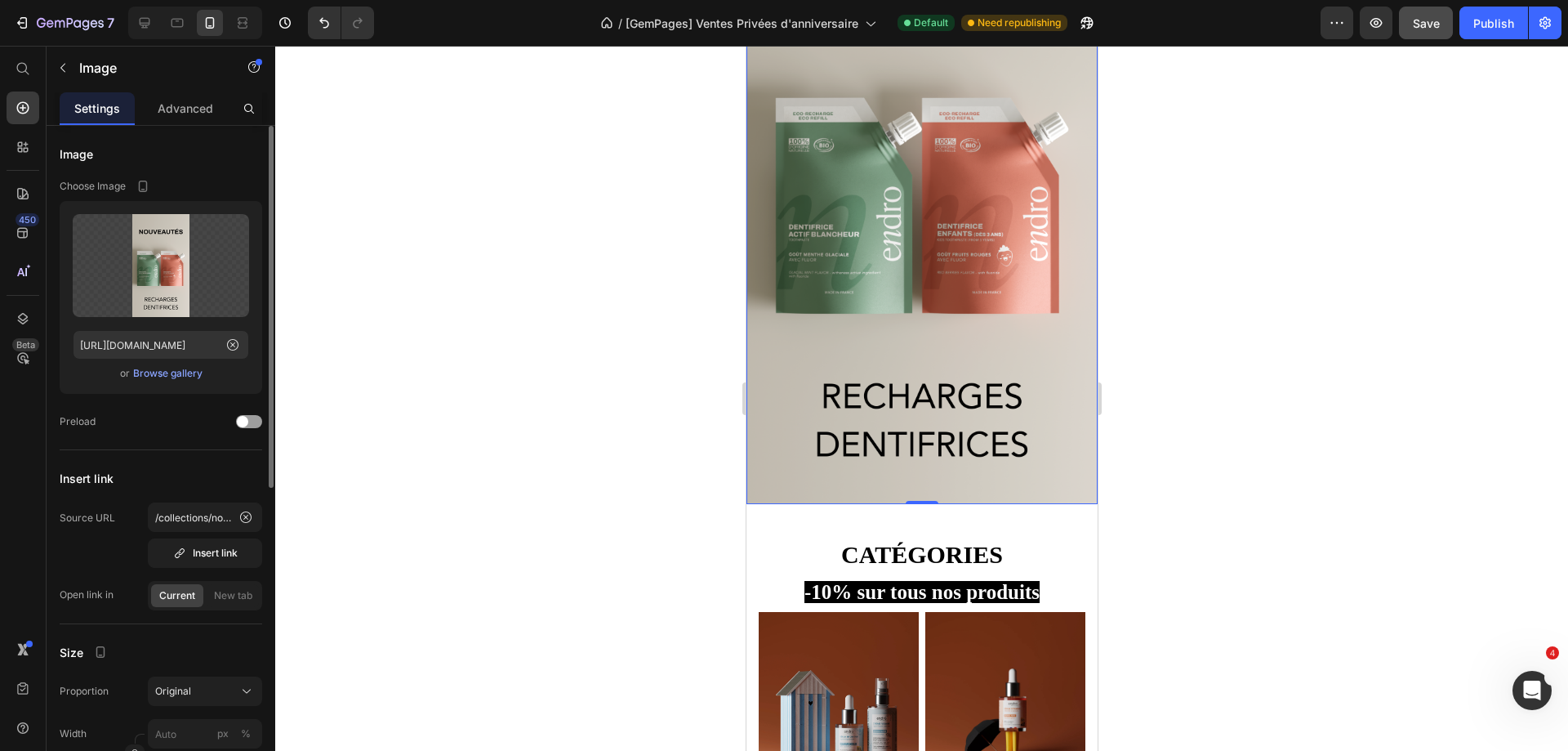 scroll, scrollTop: 2748, scrollLeft: 0, axis: vertical 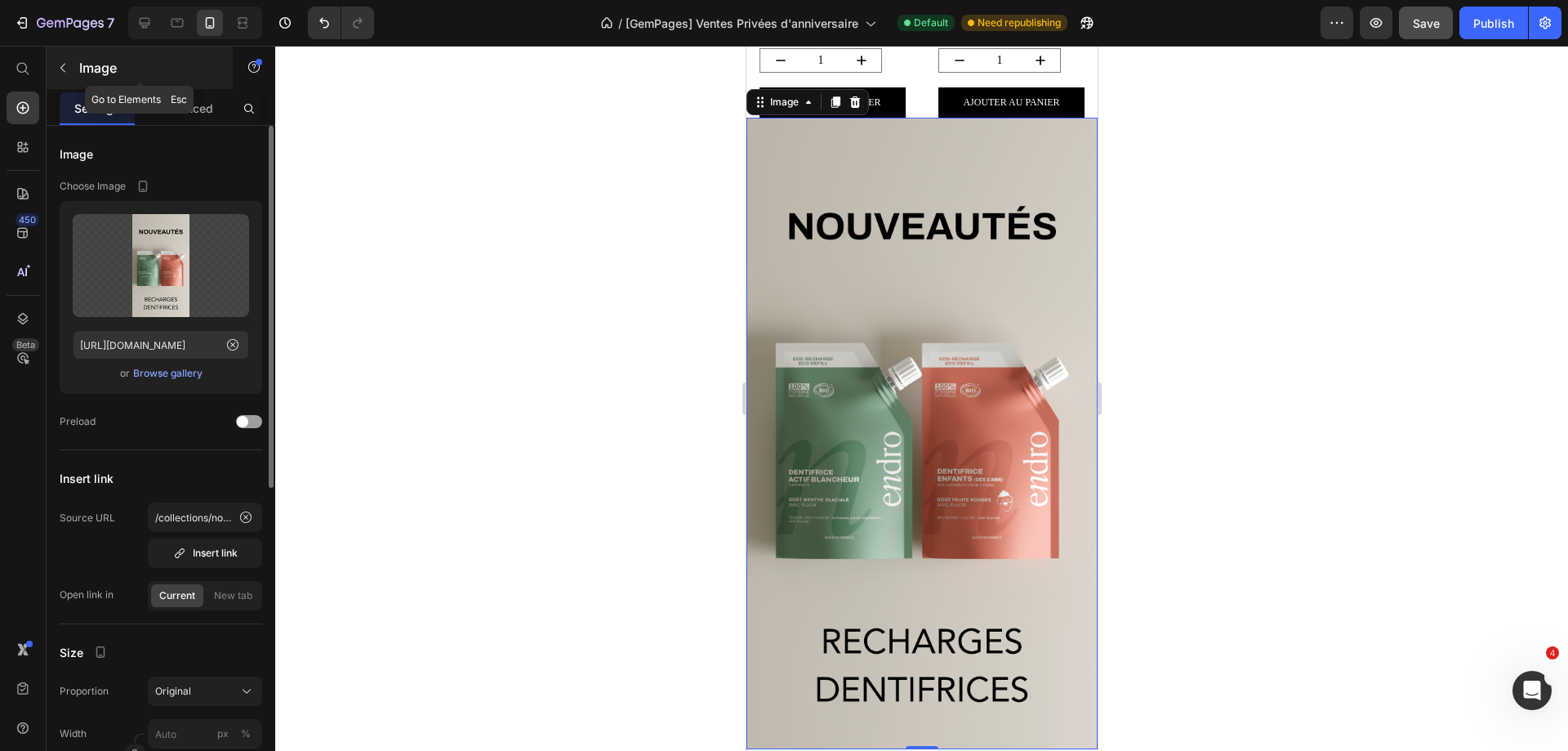 click 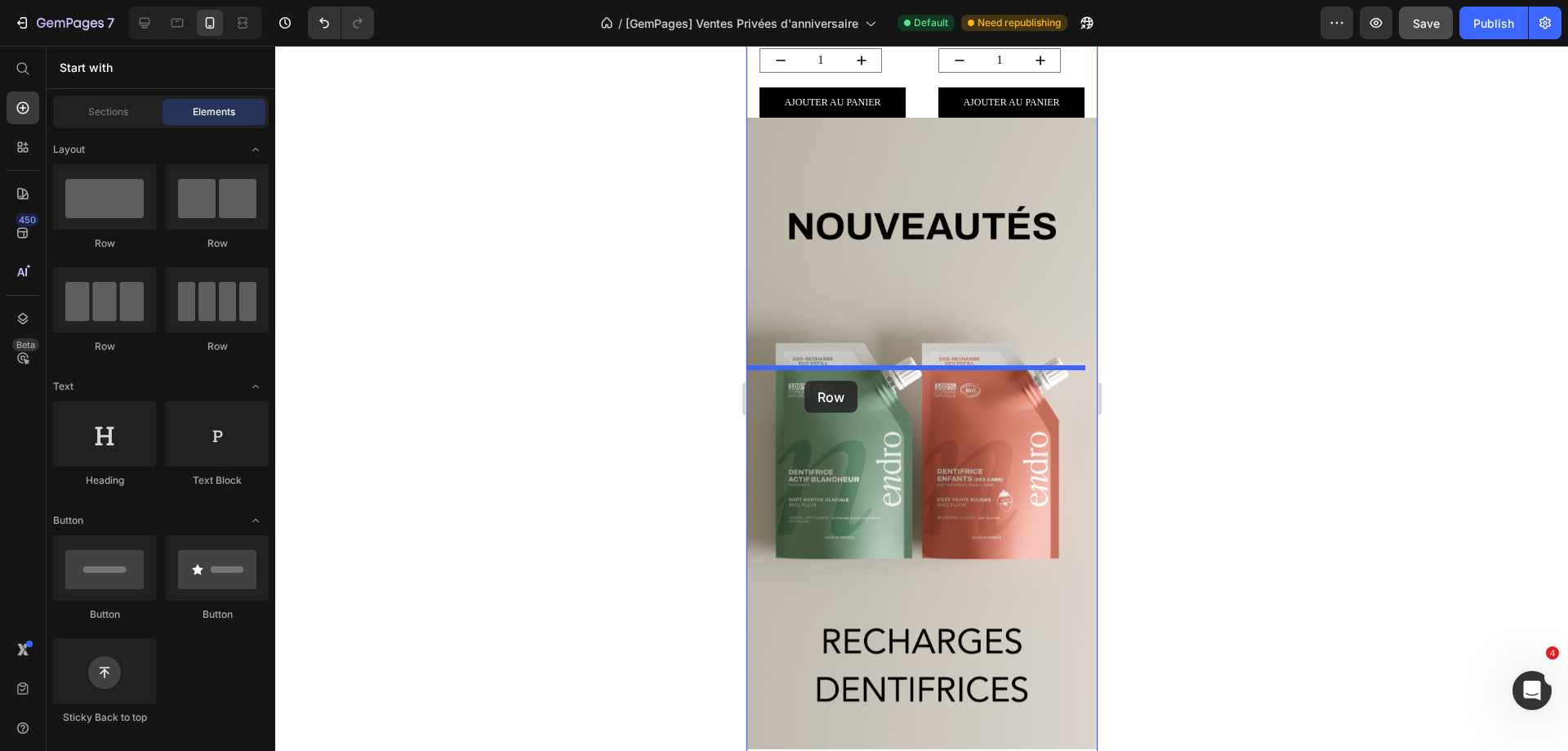 drag, startPoint x: 943, startPoint y: 253, endPoint x: 804, endPoint y: 381, distance: 188.9577 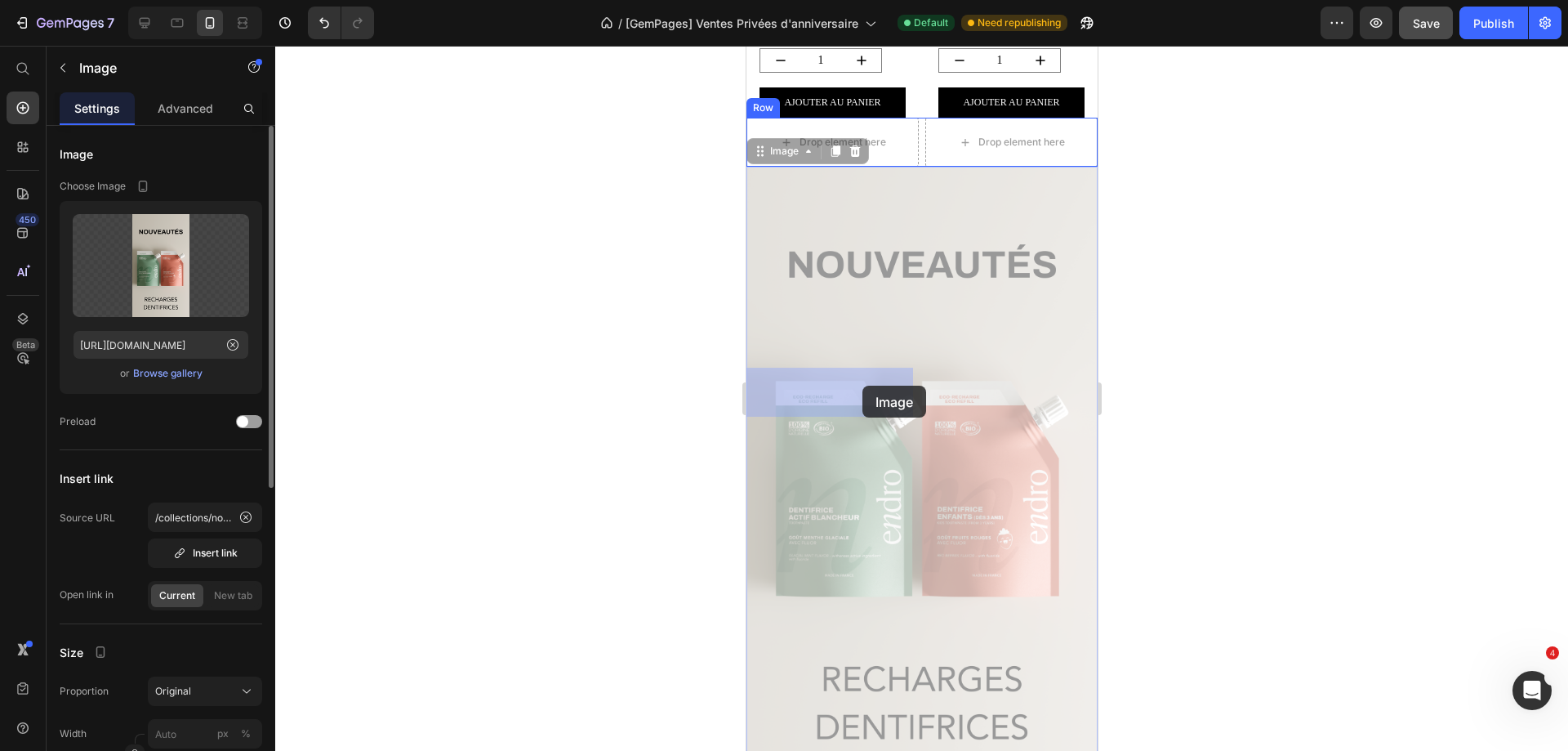 drag, startPoint x: 948, startPoint y: 582, endPoint x: 862, endPoint y: 386, distance: 214.03738 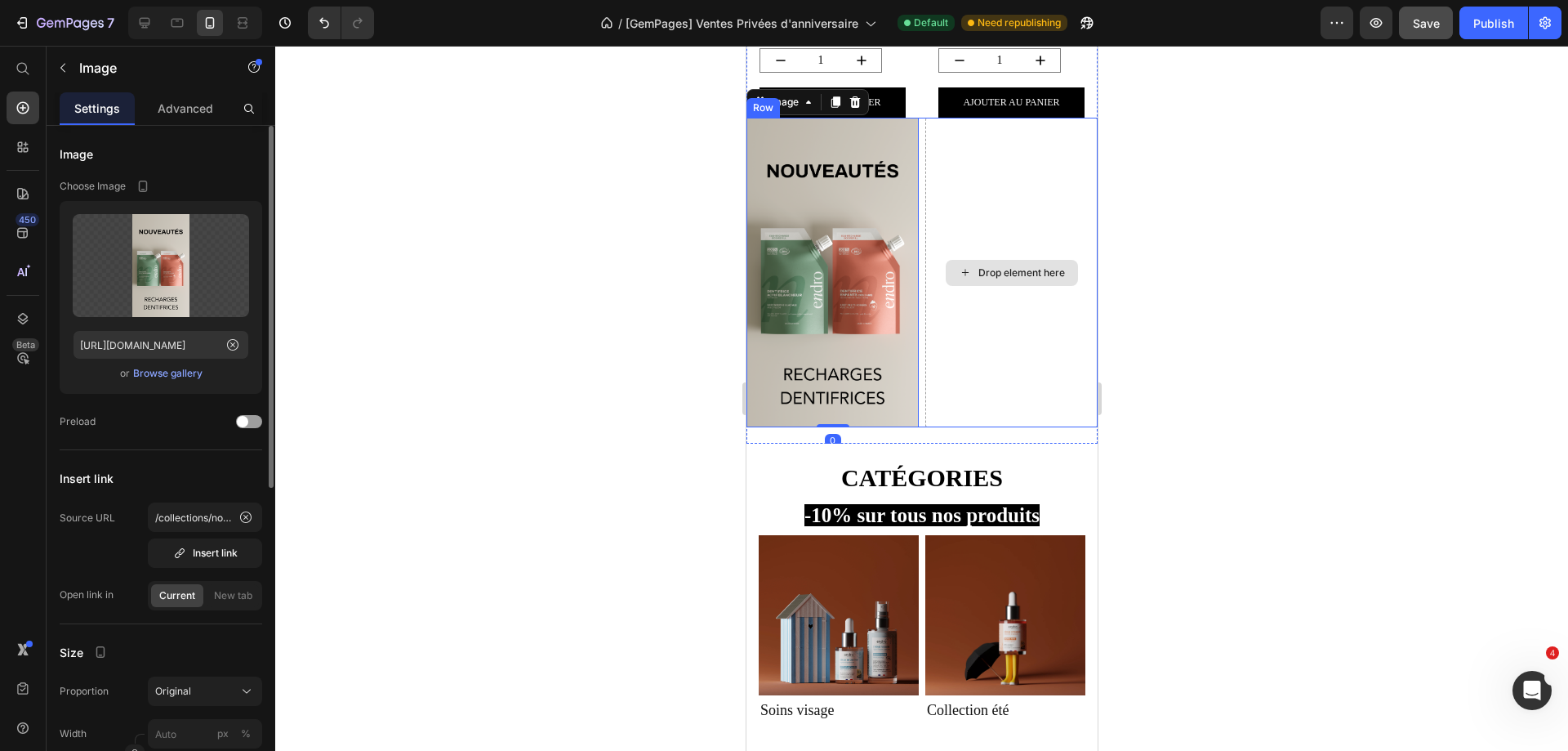 click 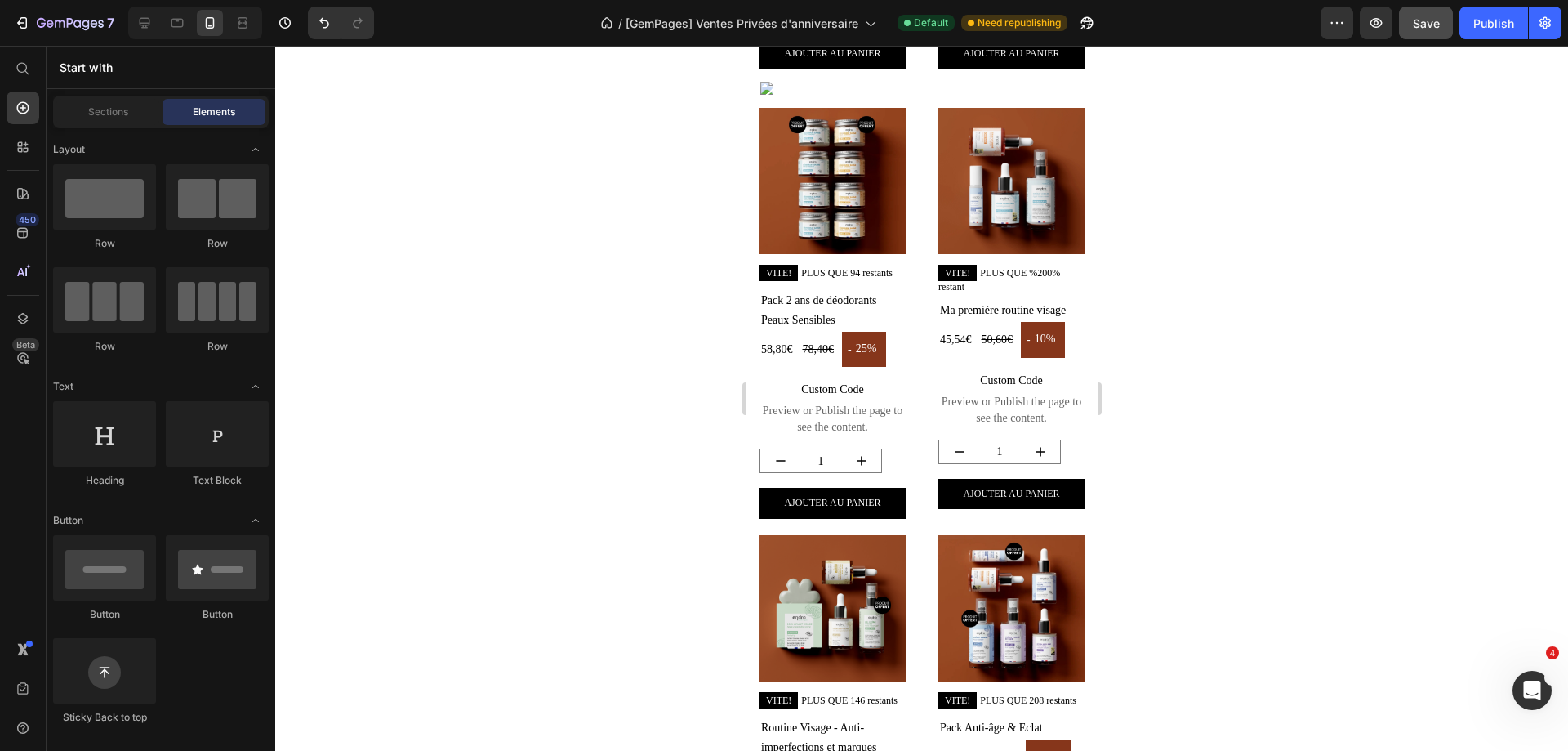 scroll, scrollTop: 787, scrollLeft: 0, axis: vertical 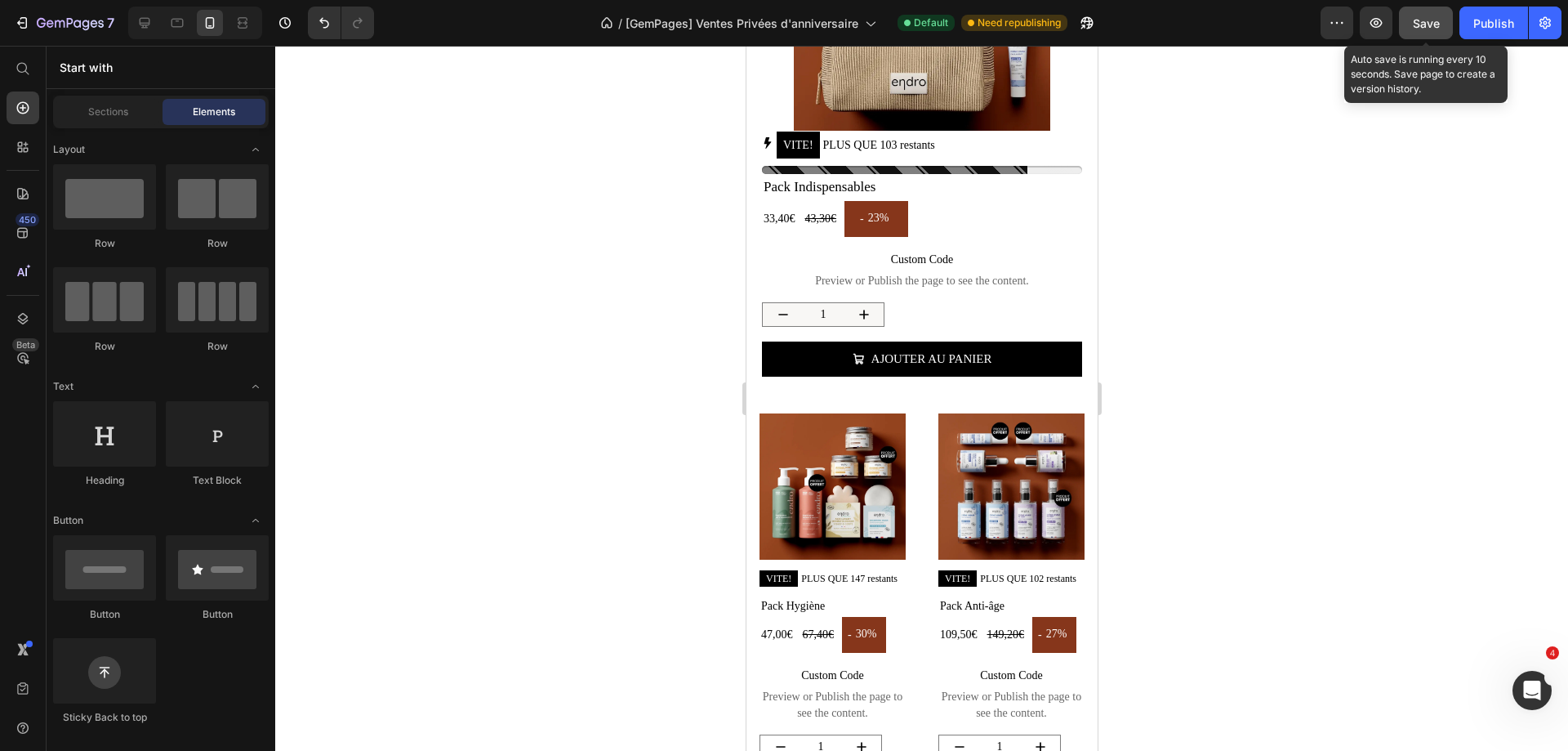 click on "Save" 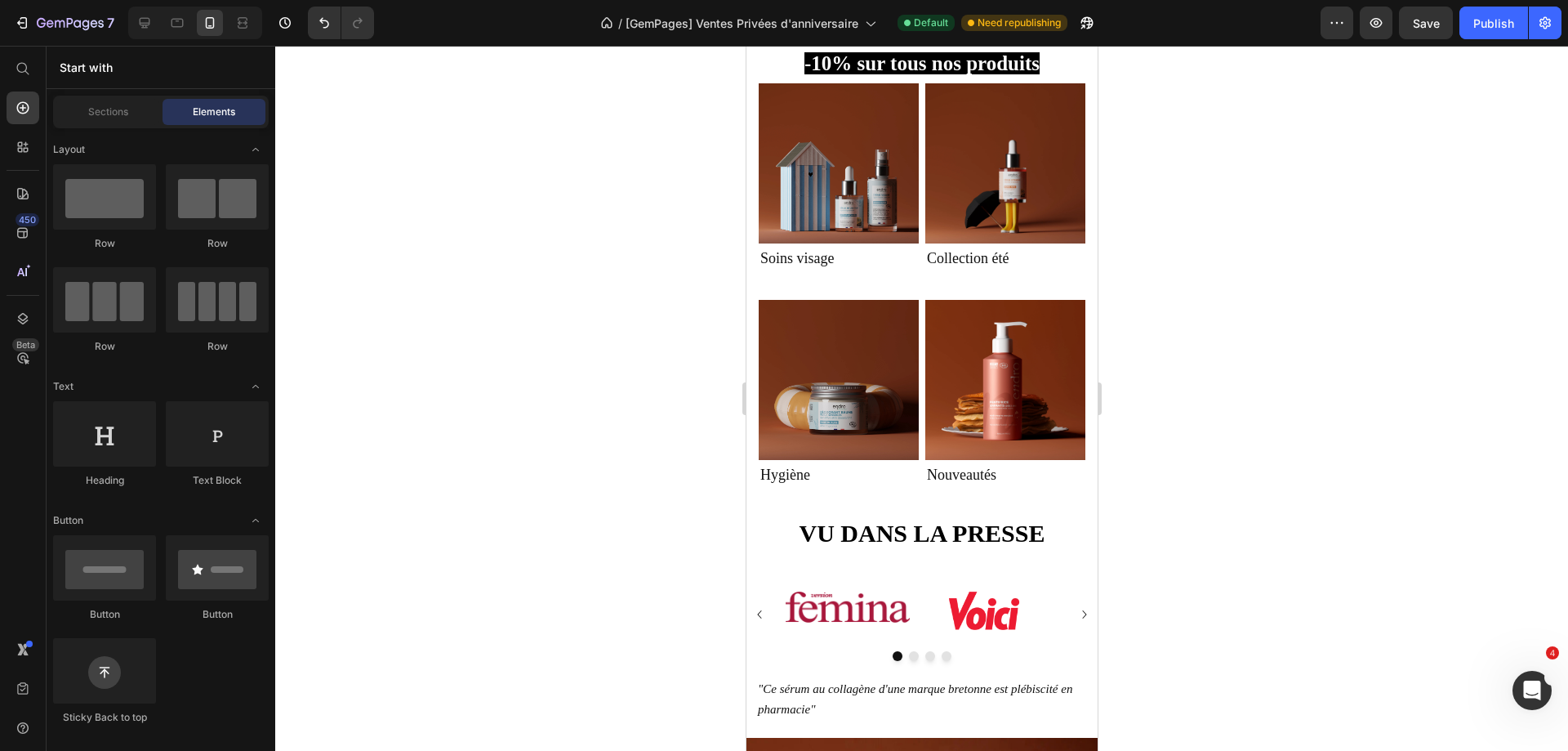 scroll, scrollTop: 4168, scrollLeft: 0, axis: vertical 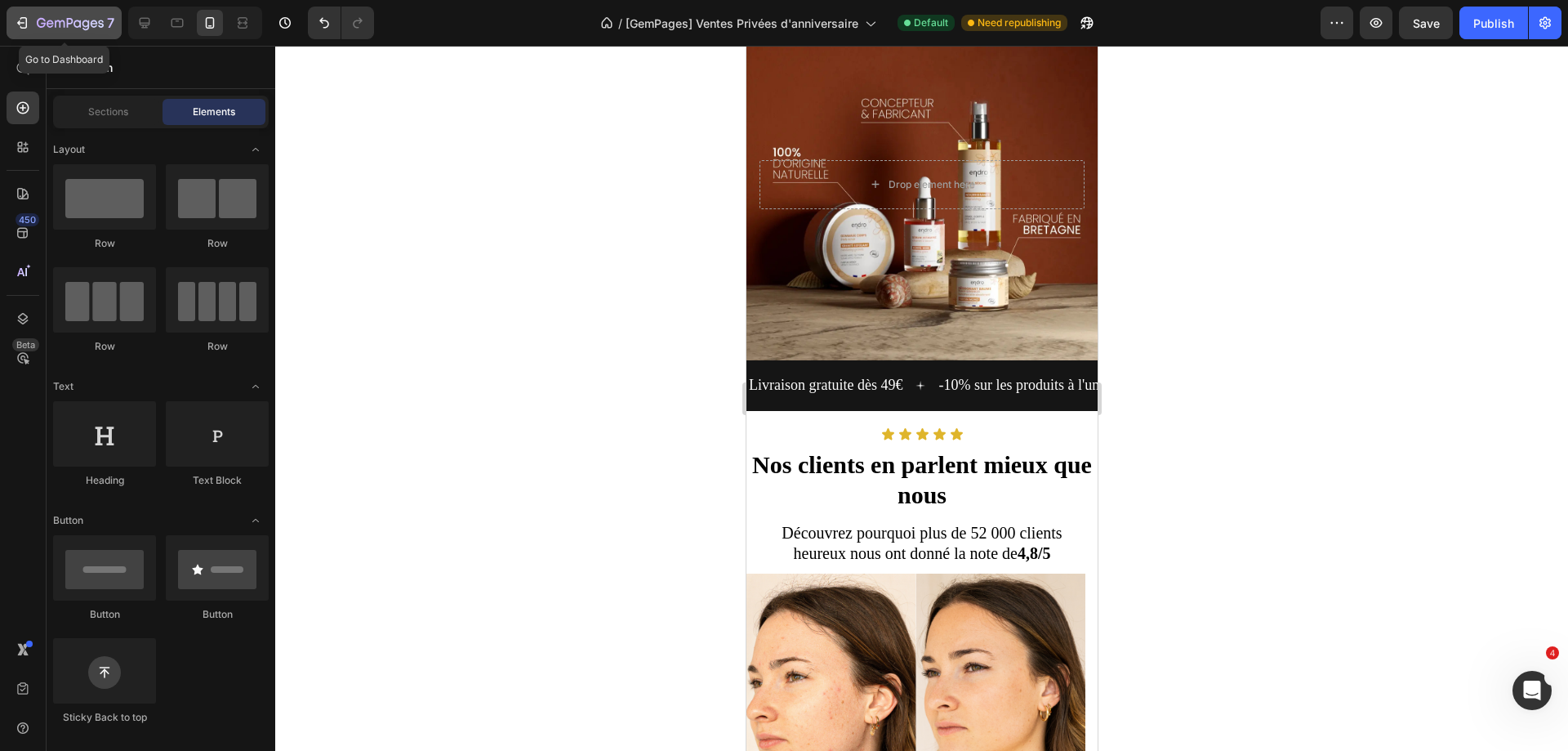 click on "7" 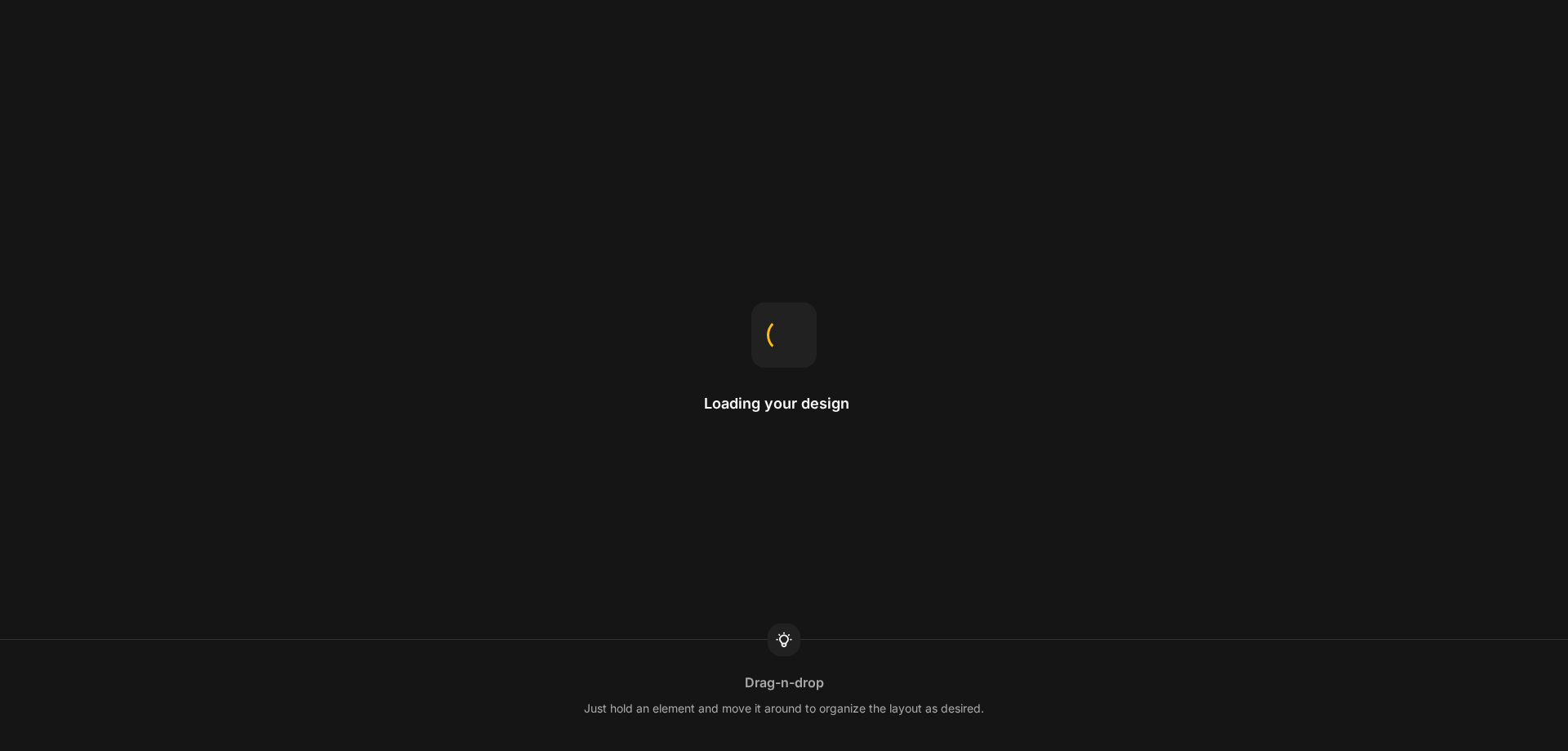 scroll, scrollTop: 0, scrollLeft: 0, axis: both 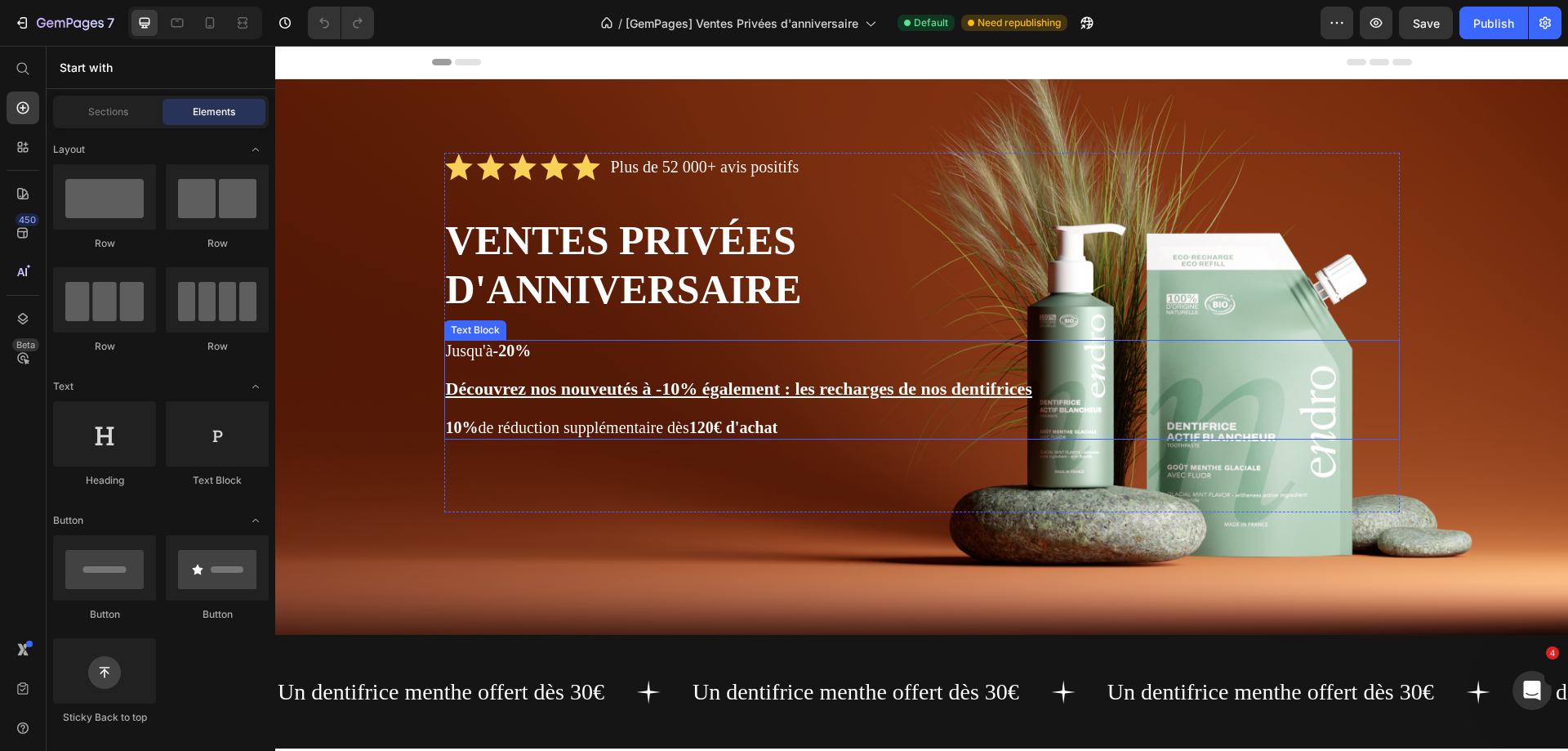 click on "Découvrez nos nouveutés à -10% également : les recharges de nos dentifrices" at bounding box center [739, 388] 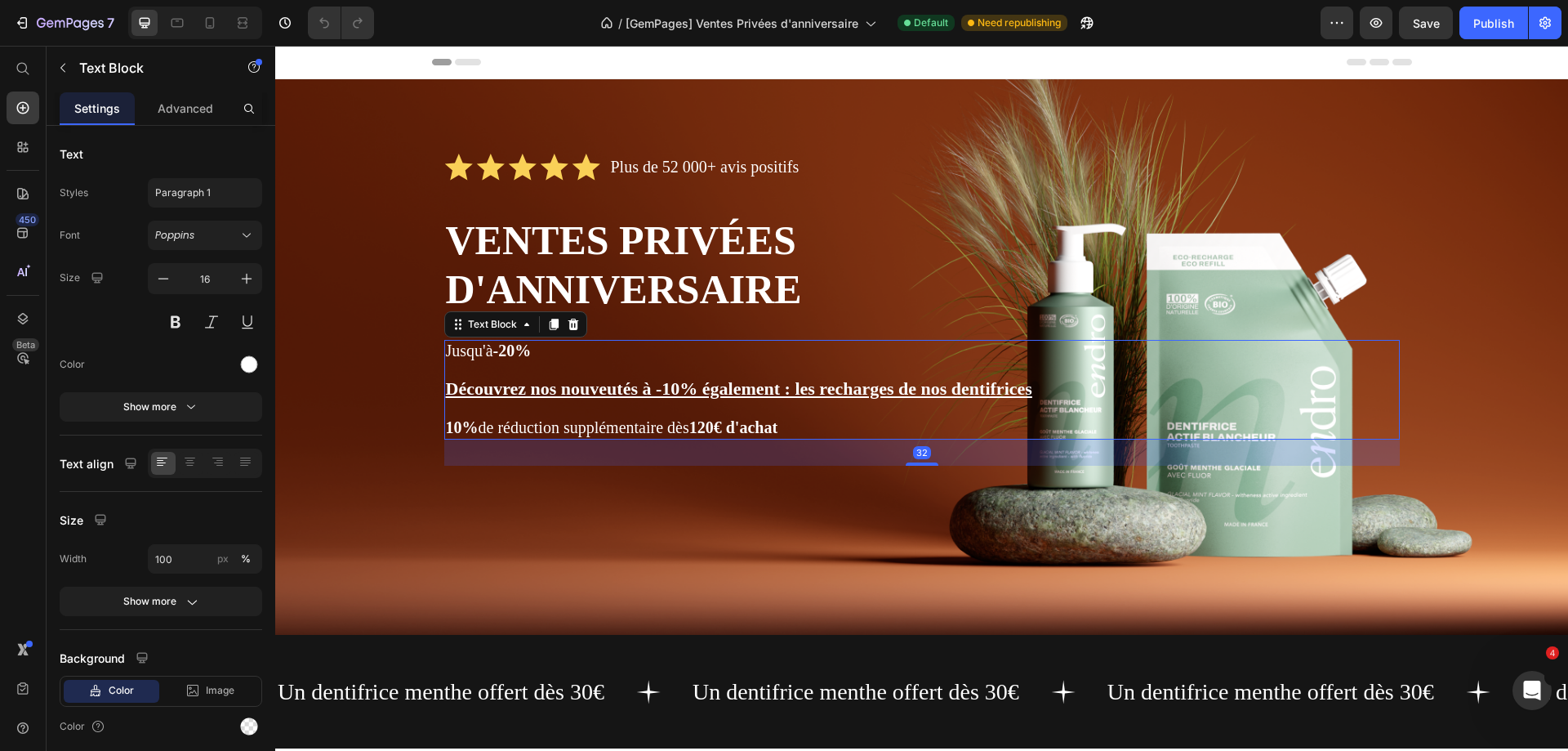 click on "Découvrez nos nouveutés à -10% également : les recharges de nos dentifrices" at bounding box center [739, 388] 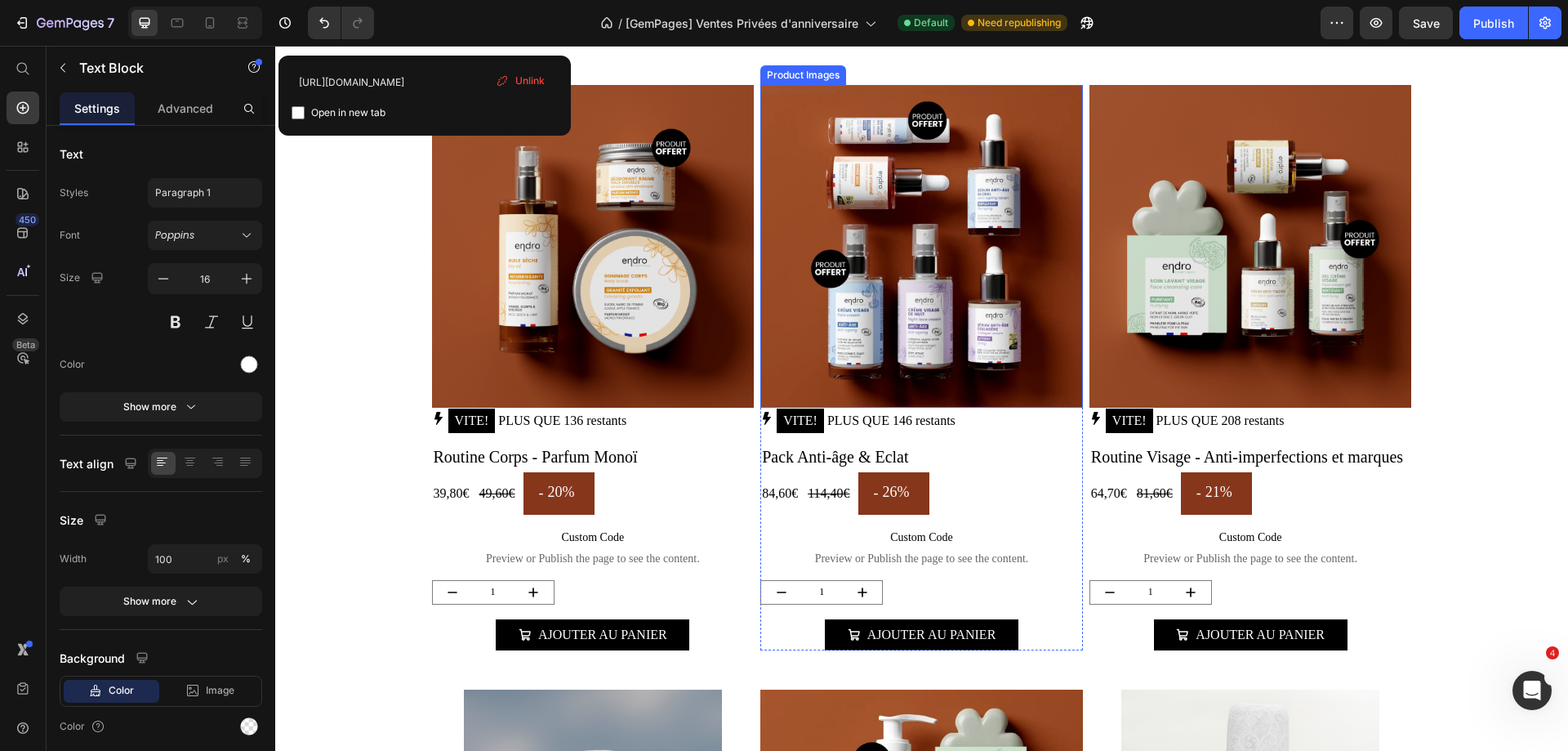 scroll, scrollTop: 2452, scrollLeft: 0, axis: vertical 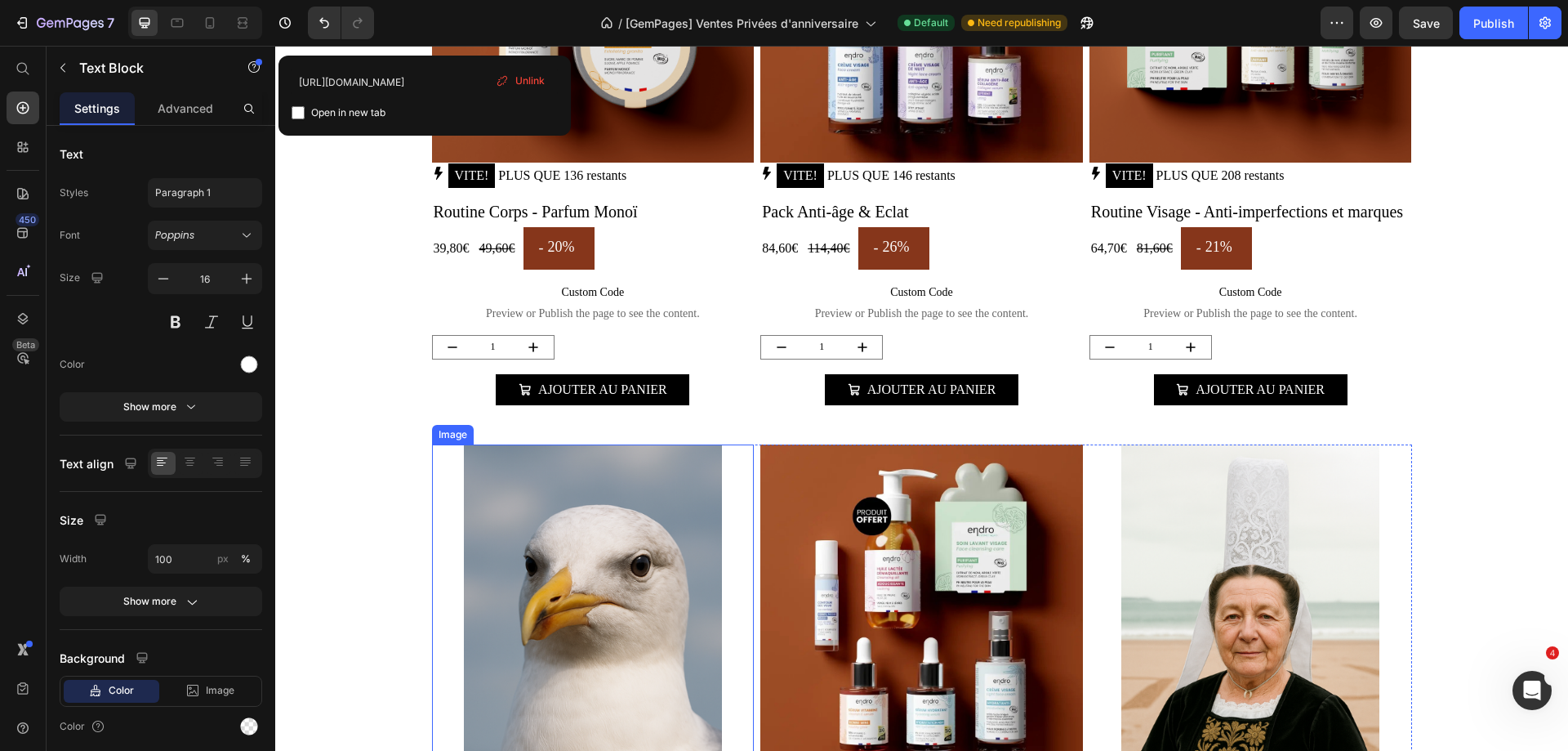 click at bounding box center (593, 729) 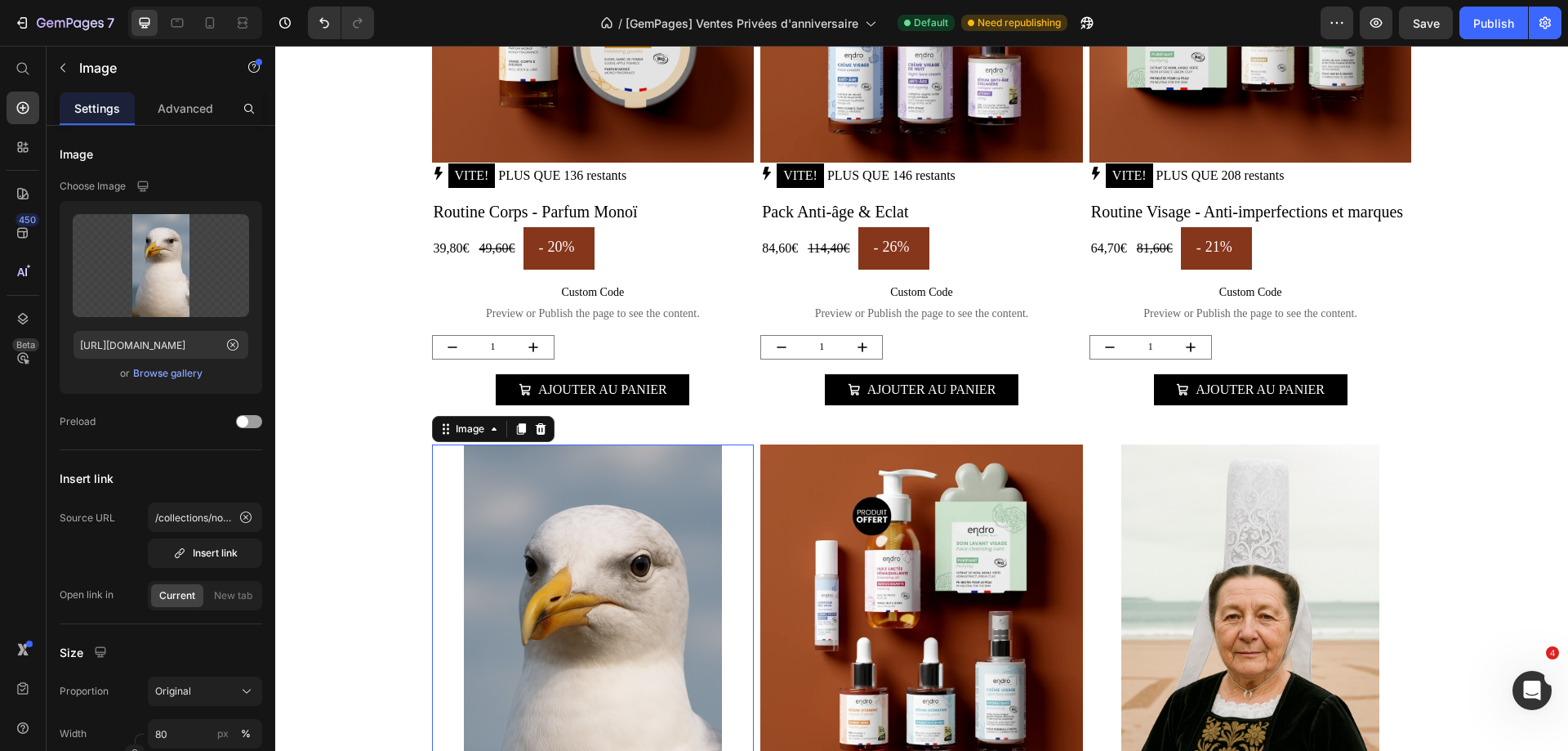 scroll, scrollTop: 2697, scrollLeft: 0, axis: vertical 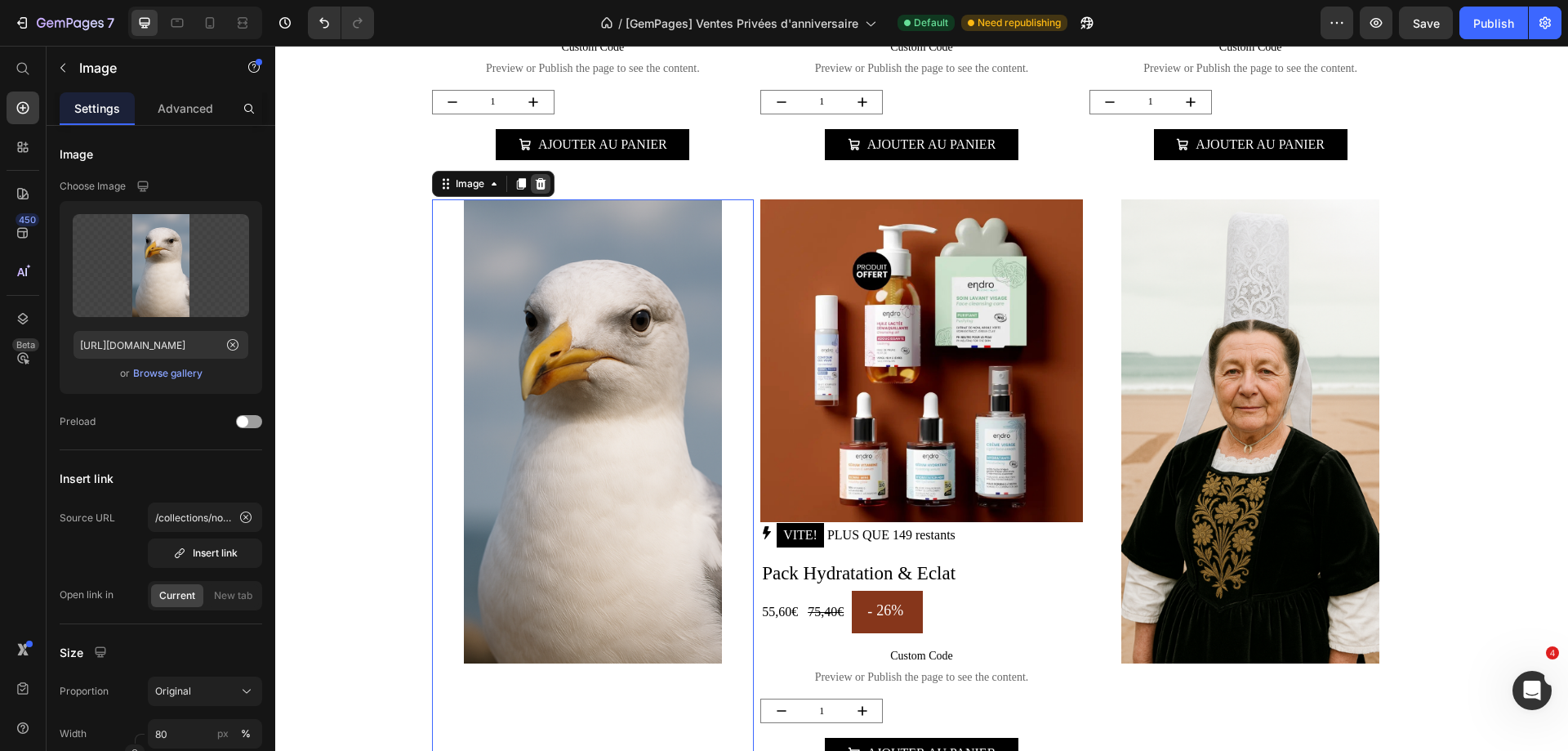 click 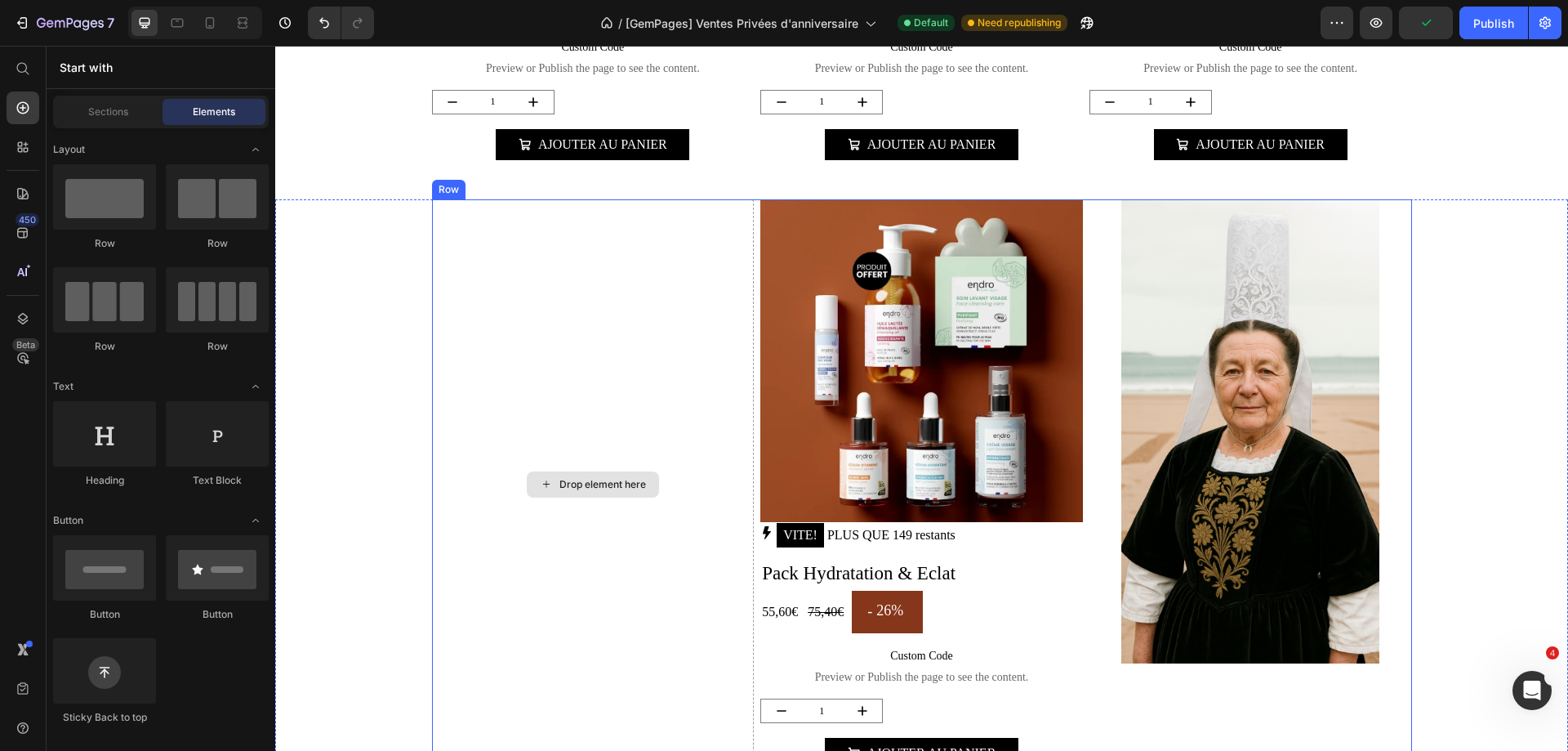 click on "Drop element here" at bounding box center (593, 484) 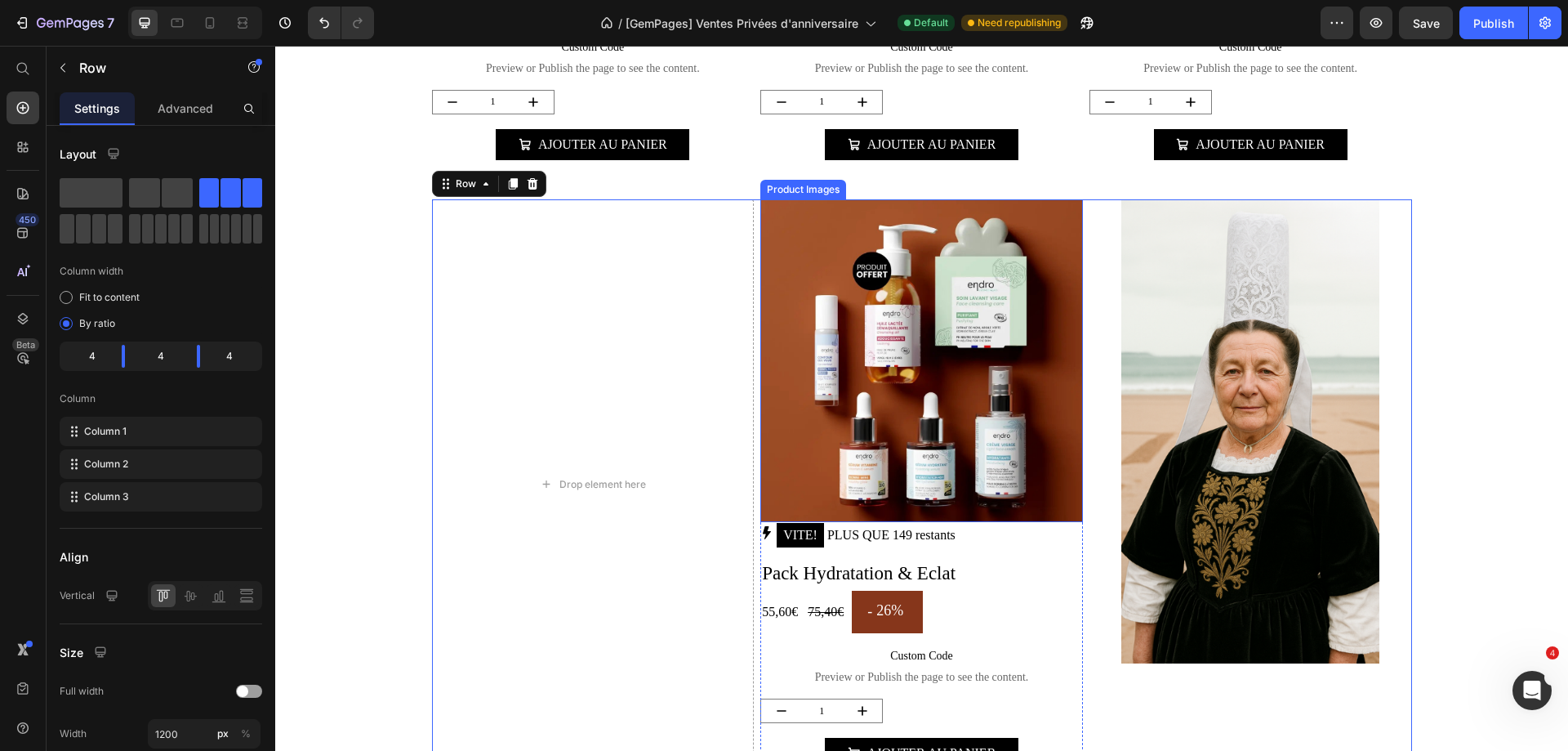 click on "Product Images" at bounding box center (803, 190) 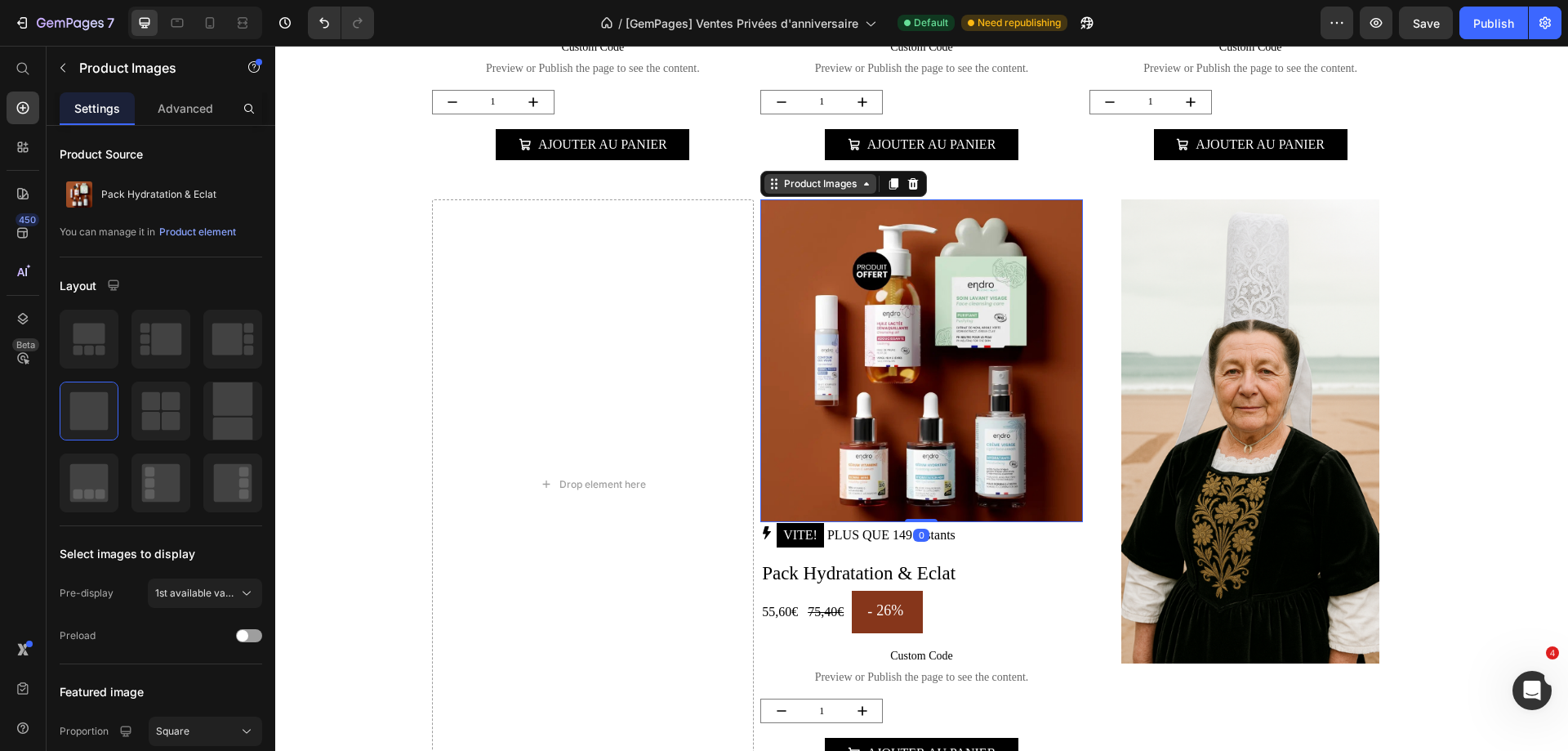 click on "Product Images" at bounding box center (820, 184) 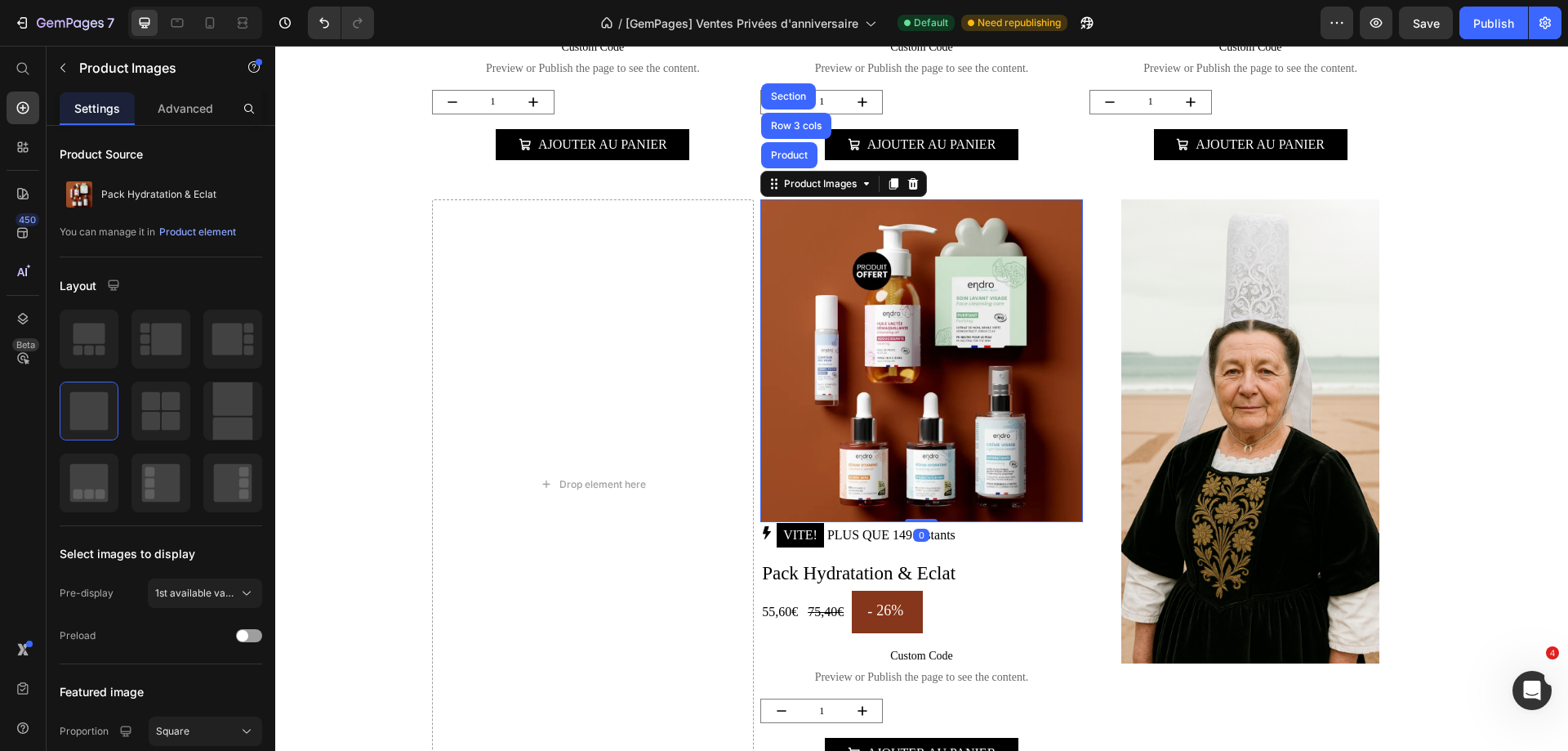 scroll, scrollTop: 2452, scrollLeft: 0, axis: vertical 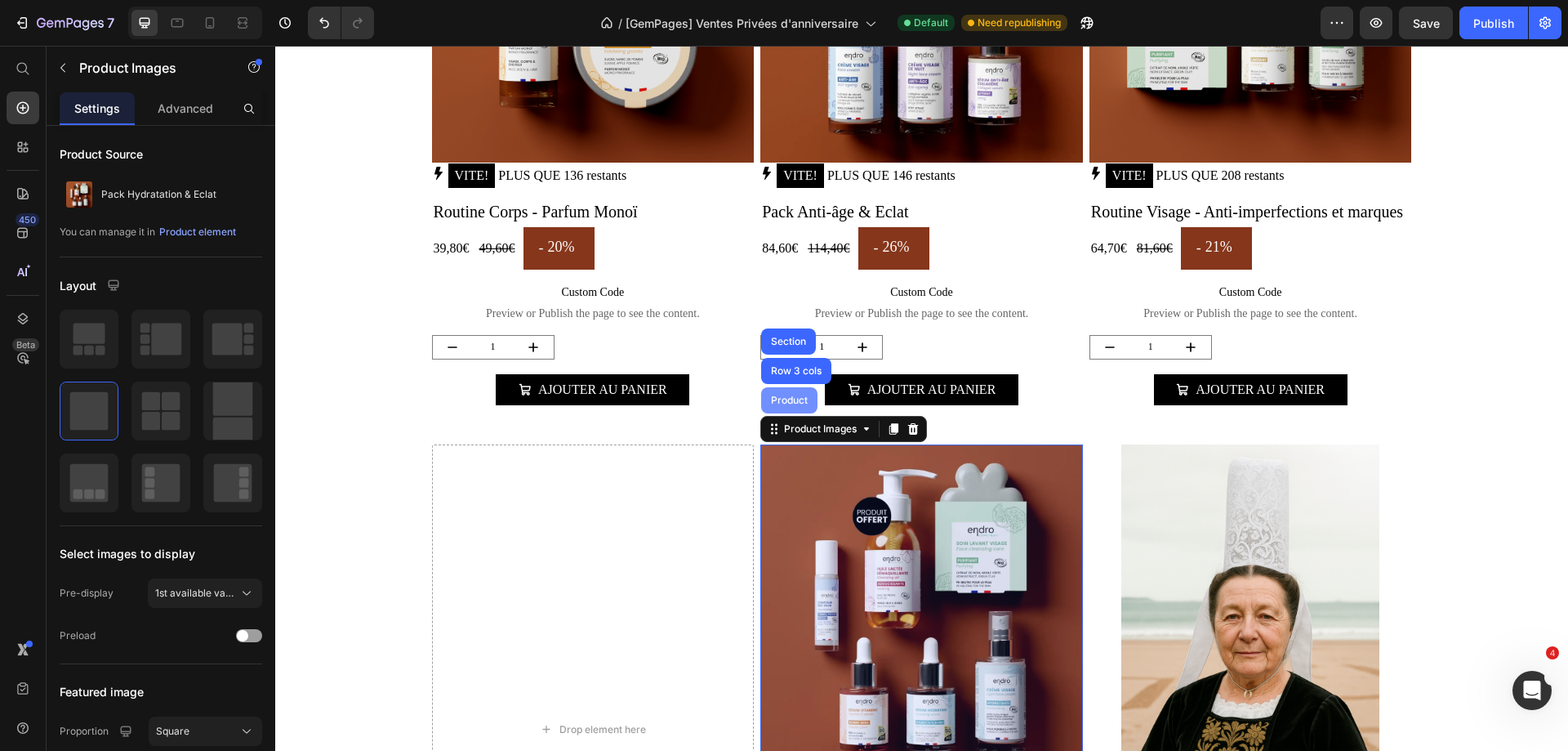 click on "Product" at bounding box center [789, 400] 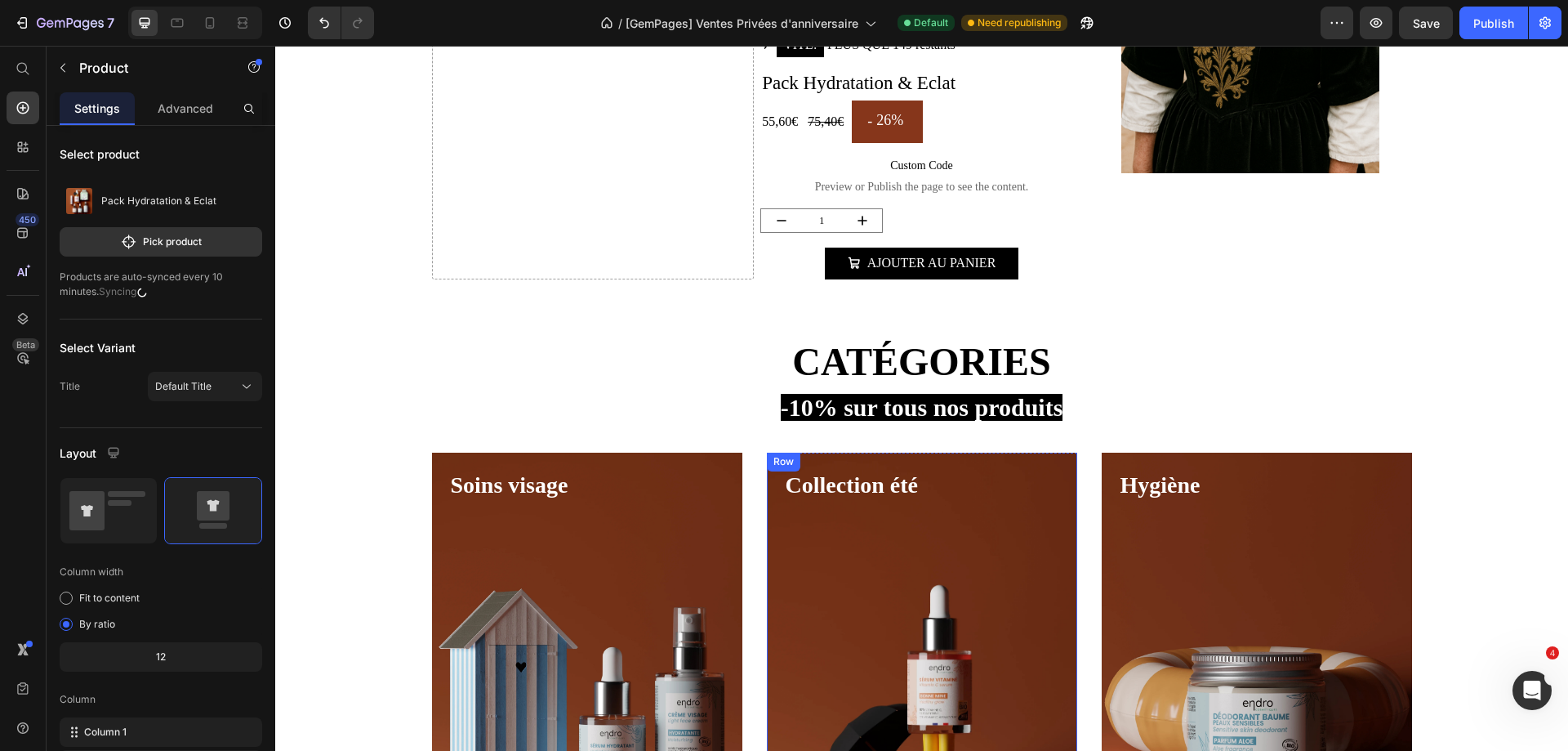 scroll, scrollTop: 2697, scrollLeft: 0, axis: vertical 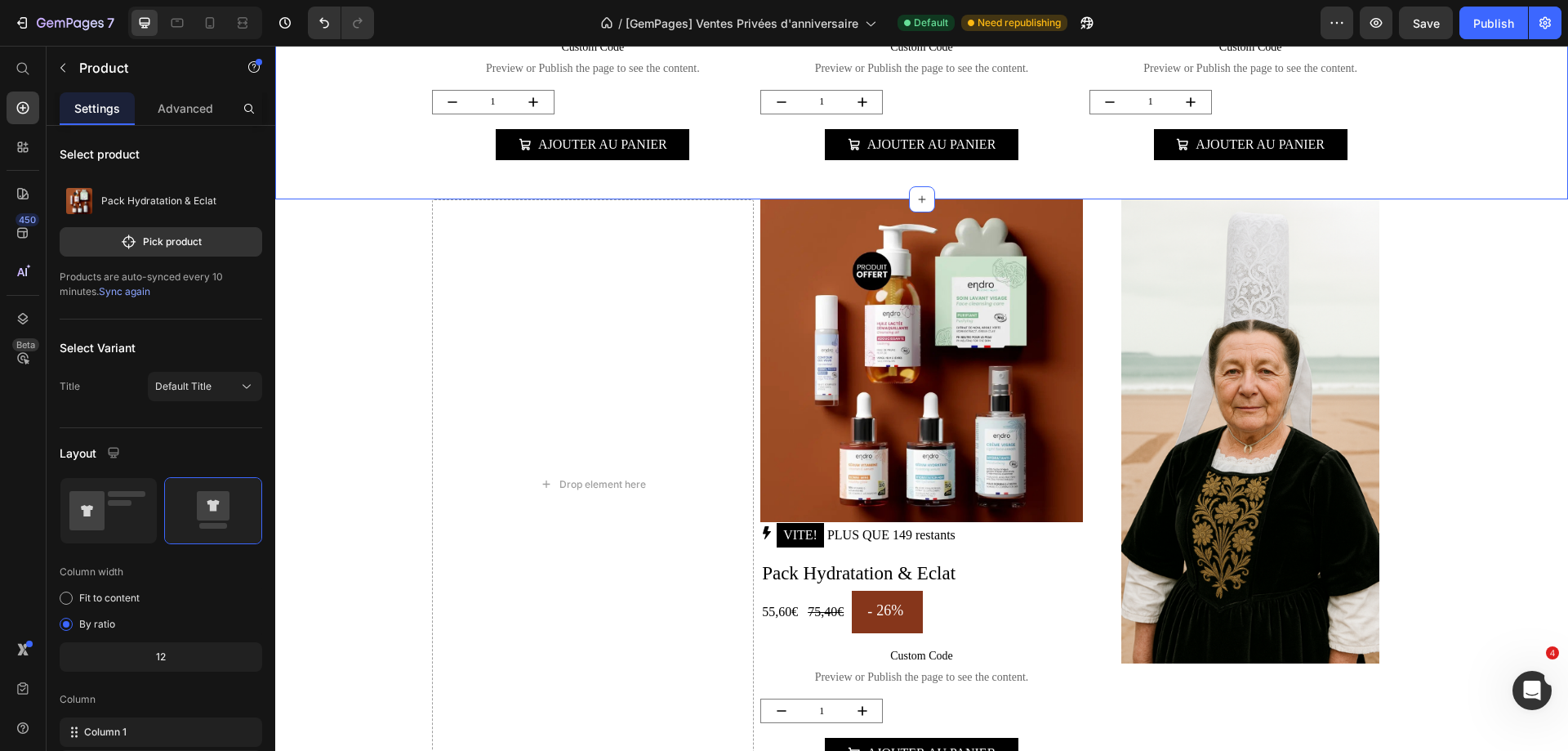 click at bounding box center [921, 360] 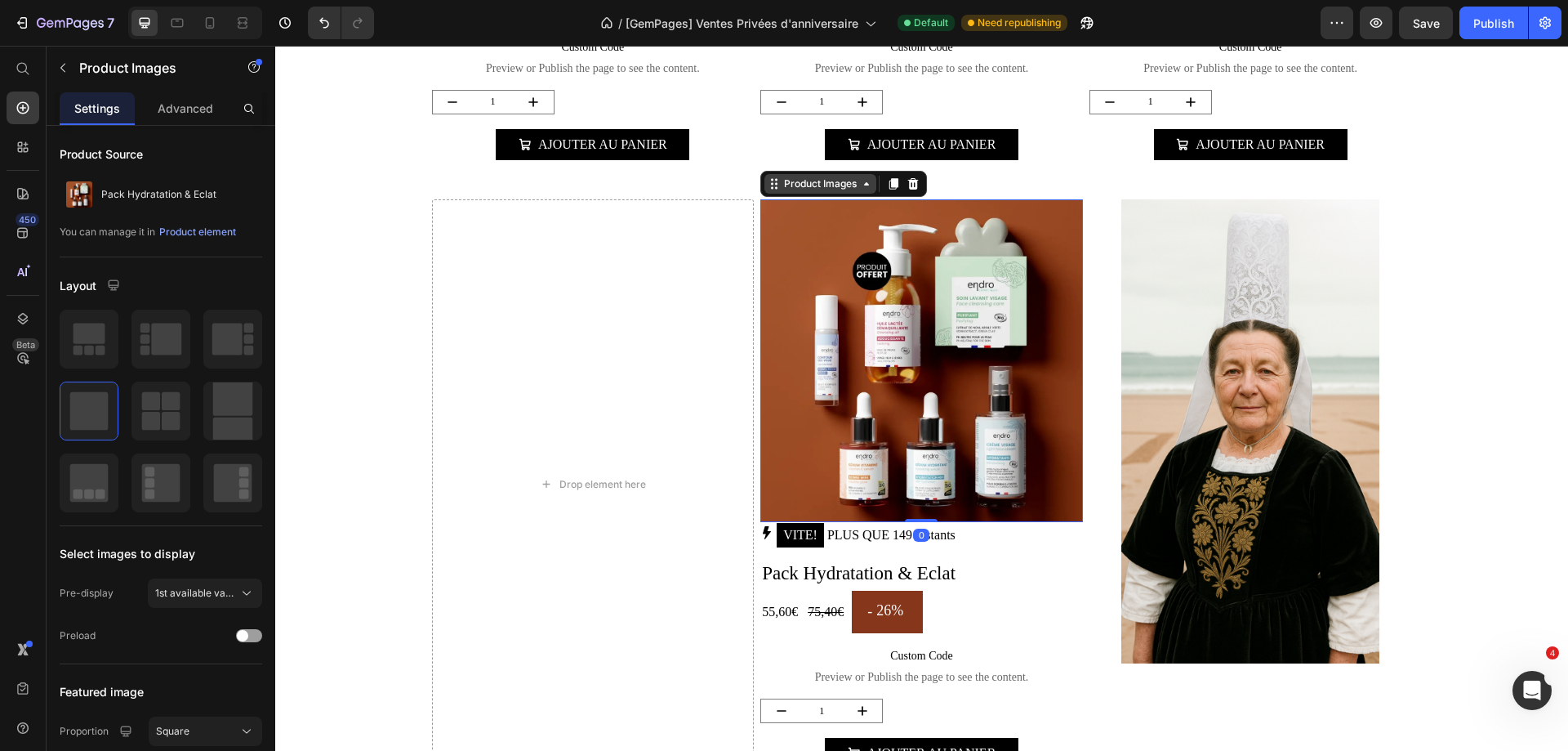 click on "Product Images" at bounding box center [820, 184] 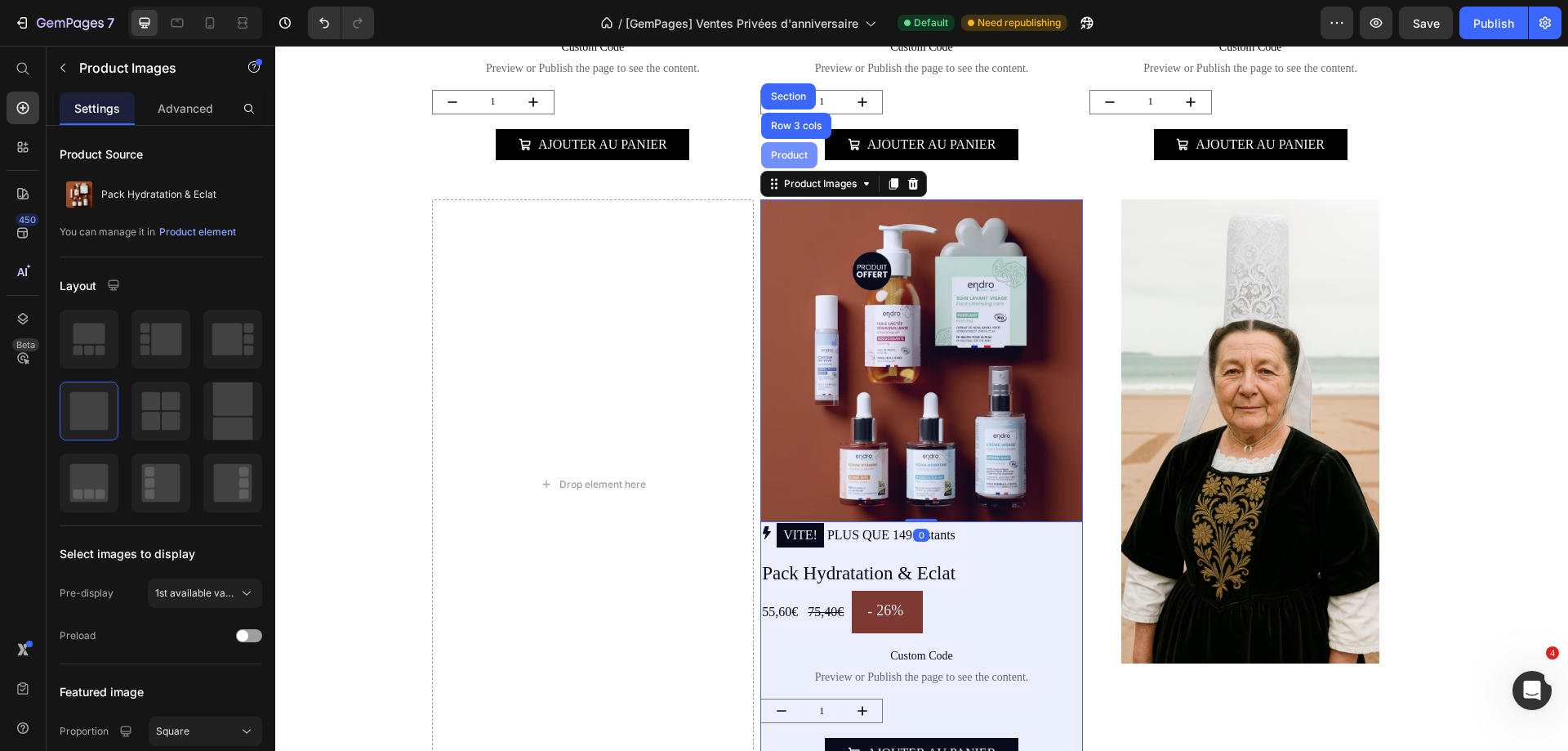 click on "Product" at bounding box center [789, 155] 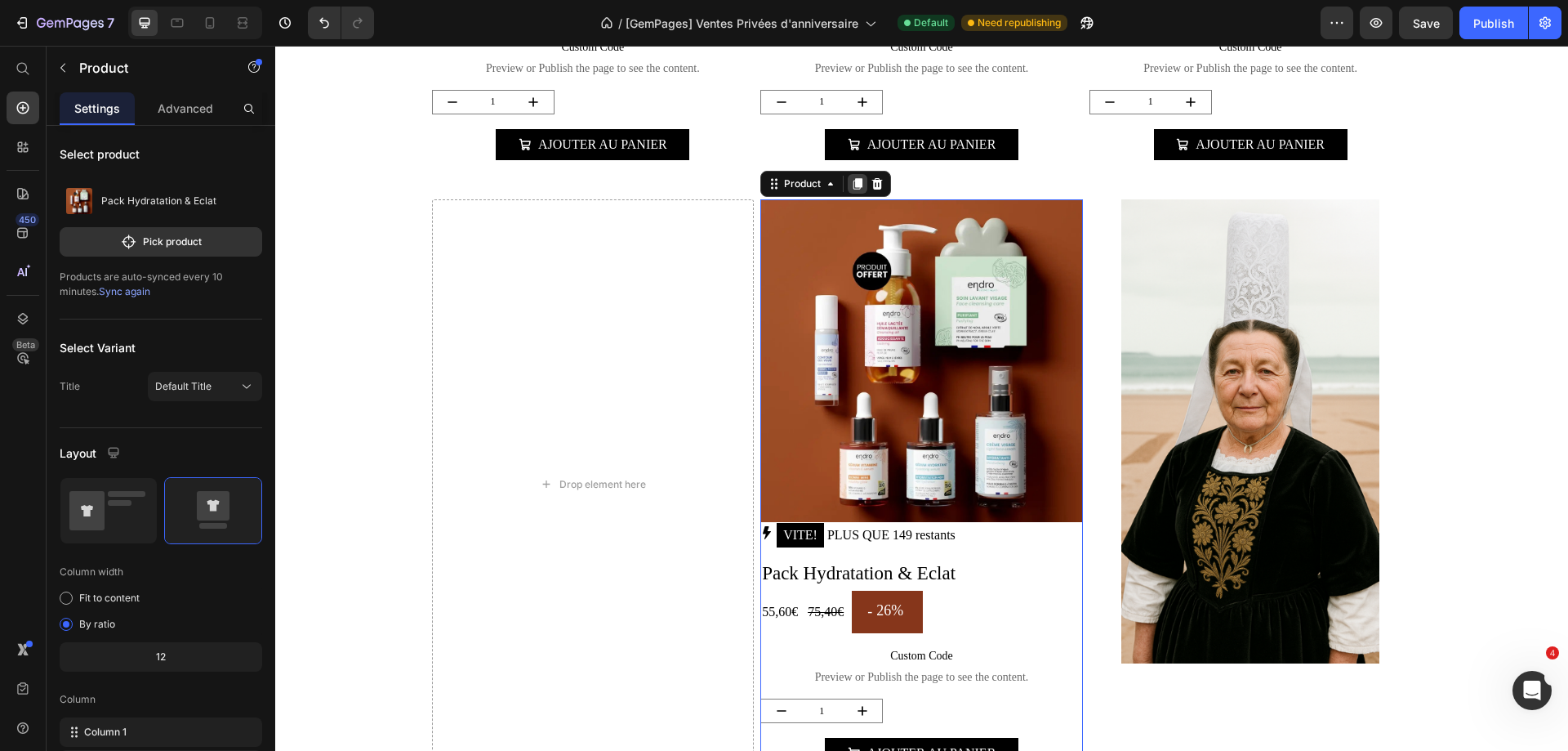 click 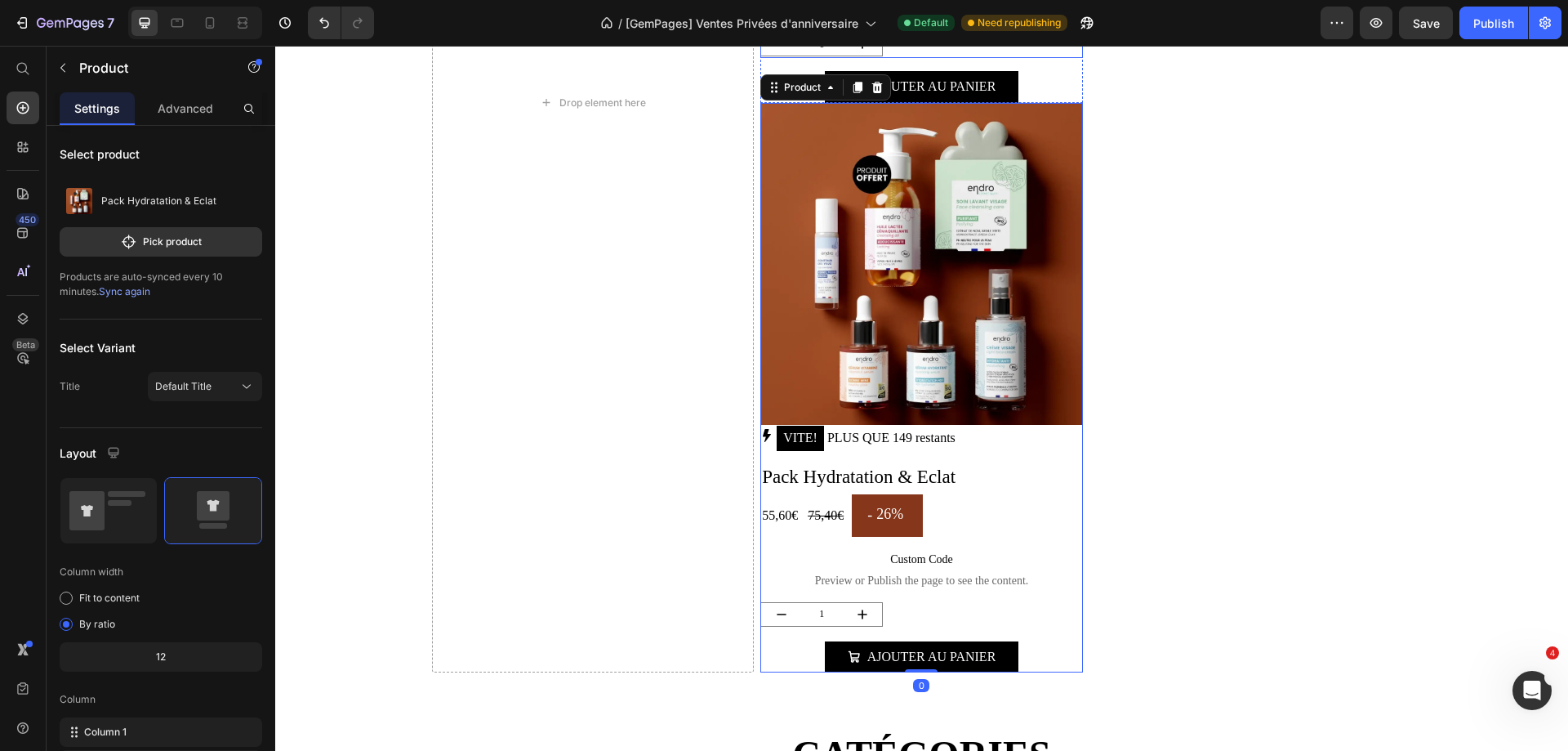 scroll, scrollTop: 3118, scrollLeft: 0, axis: vertical 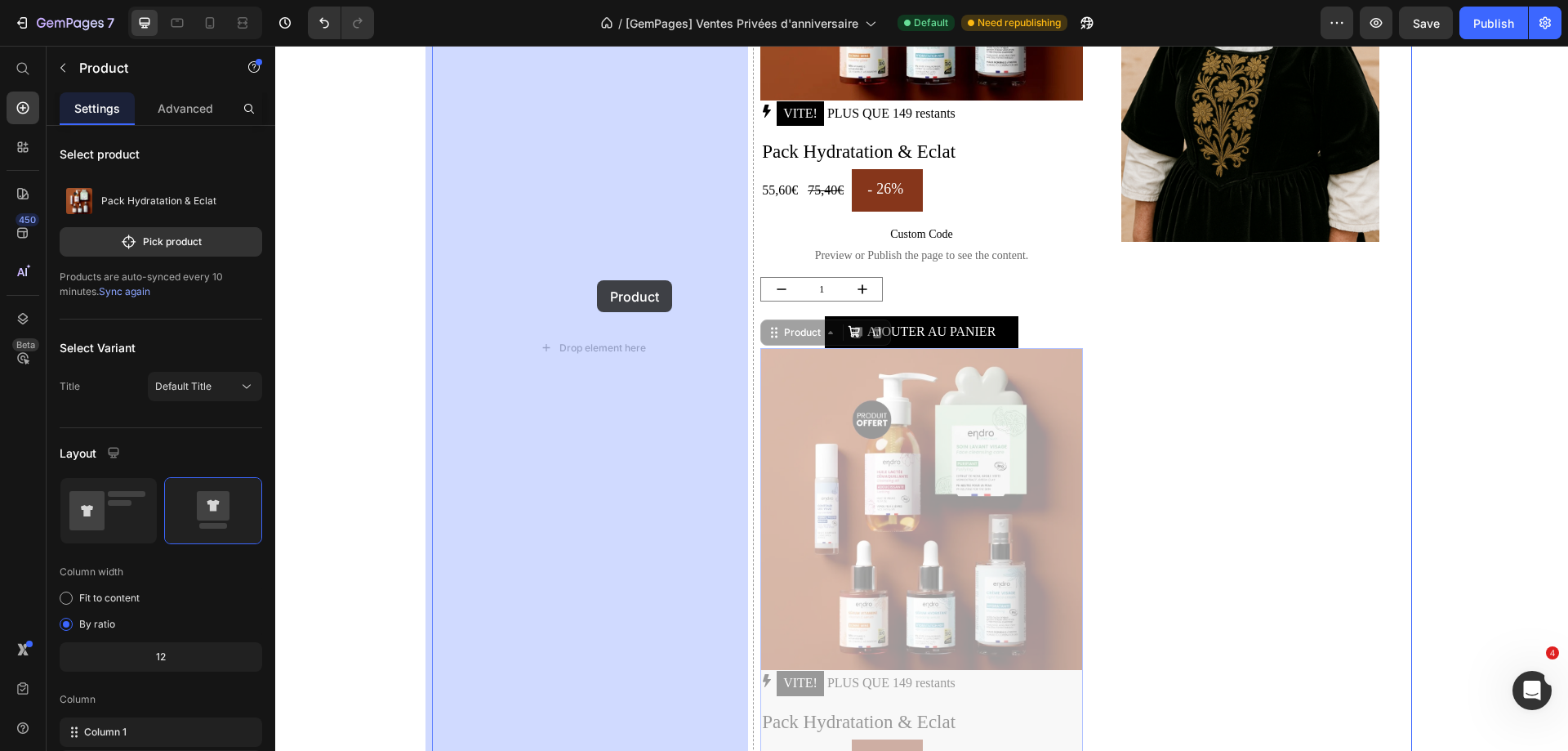 drag, startPoint x: 773, startPoint y: 336, endPoint x: 596, endPoint y: 280, distance: 185.64752 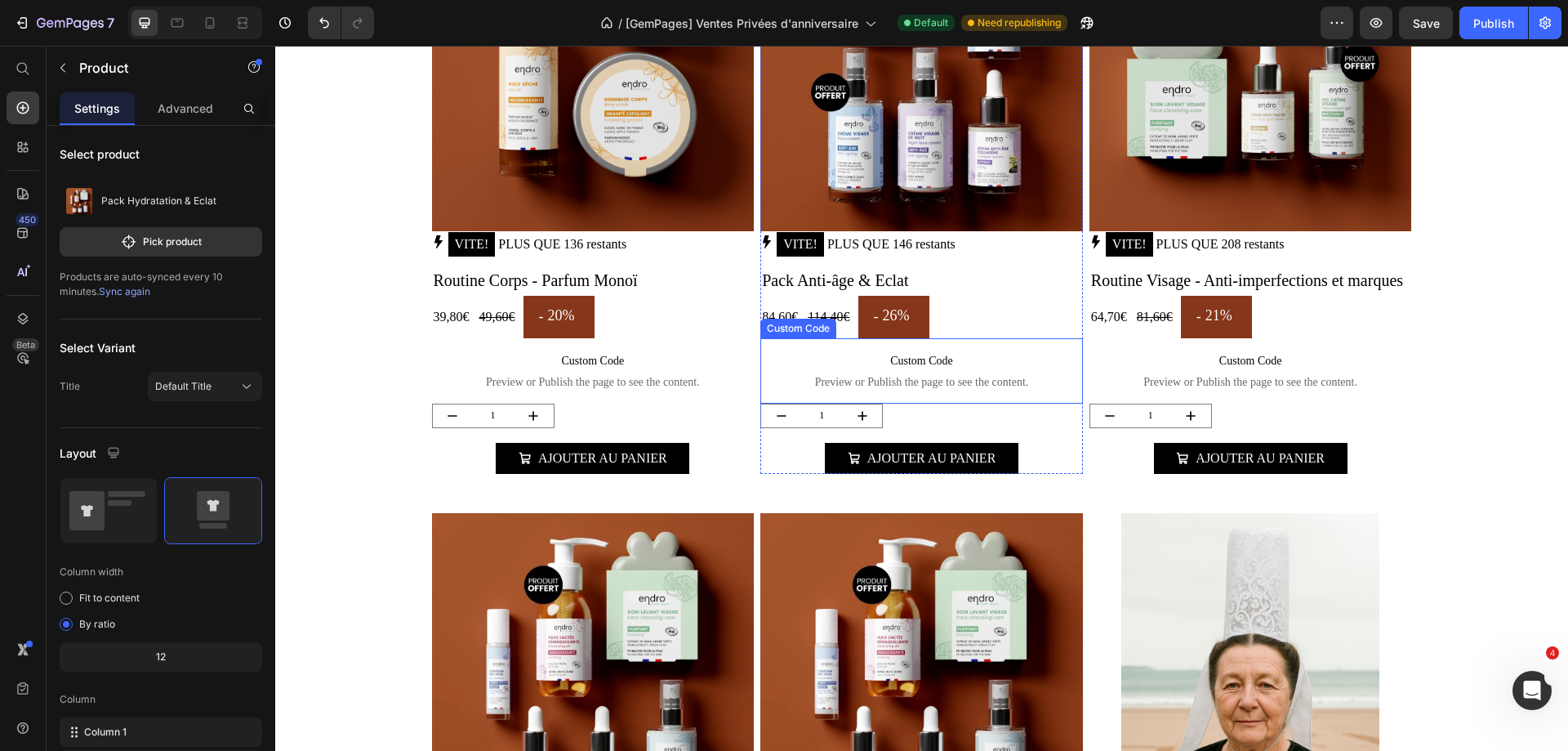scroll, scrollTop: 2628, scrollLeft: 0, axis: vertical 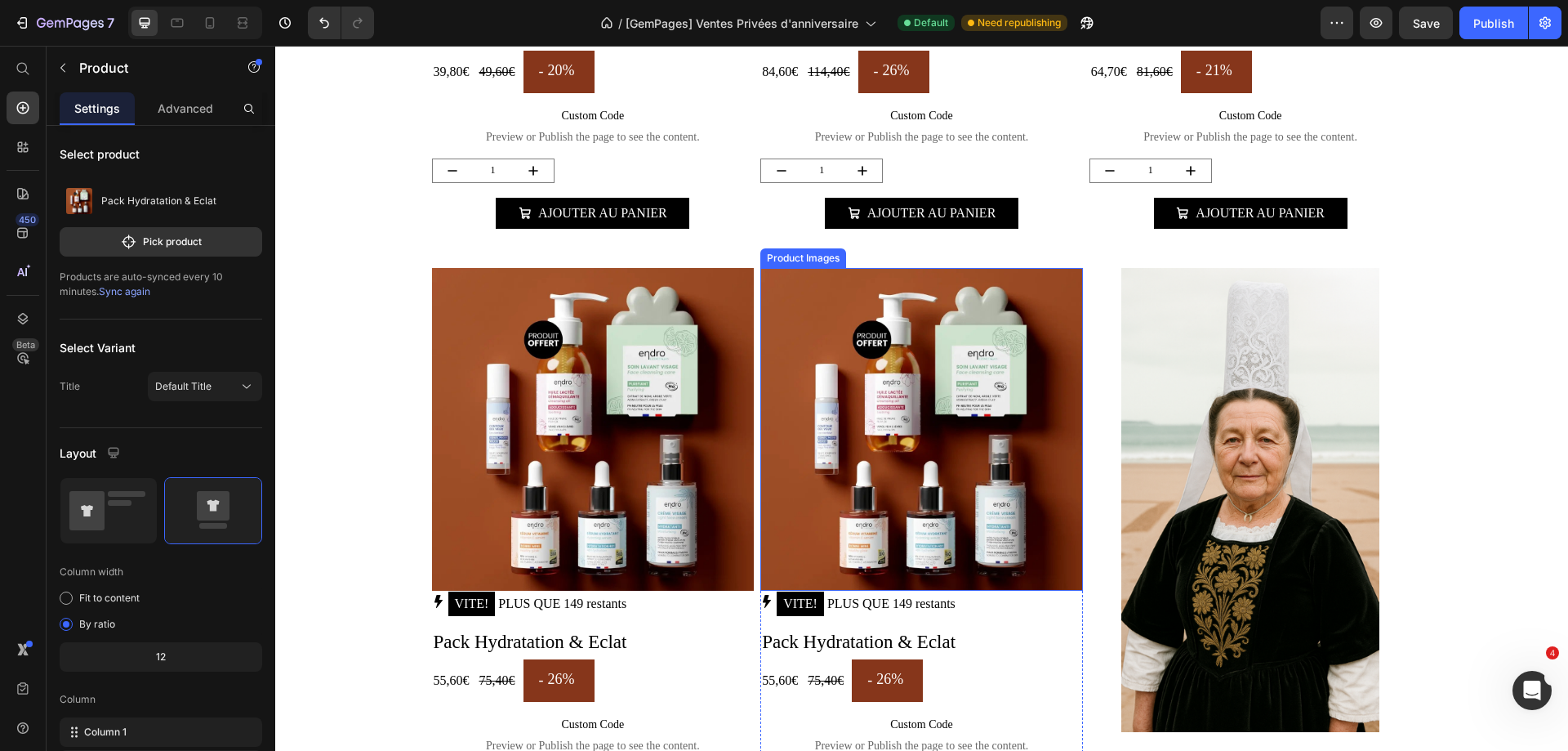 click at bounding box center (921, 429) 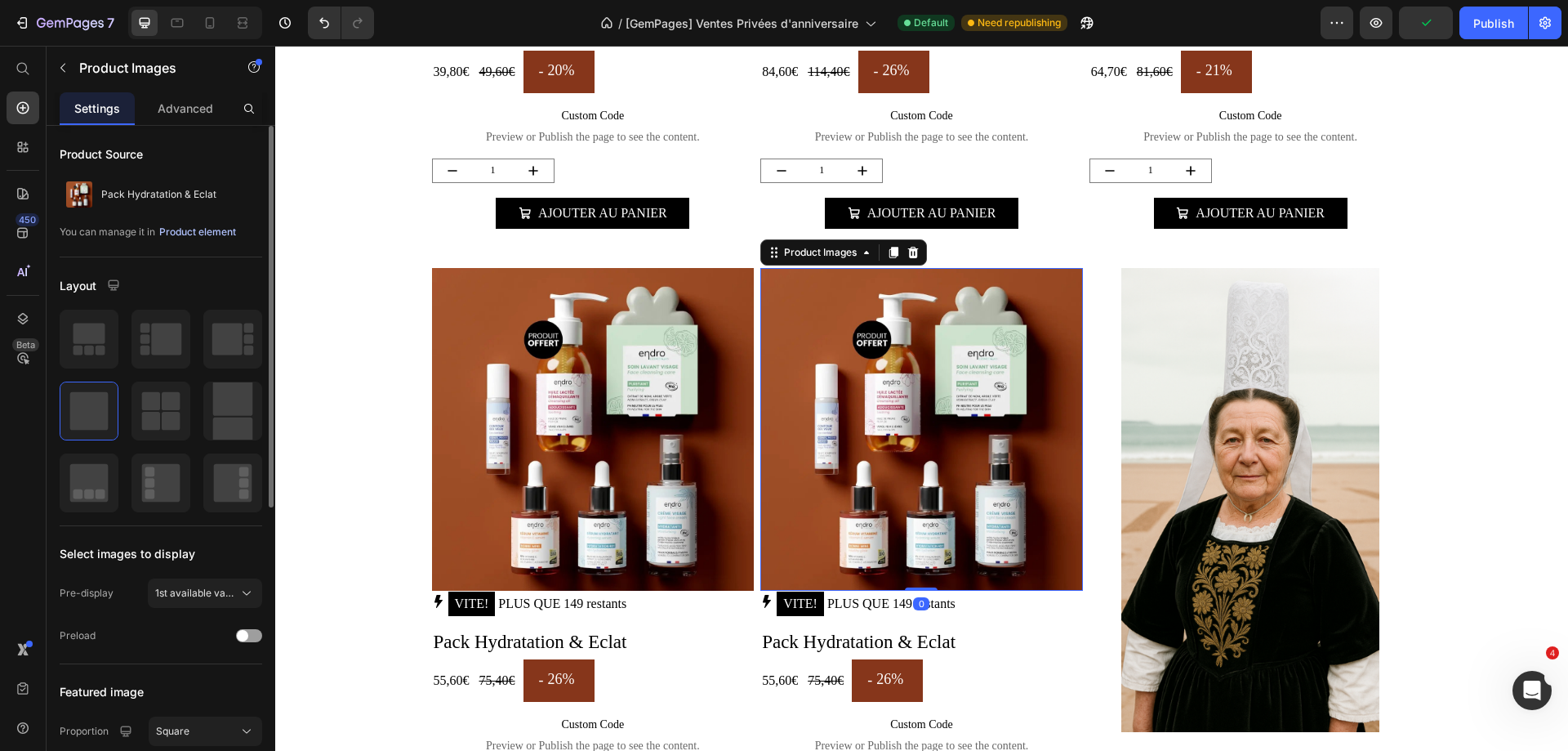 click on "Product element" at bounding box center [198, 232] 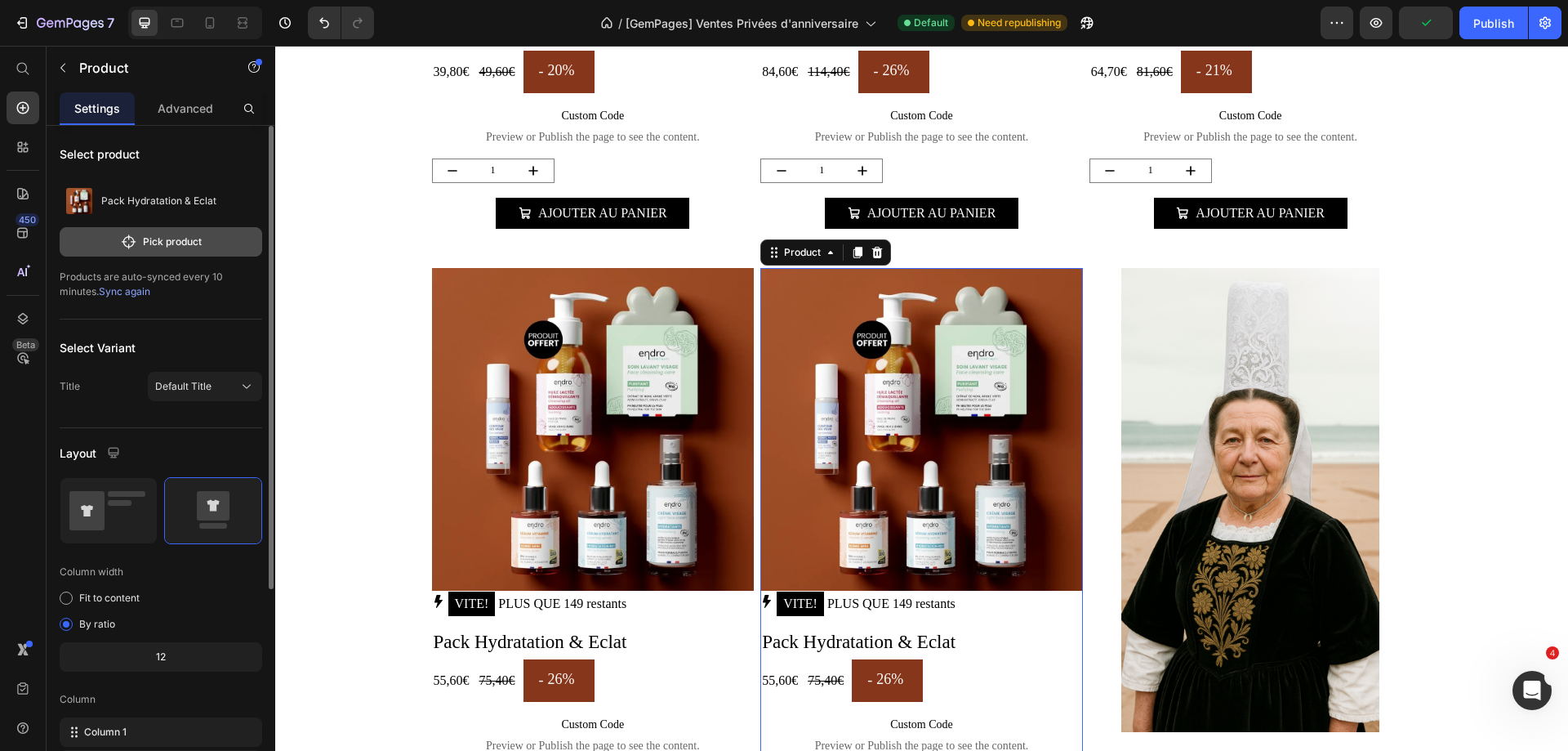 click on "Pick product" at bounding box center (161, 242) 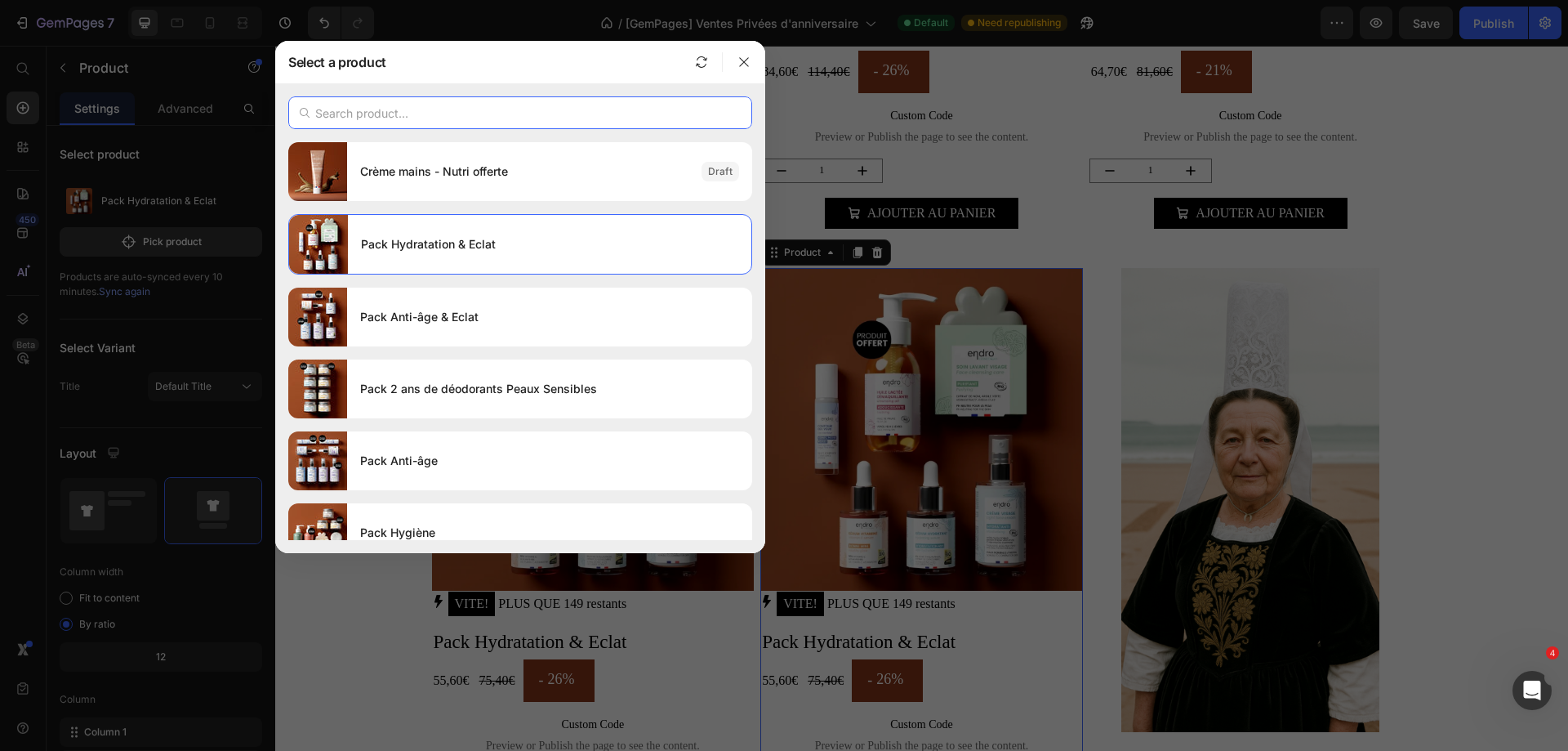 click at bounding box center [520, 113] 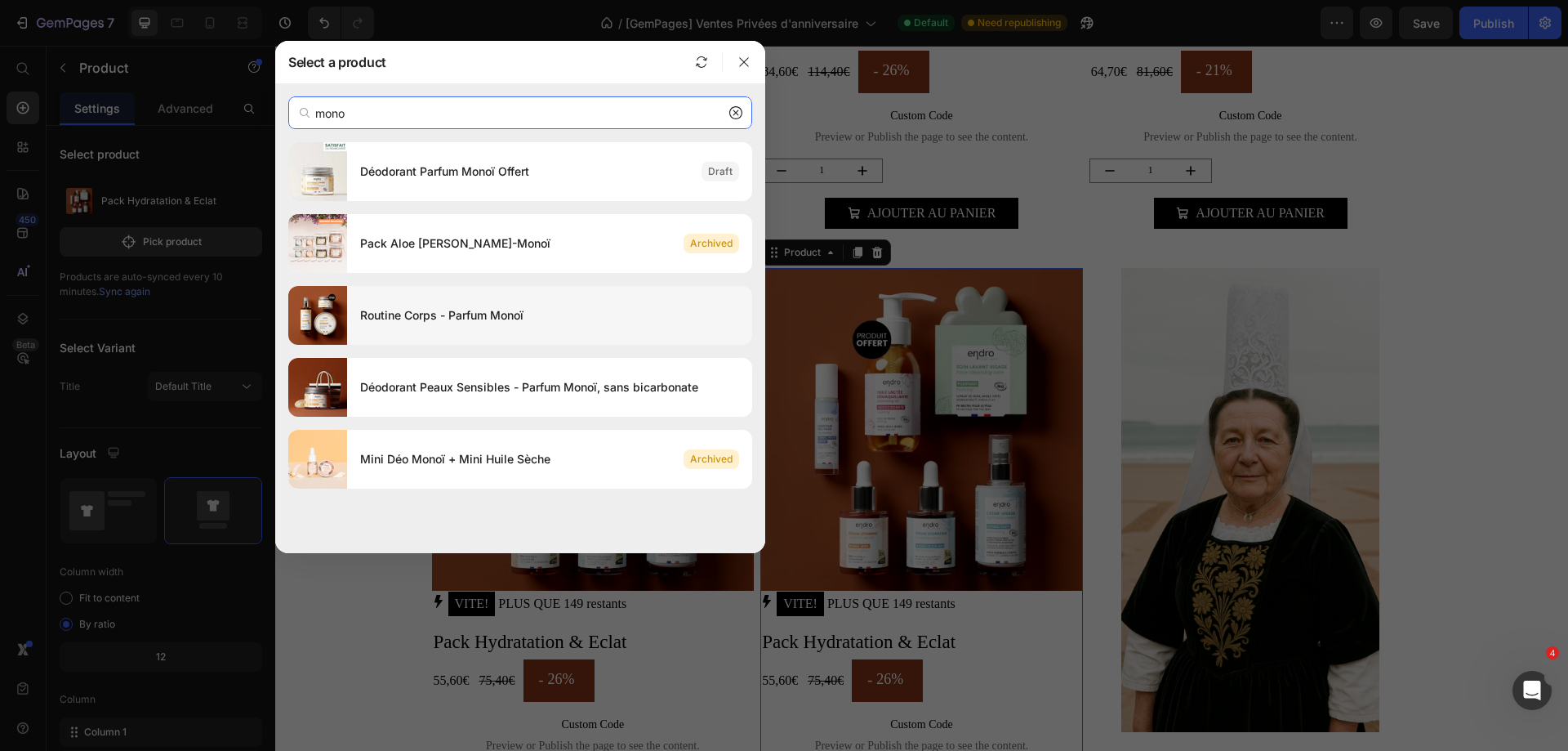 type on "mono" 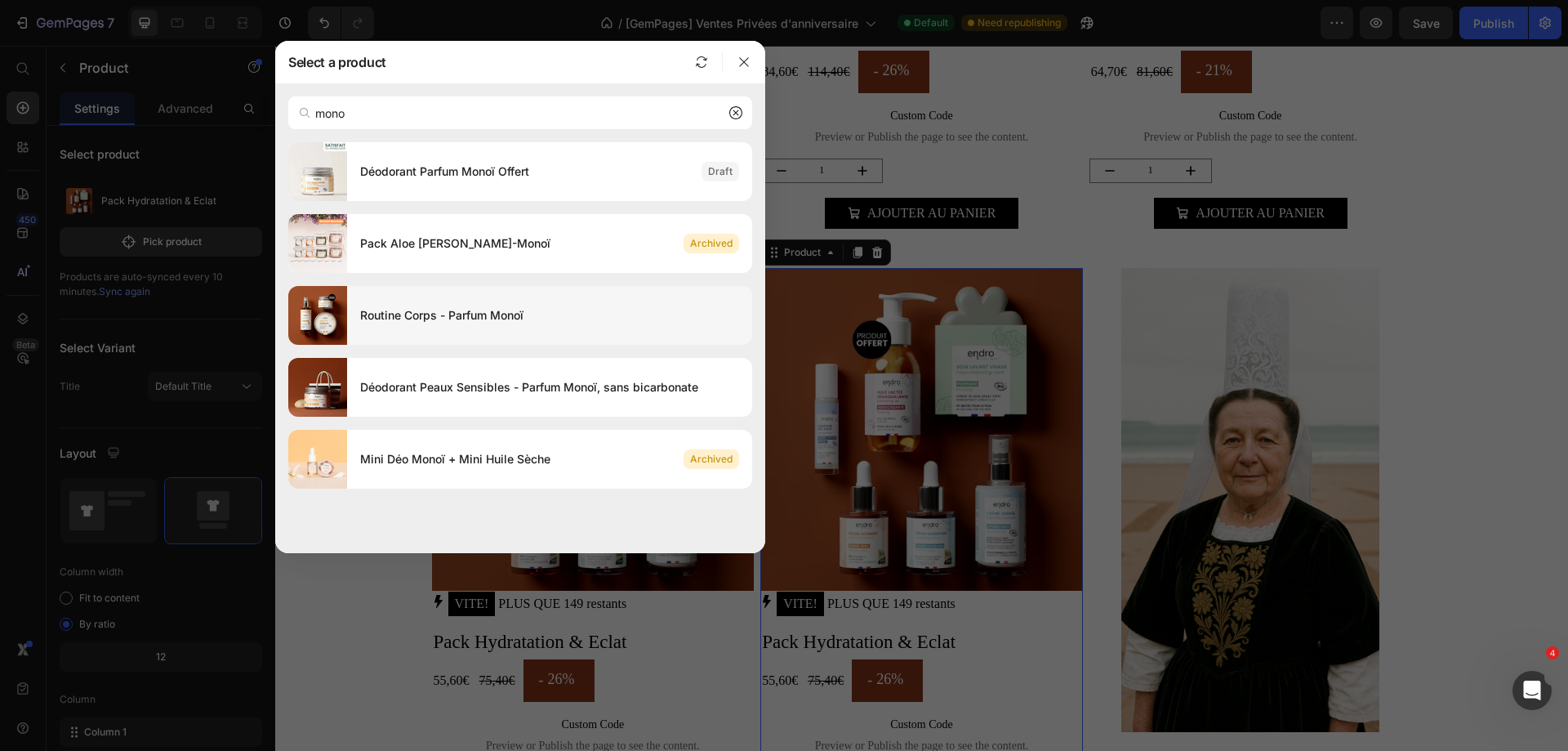 click on "Routine Corps - Parfum Monoï" at bounding box center (550, 315) 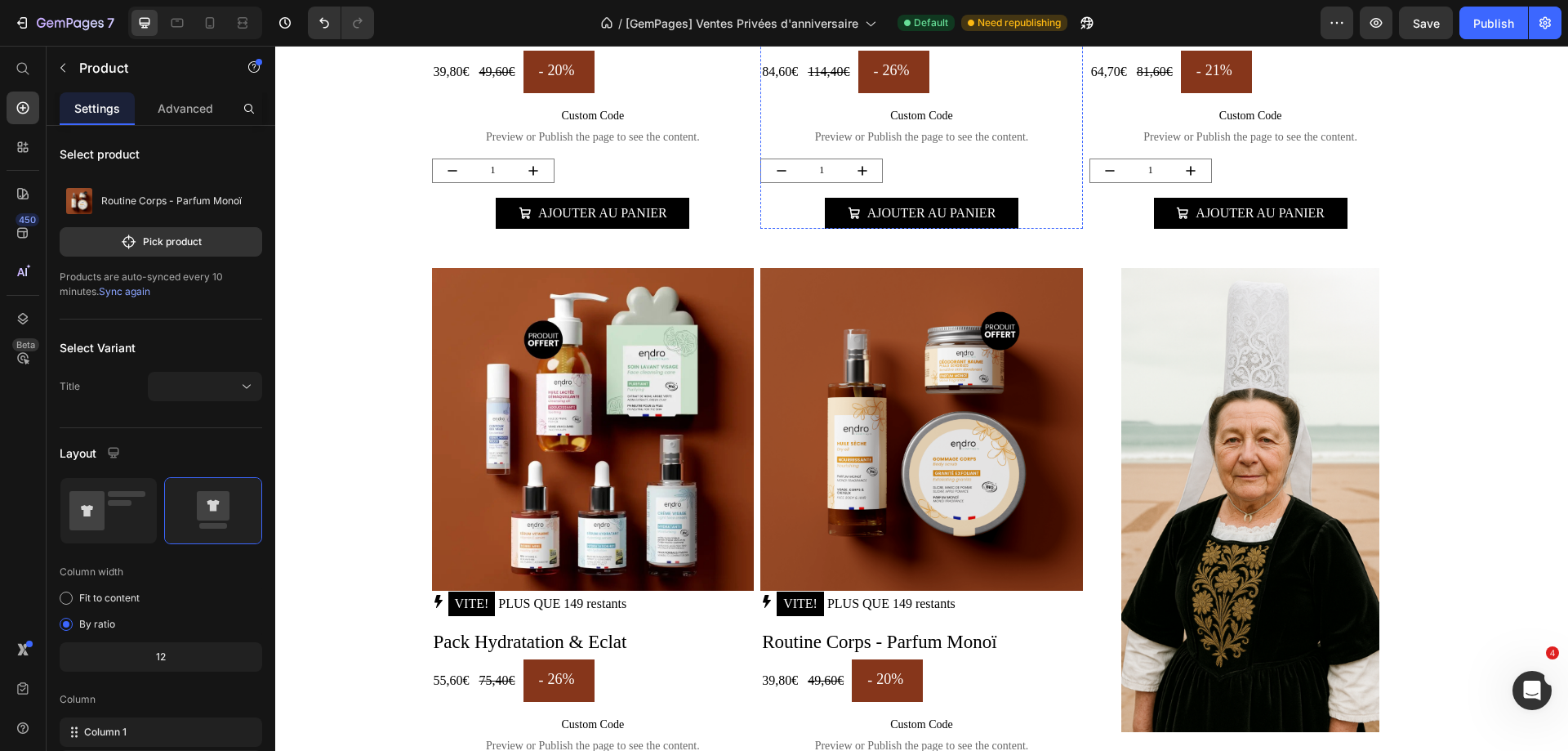 scroll, scrollTop: 2138, scrollLeft: 0, axis: vertical 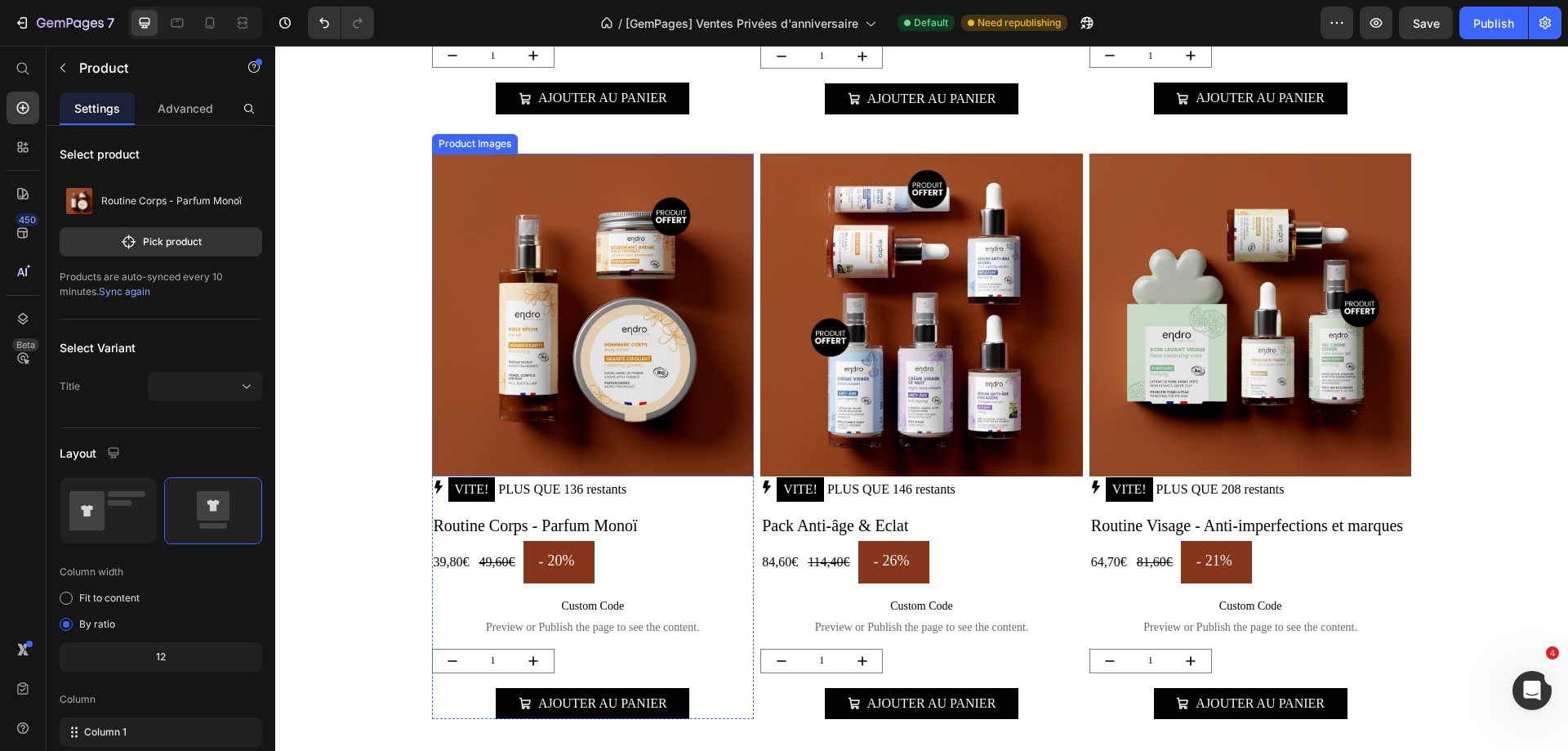 click at bounding box center (593, 315) 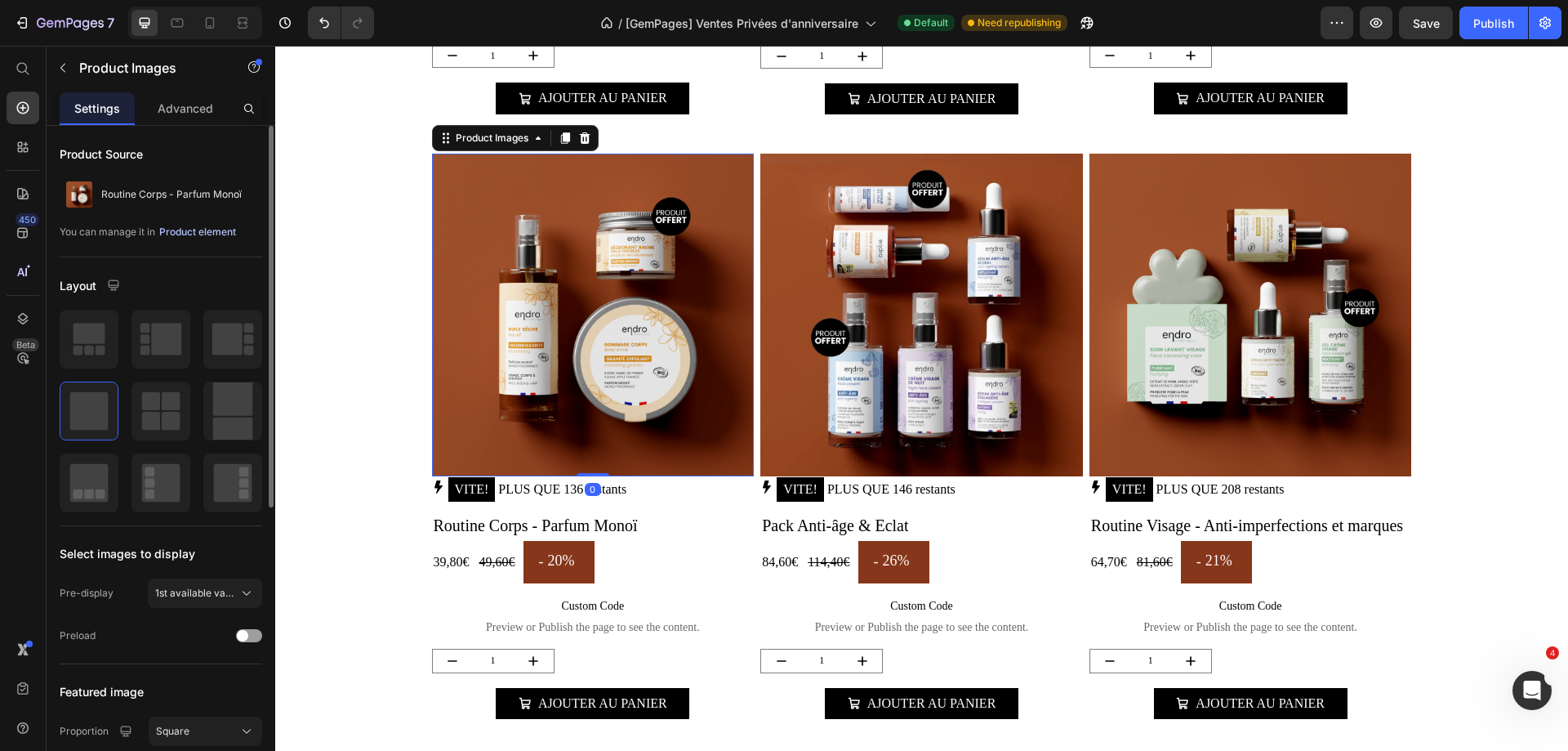 click on "Product element" at bounding box center [198, 232] 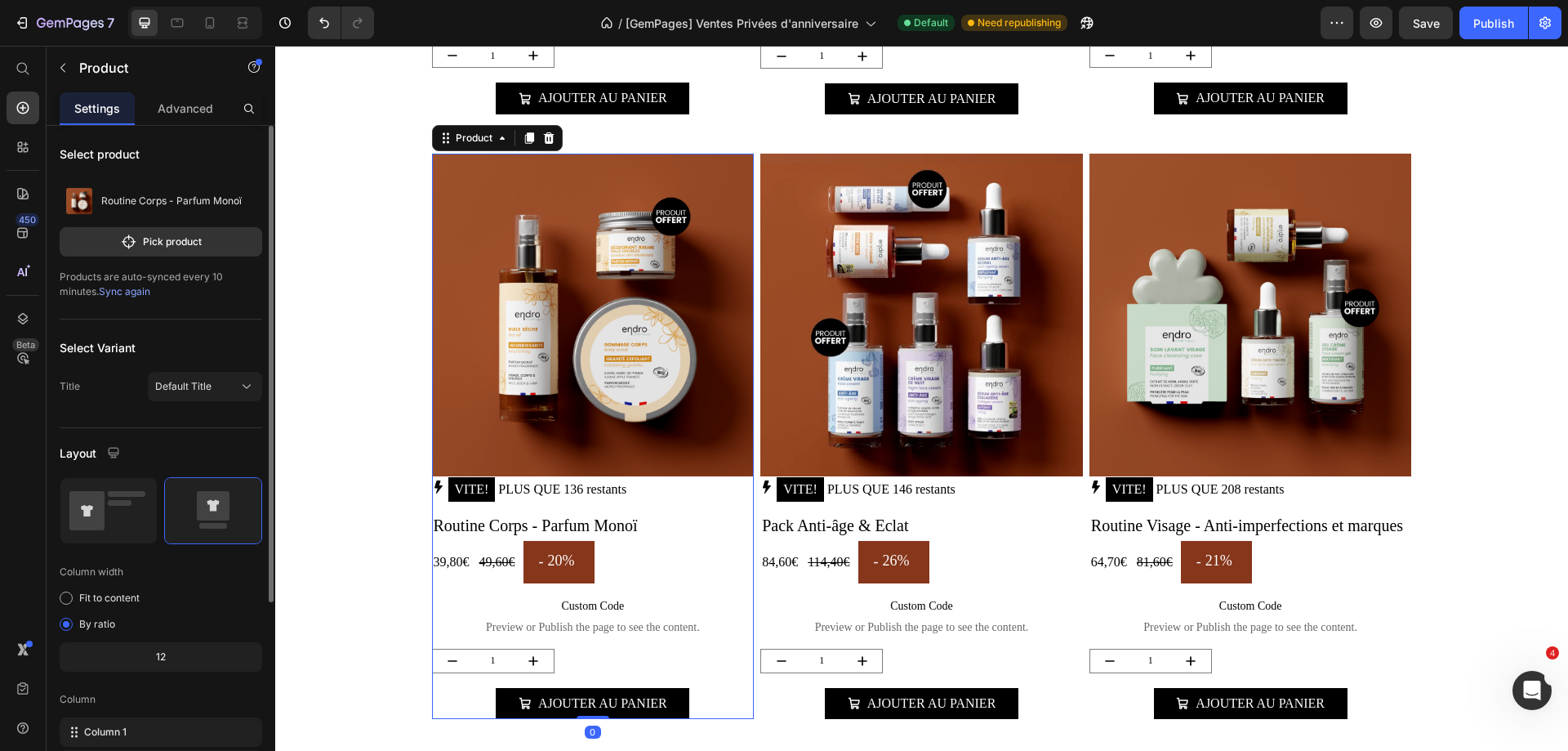 click on "Pick product" 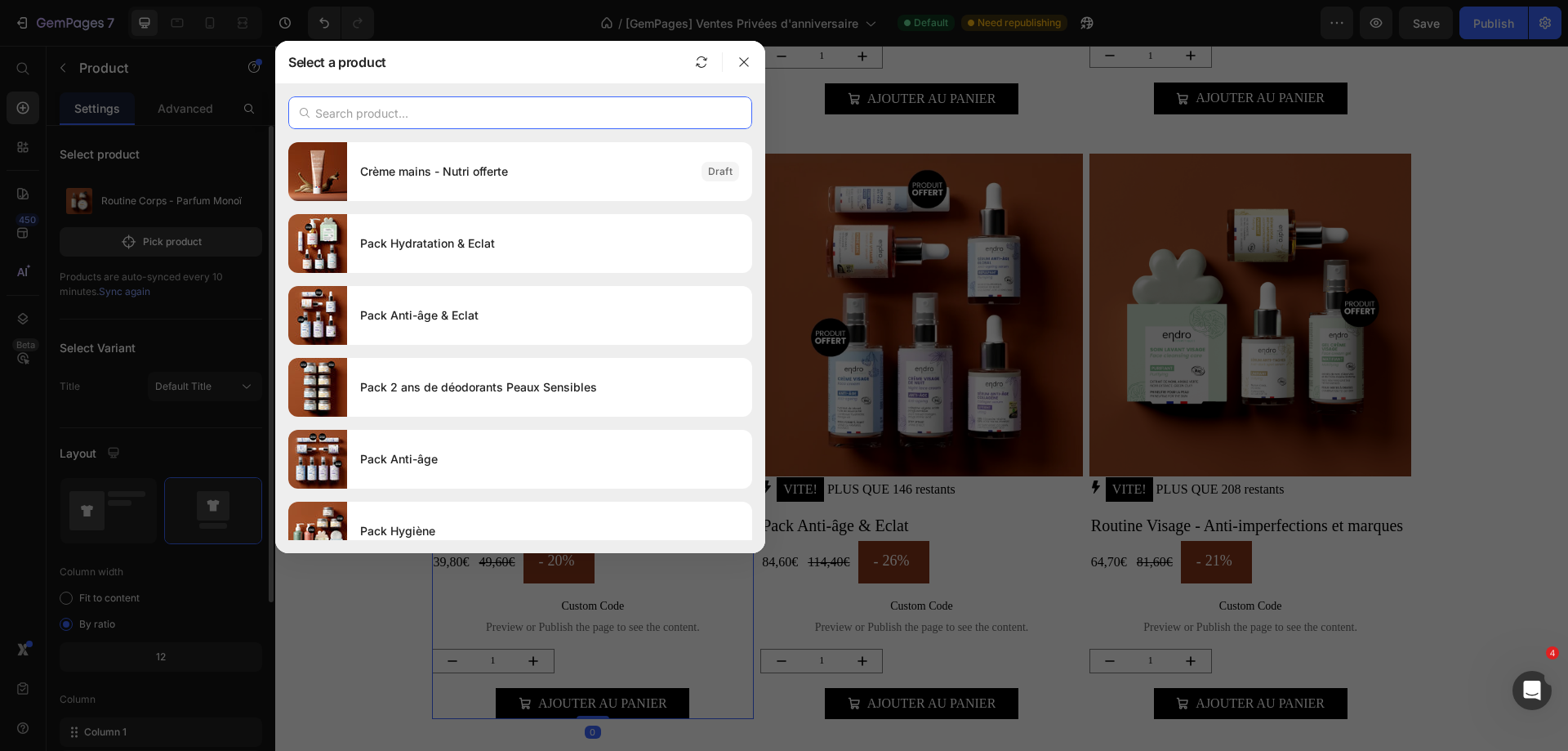 click at bounding box center (520, 113) 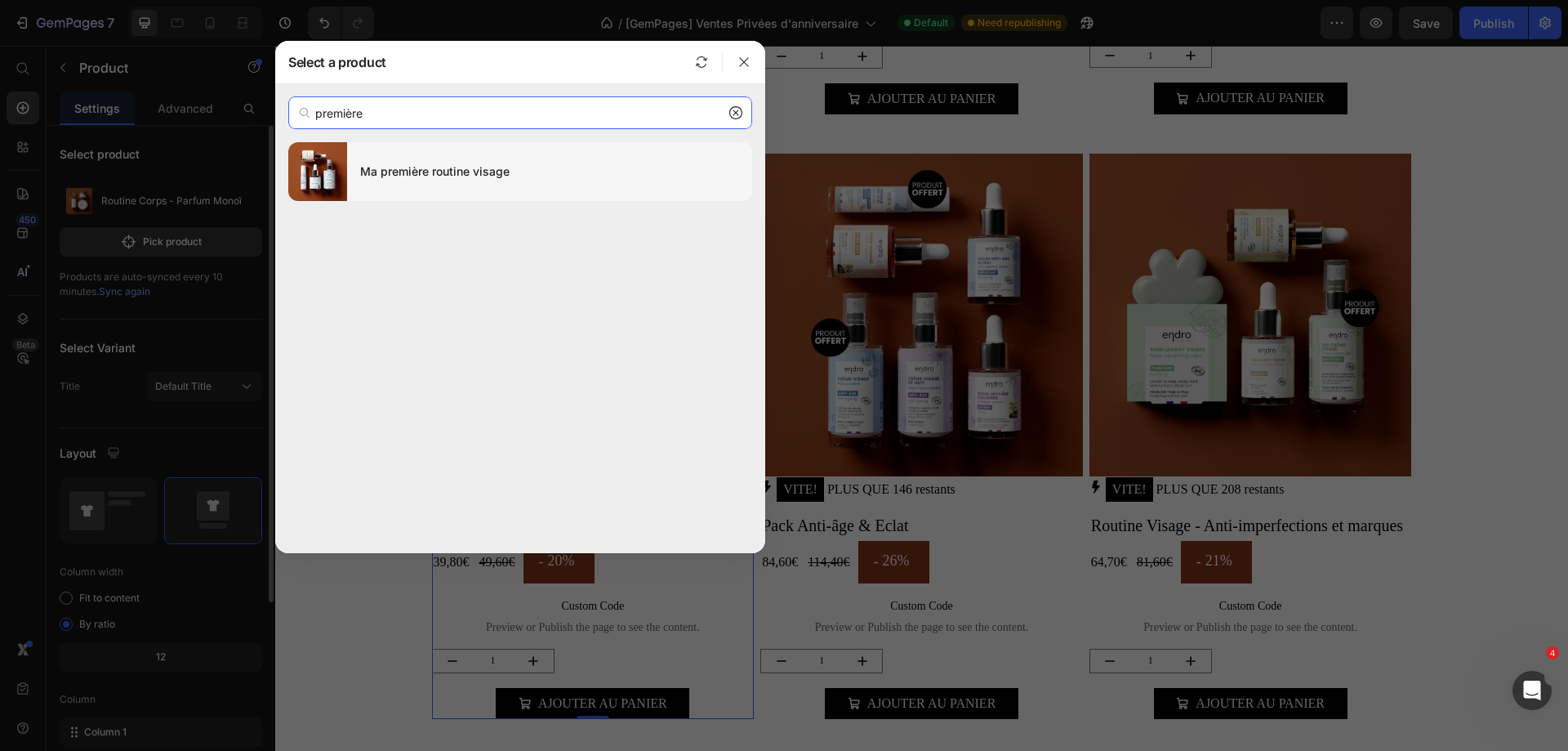 type on "première" 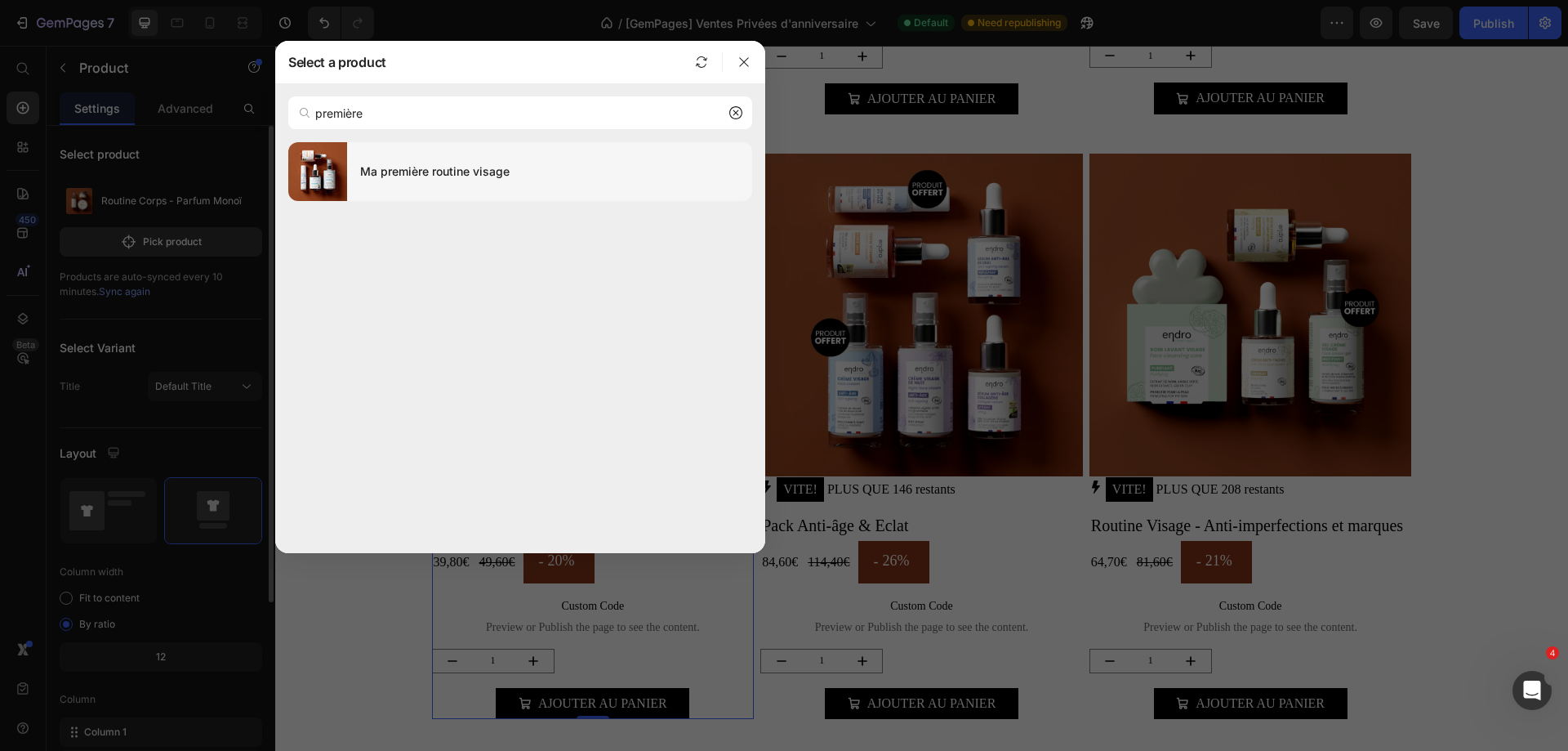 click on "Ma première routine visage" at bounding box center (550, 172) 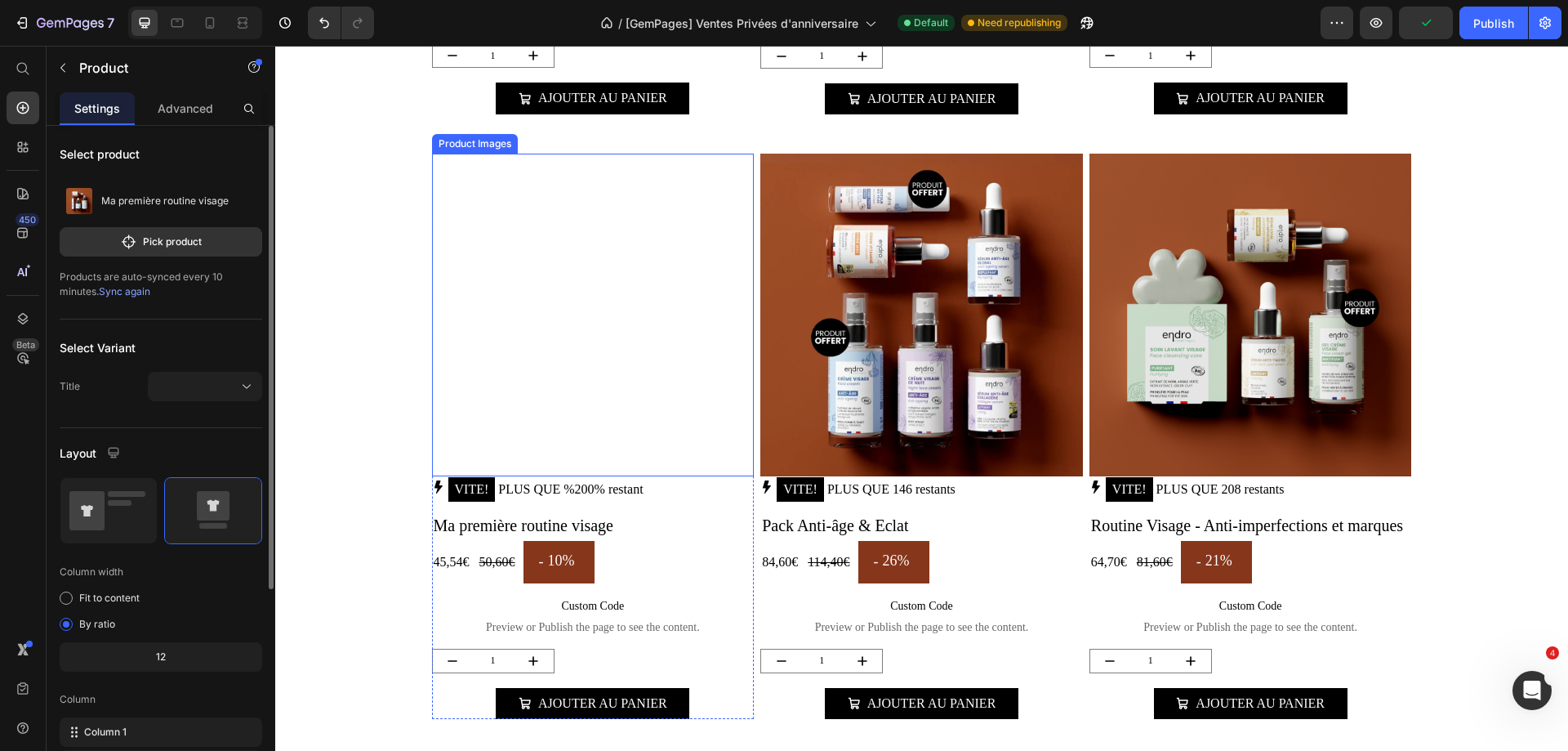 click on "VITE!  PLUS QUE %200% restant" at bounding box center (546, 489) 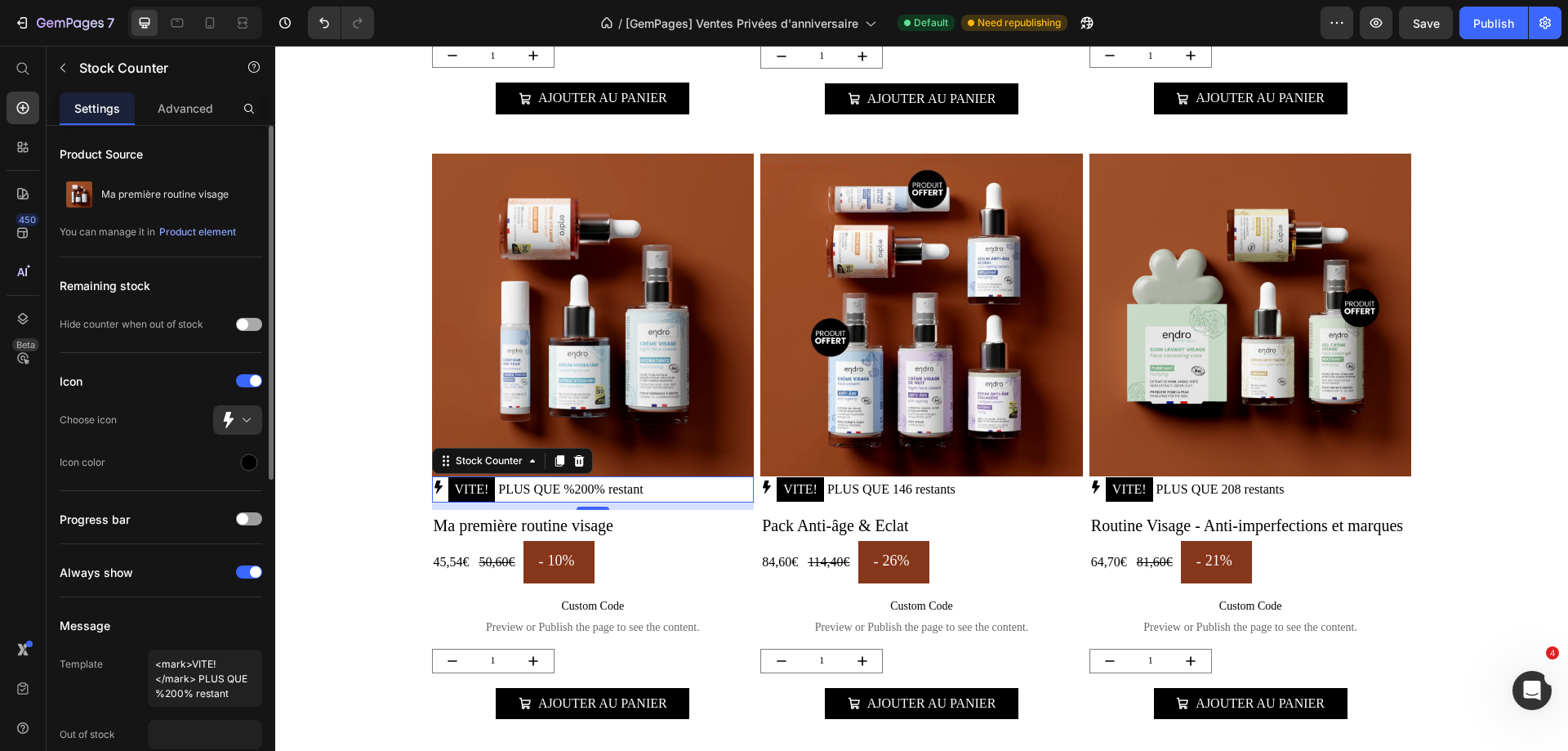 click at bounding box center (243, 324) 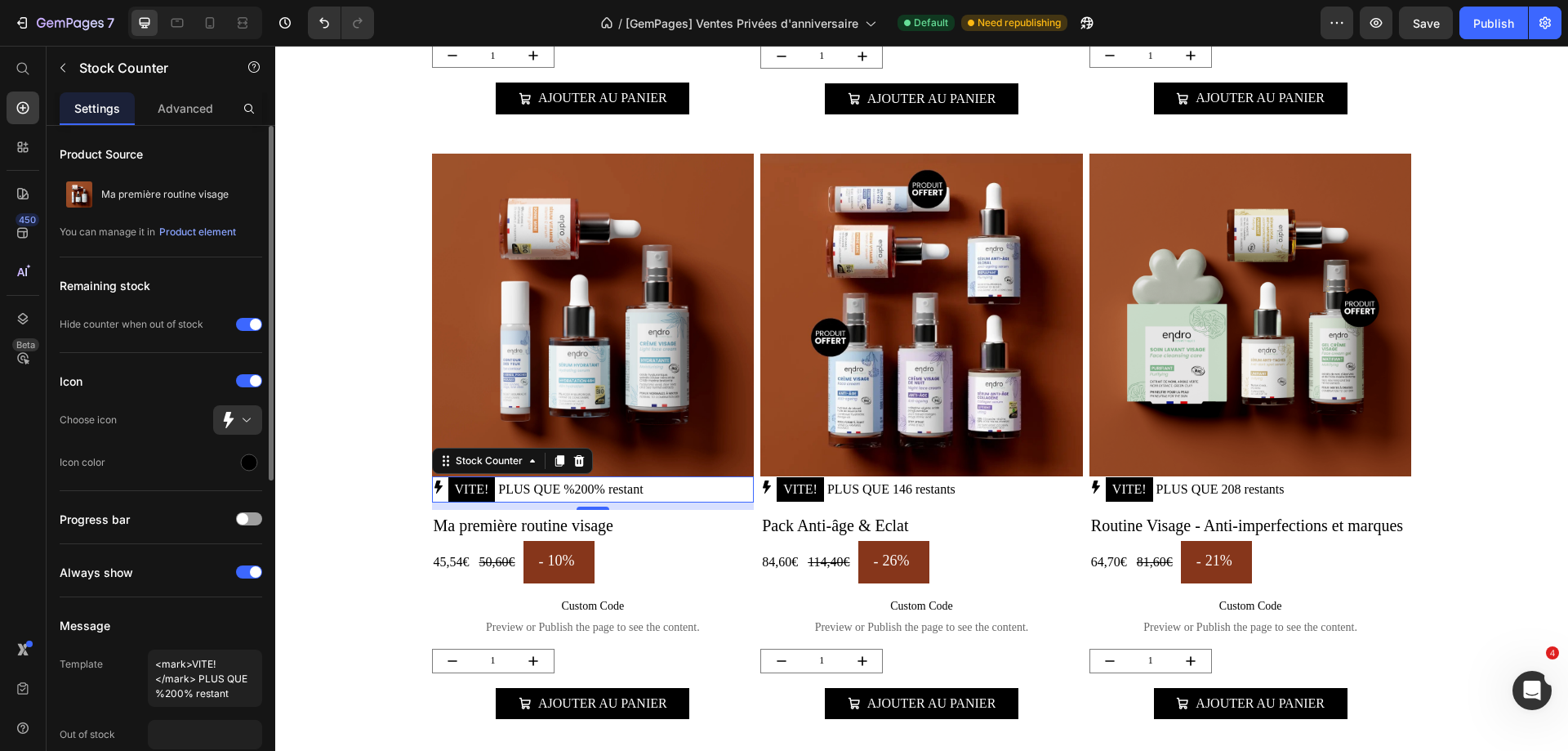 scroll, scrollTop: 245, scrollLeft: 0, axis: vertical 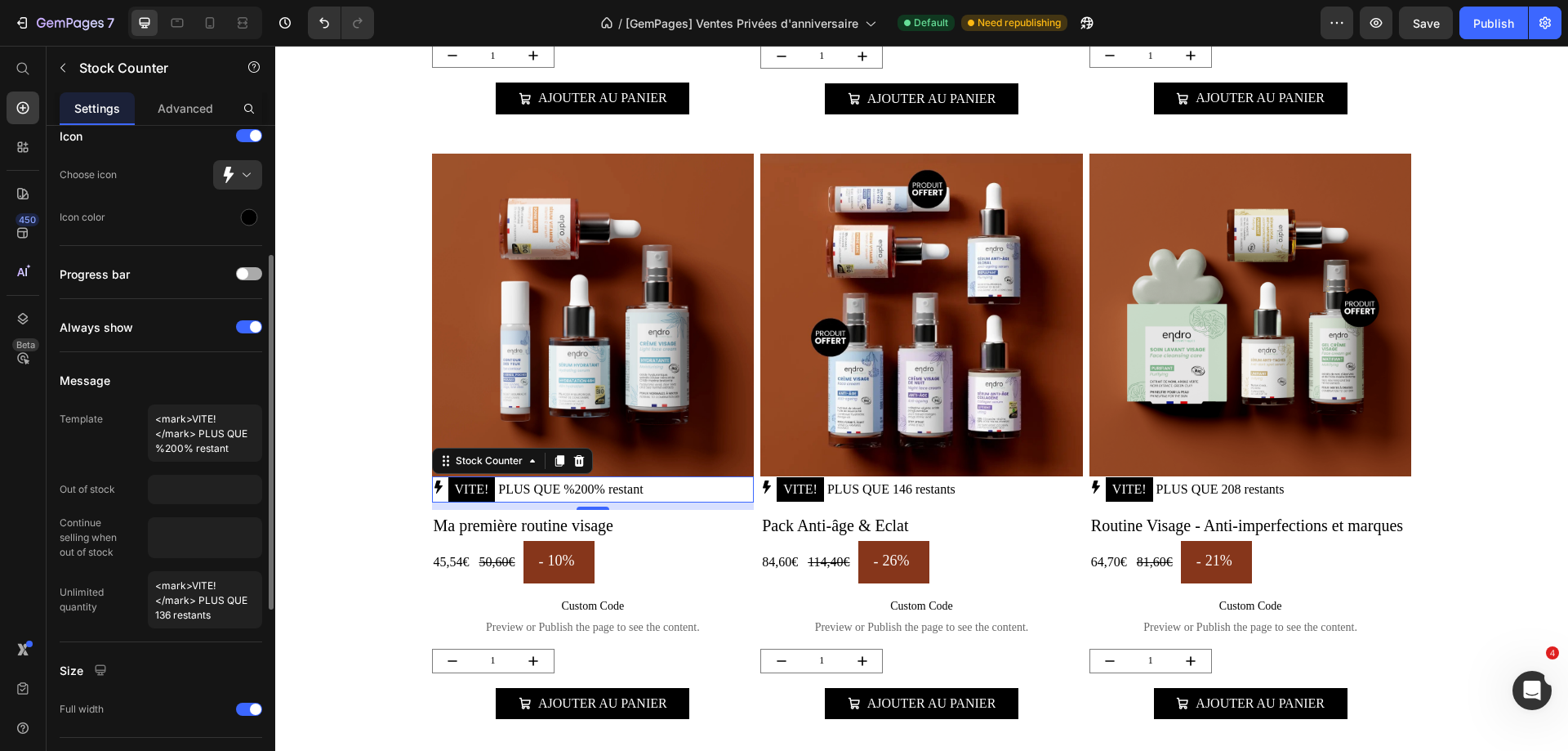 click at bounding box center (243, 274) 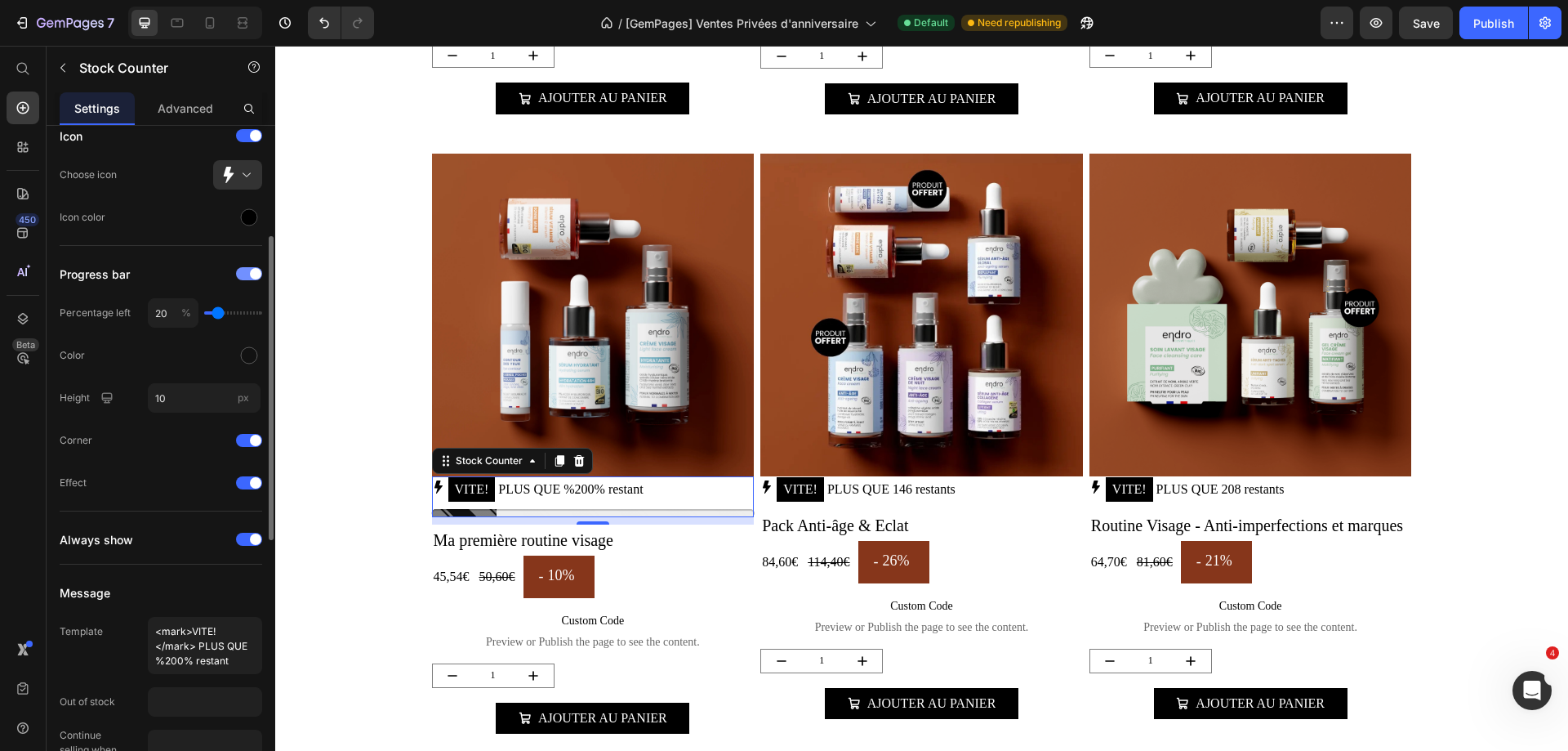 click at bounding box center (249, 274) 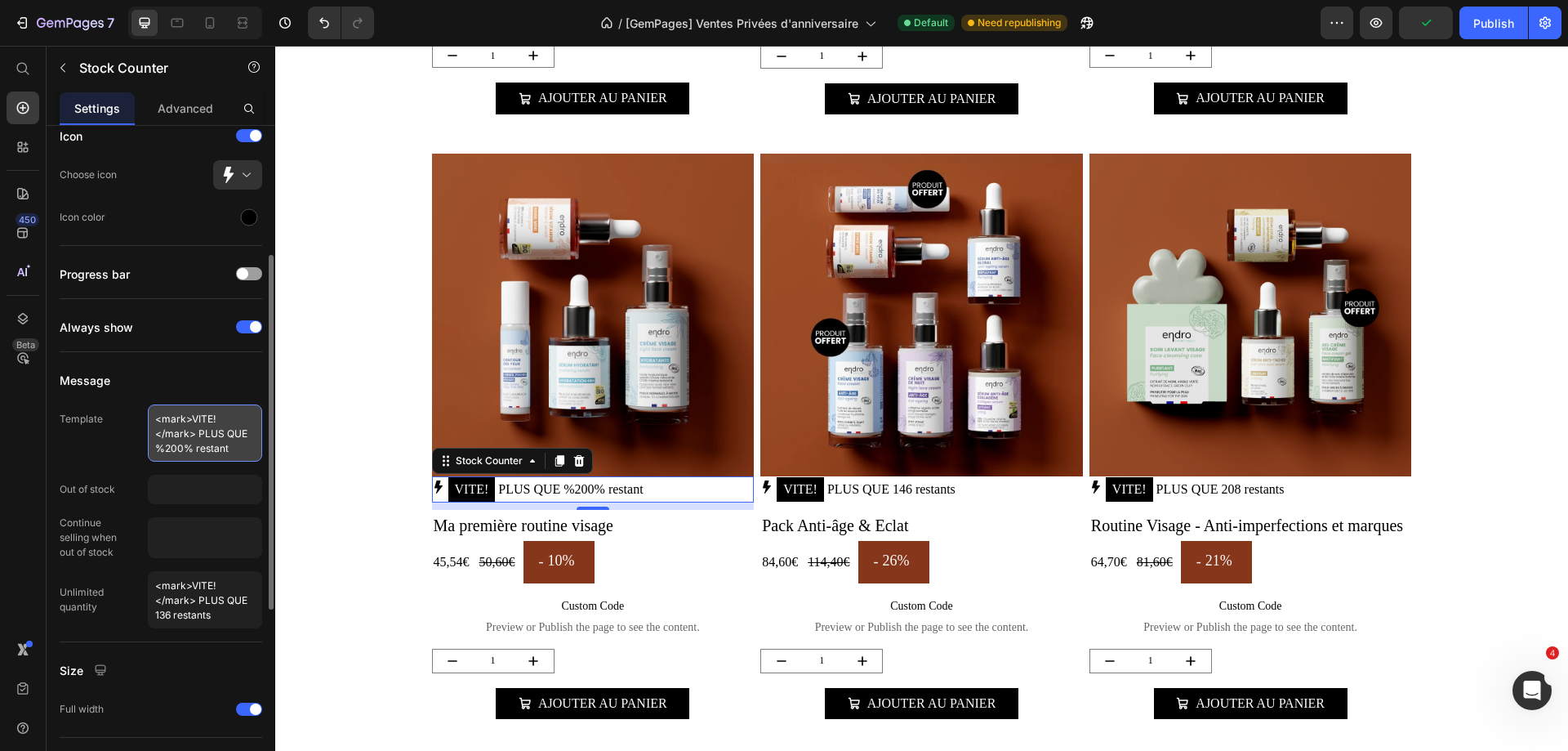 drag, startPoint x: 191, startPoint y: 446, endPoint x: 149, endPoint y: 453, distance: 42.57934 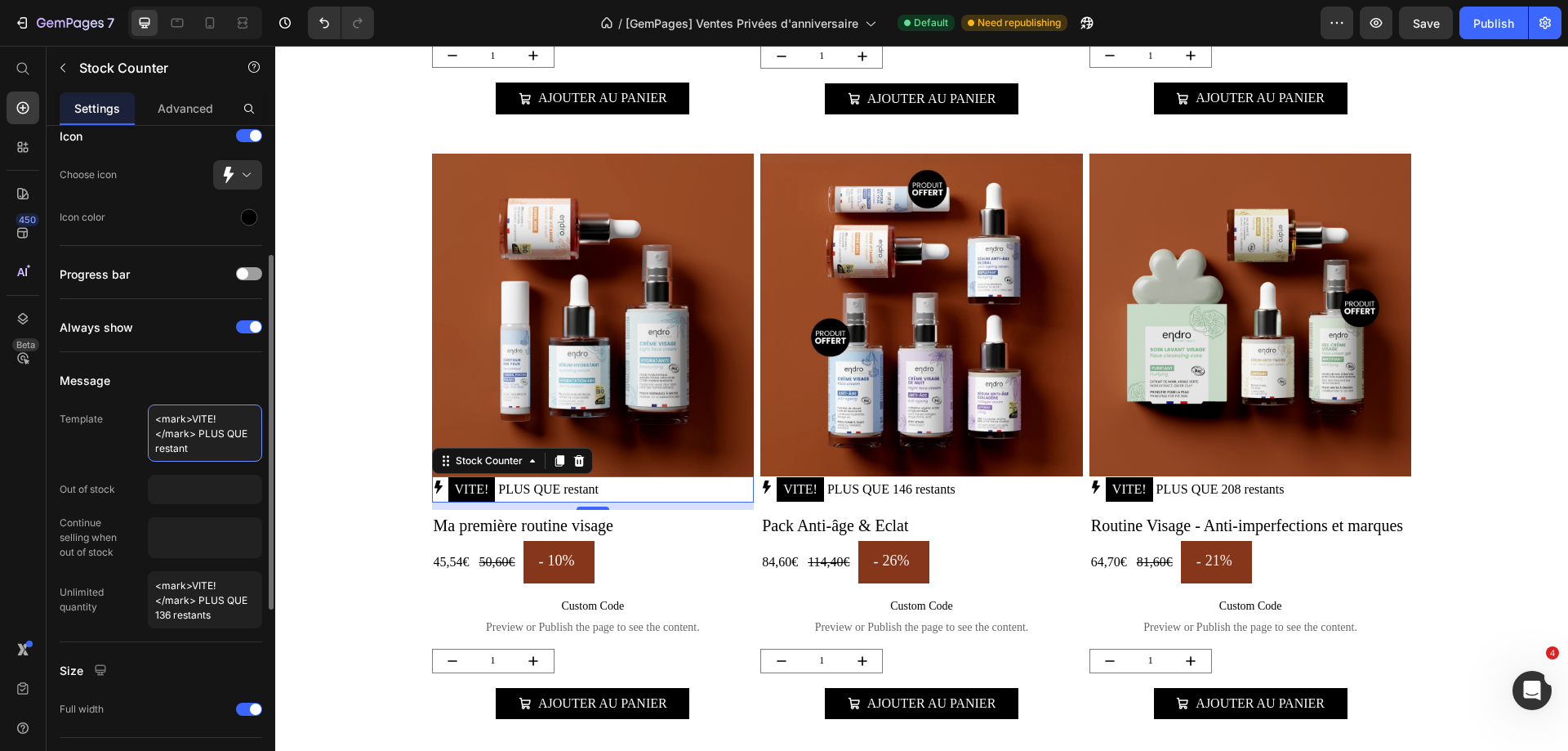 type on "<mark>VITE!</mark> PLUS QUE 0 restant" 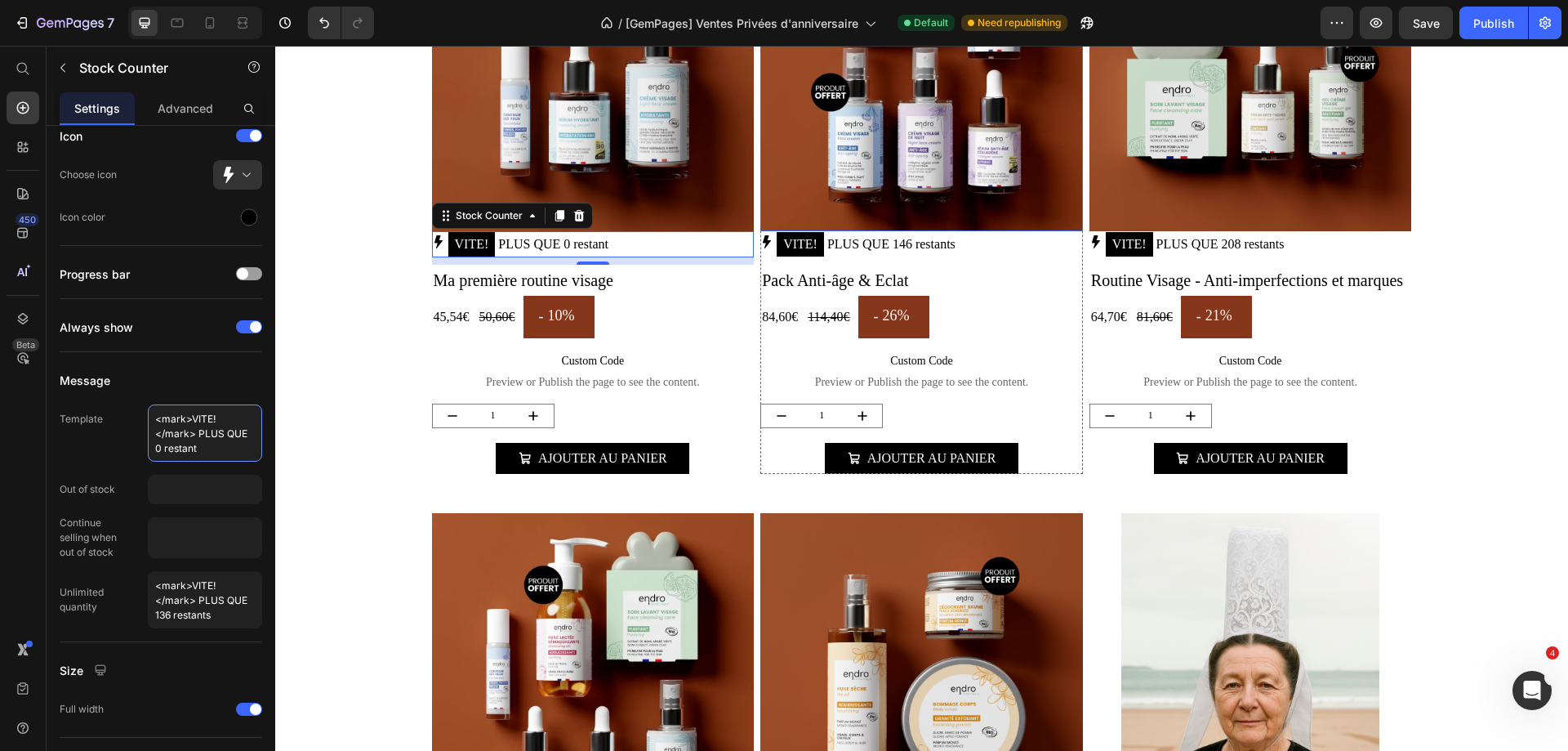 scroll, scrollTop: 2628, scrollLeft: 0, axis: vertical 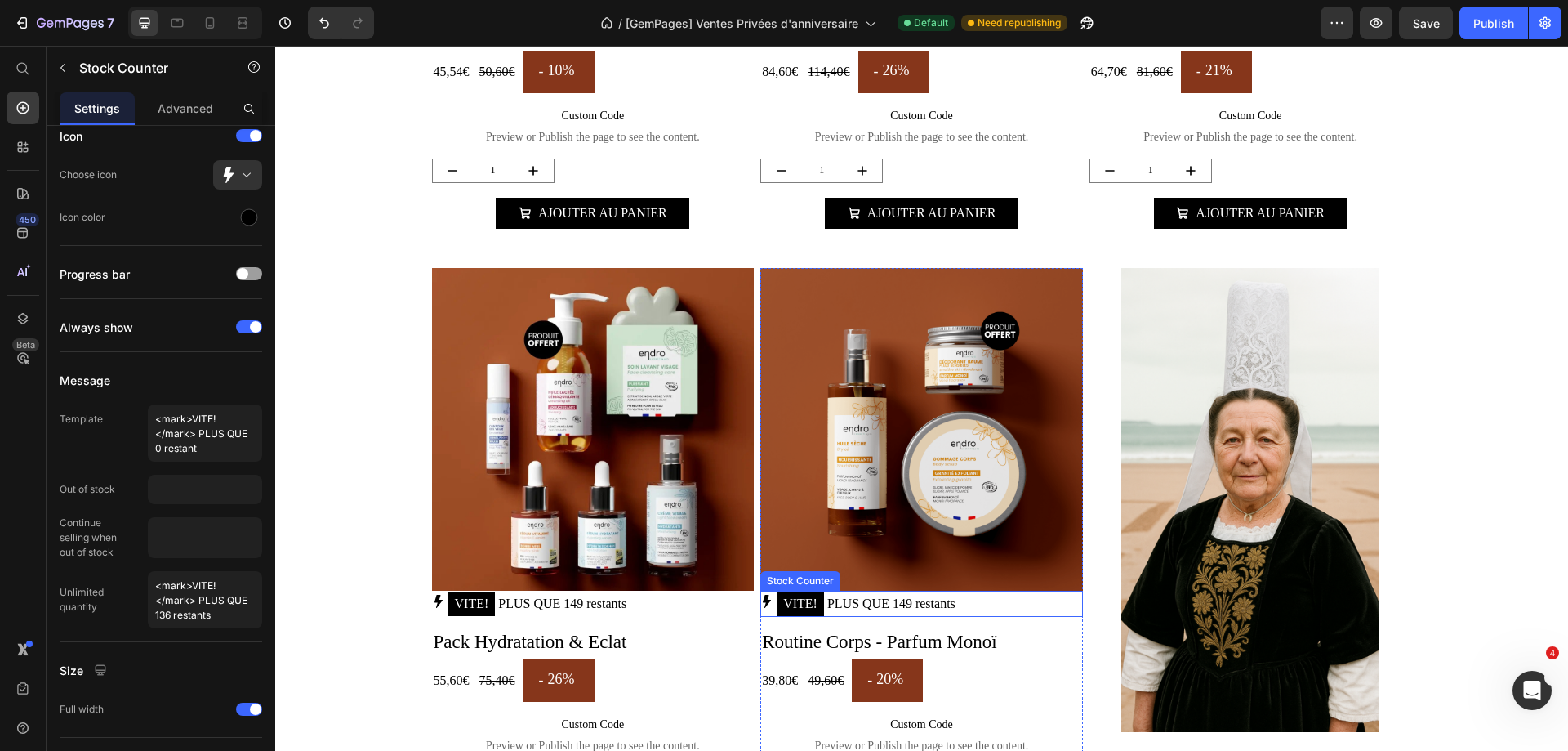 click on "VITE!  PLUS QUE 149 restants" at bounding box center (866, 604) 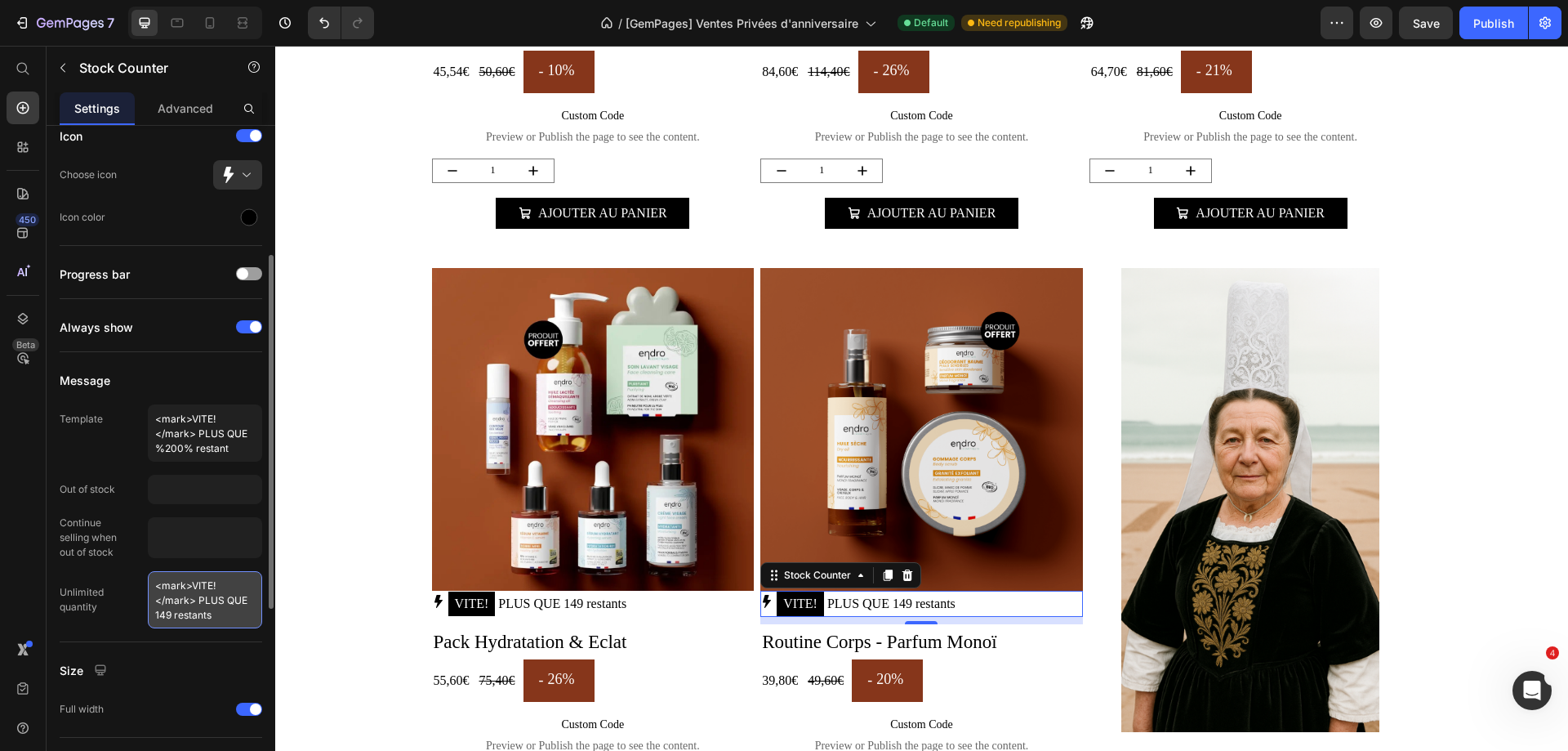 click on "<mark>VITE!</mark> PLUS QUE 149 restants" at bounding box center (205, 600) 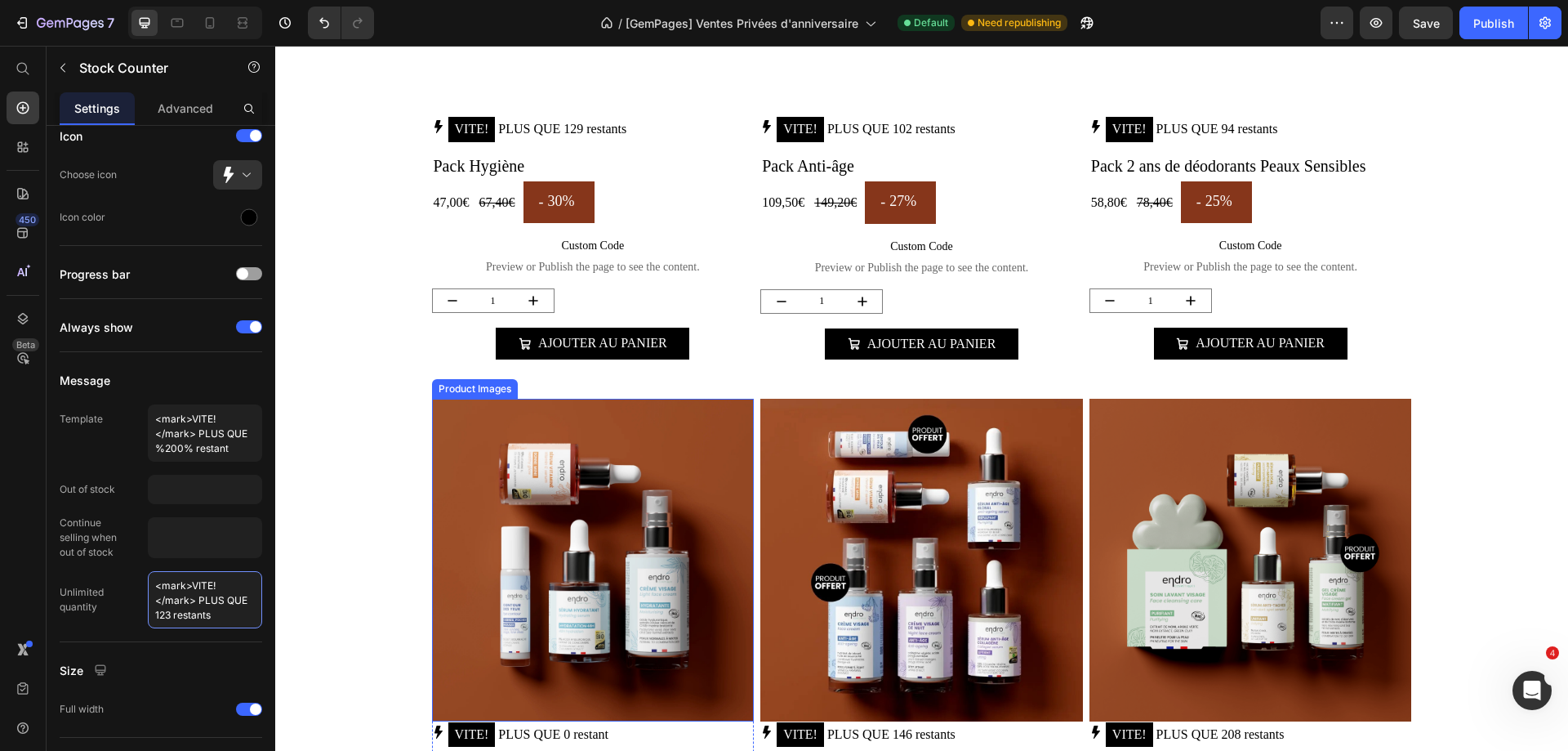 scroll, scrollTop: 1647, scrollLeft: 0, axis: vertical 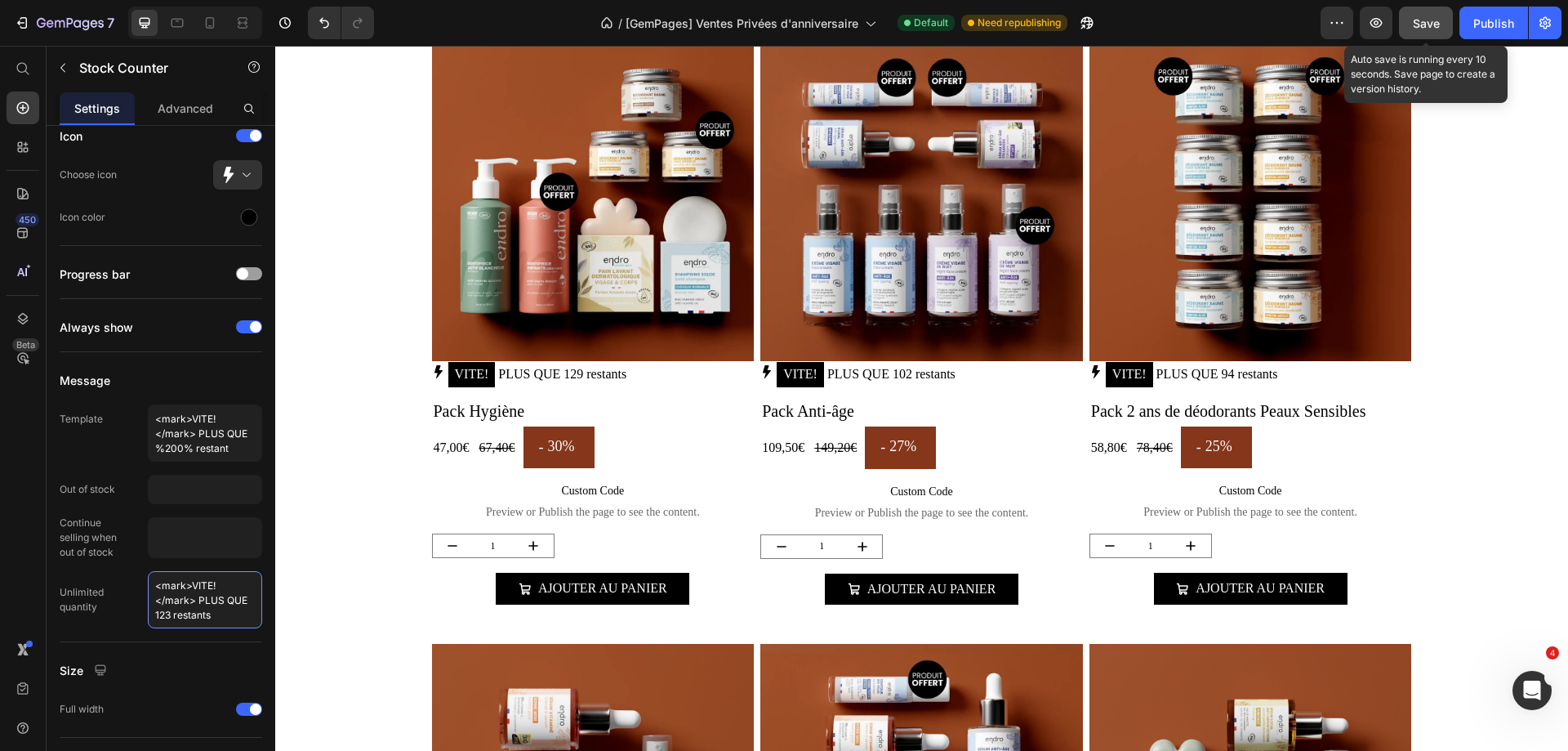 type on "<mark>VITE!</mark> PLUS QUE 123 restants" 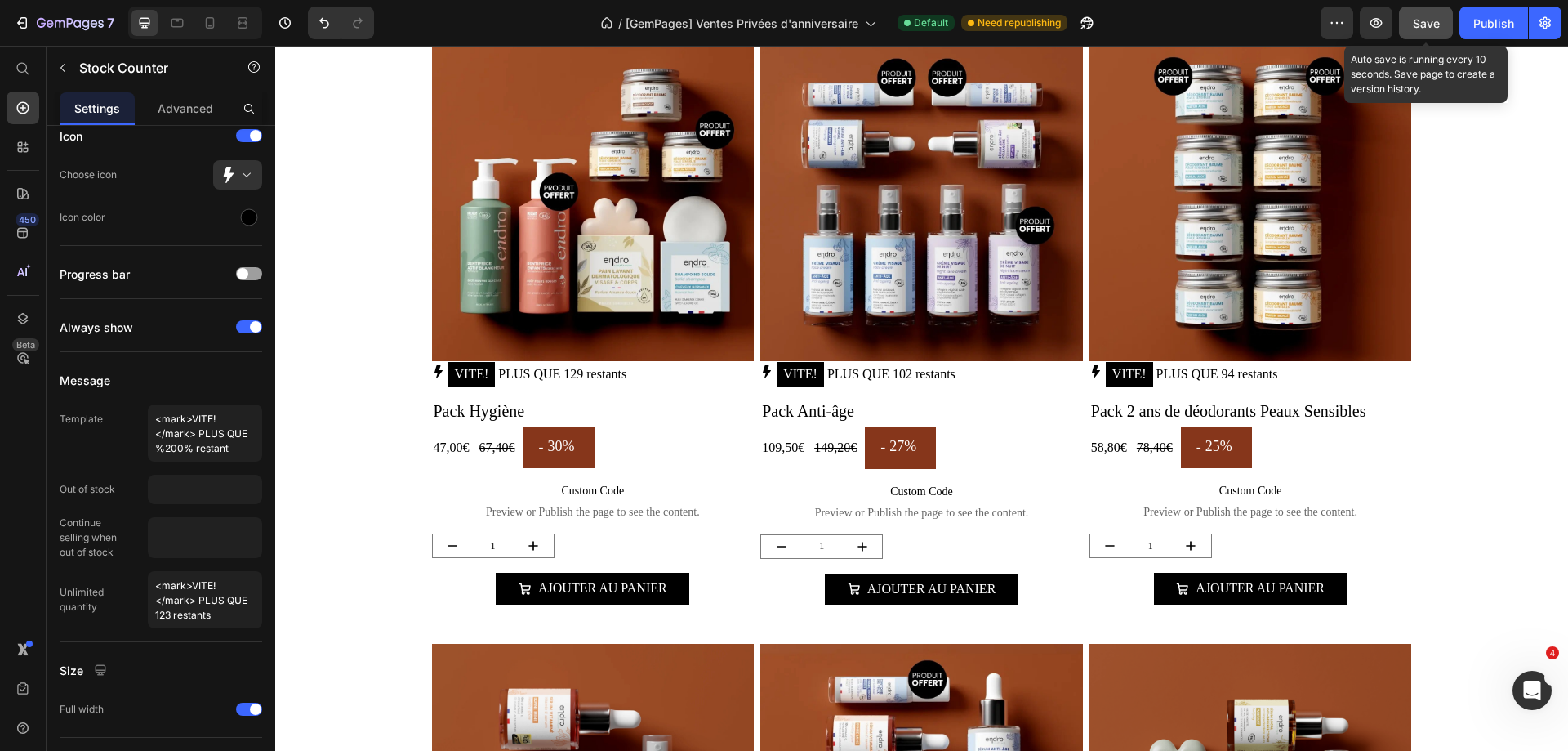 click on "Save" at bounding box center (1426, 23) 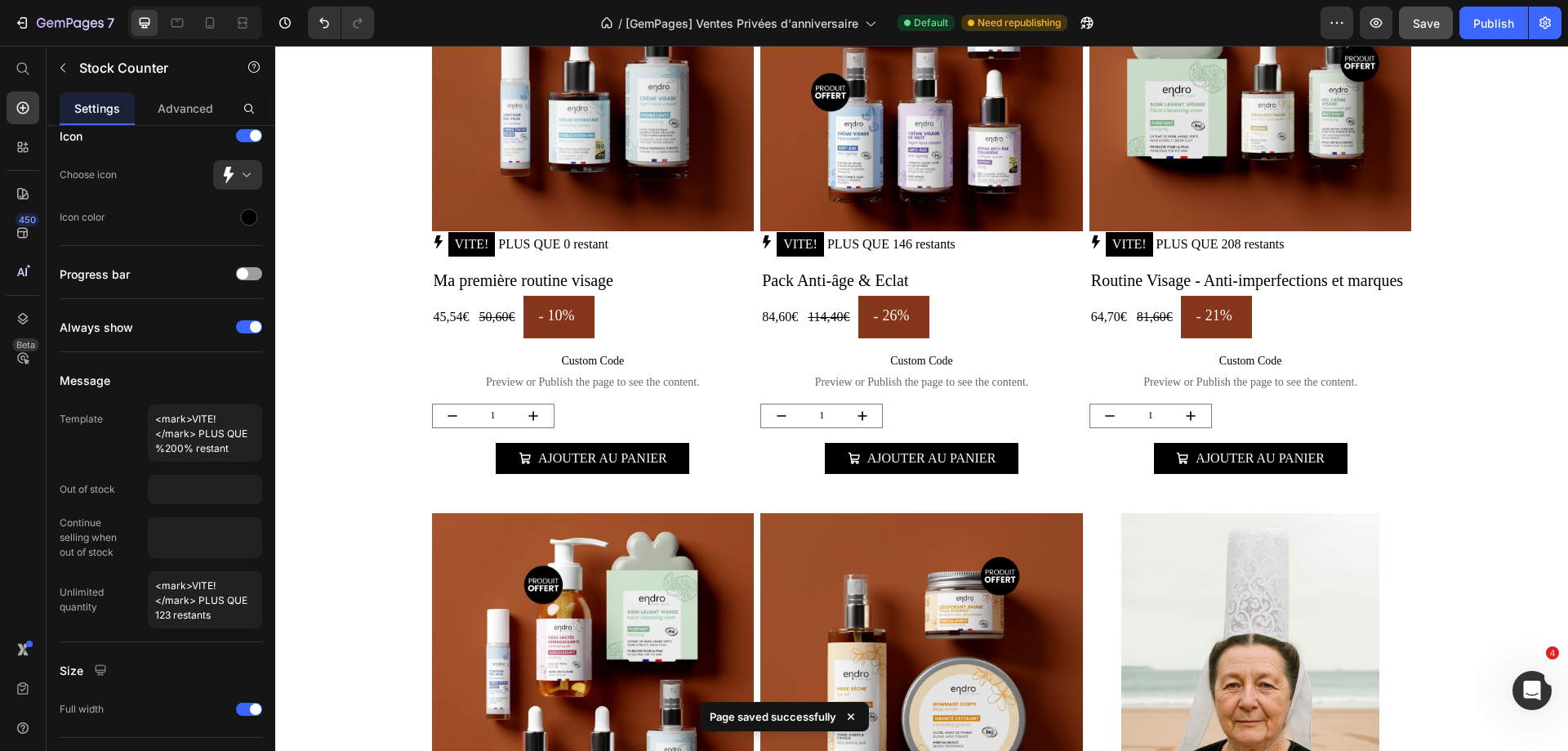 scroll, scrollTop: 2628, scrollLeft: 0, axis: vertical 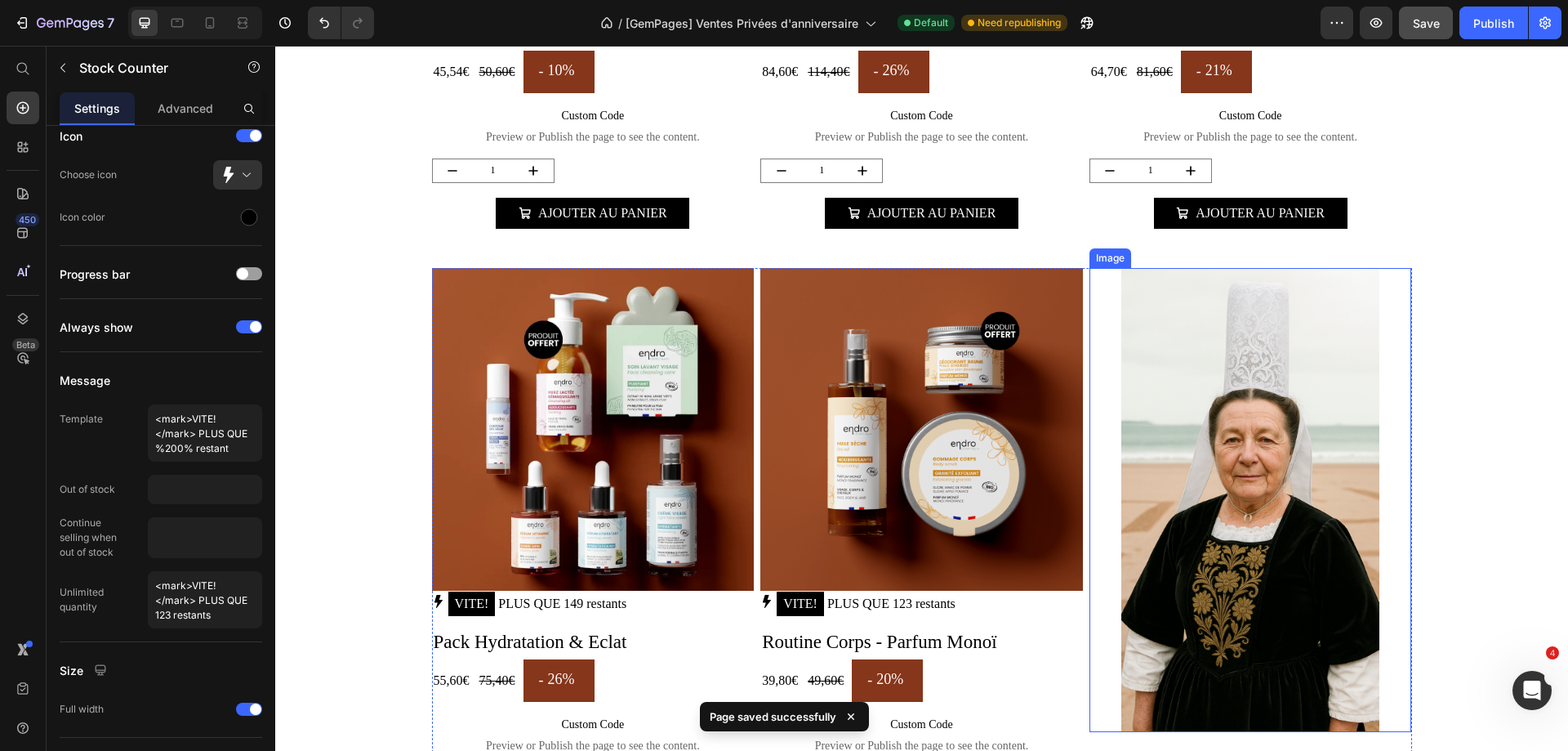 click at bounding box center [1250, 499] 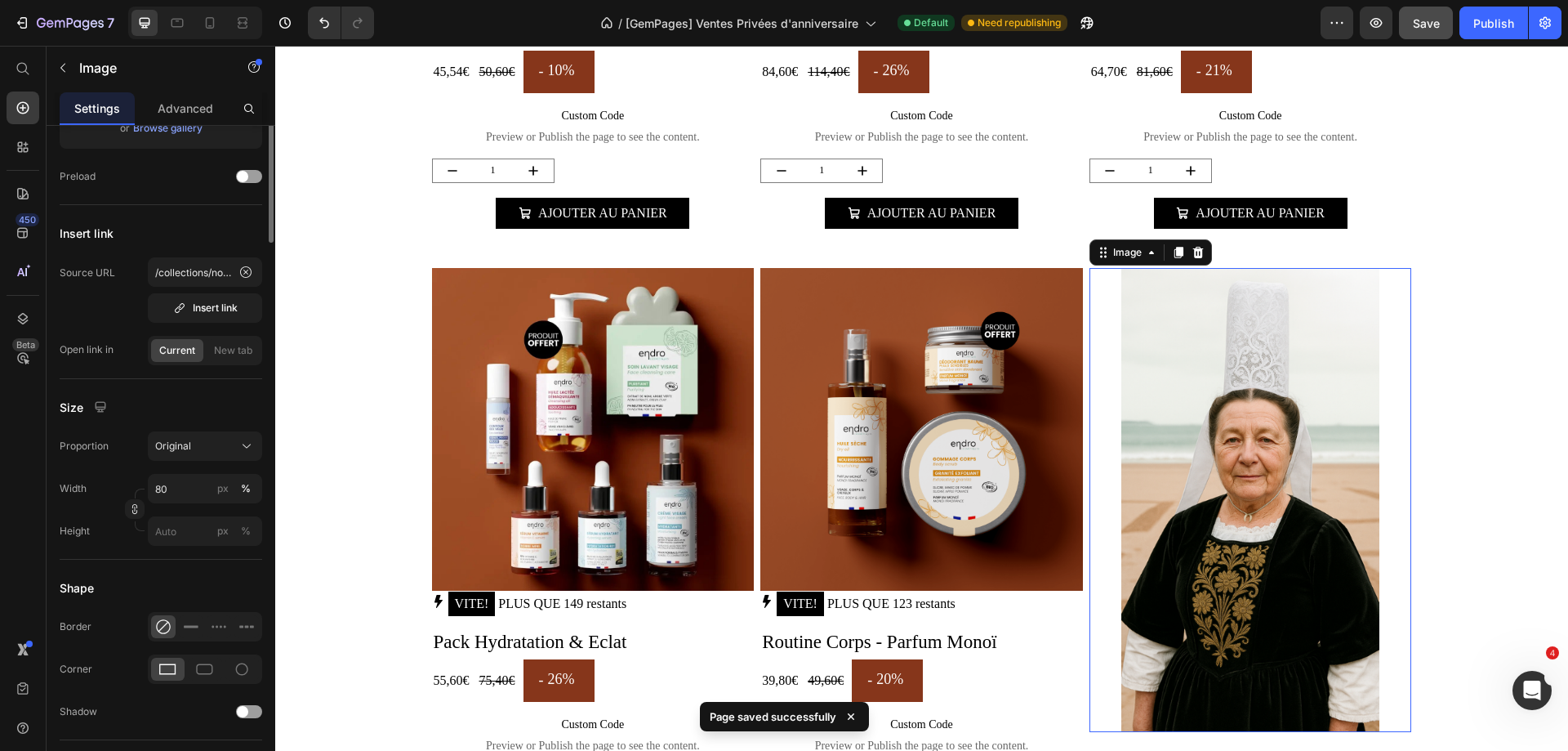 scroll, scrollTop: 0, scrollLeft: 0, axis: both 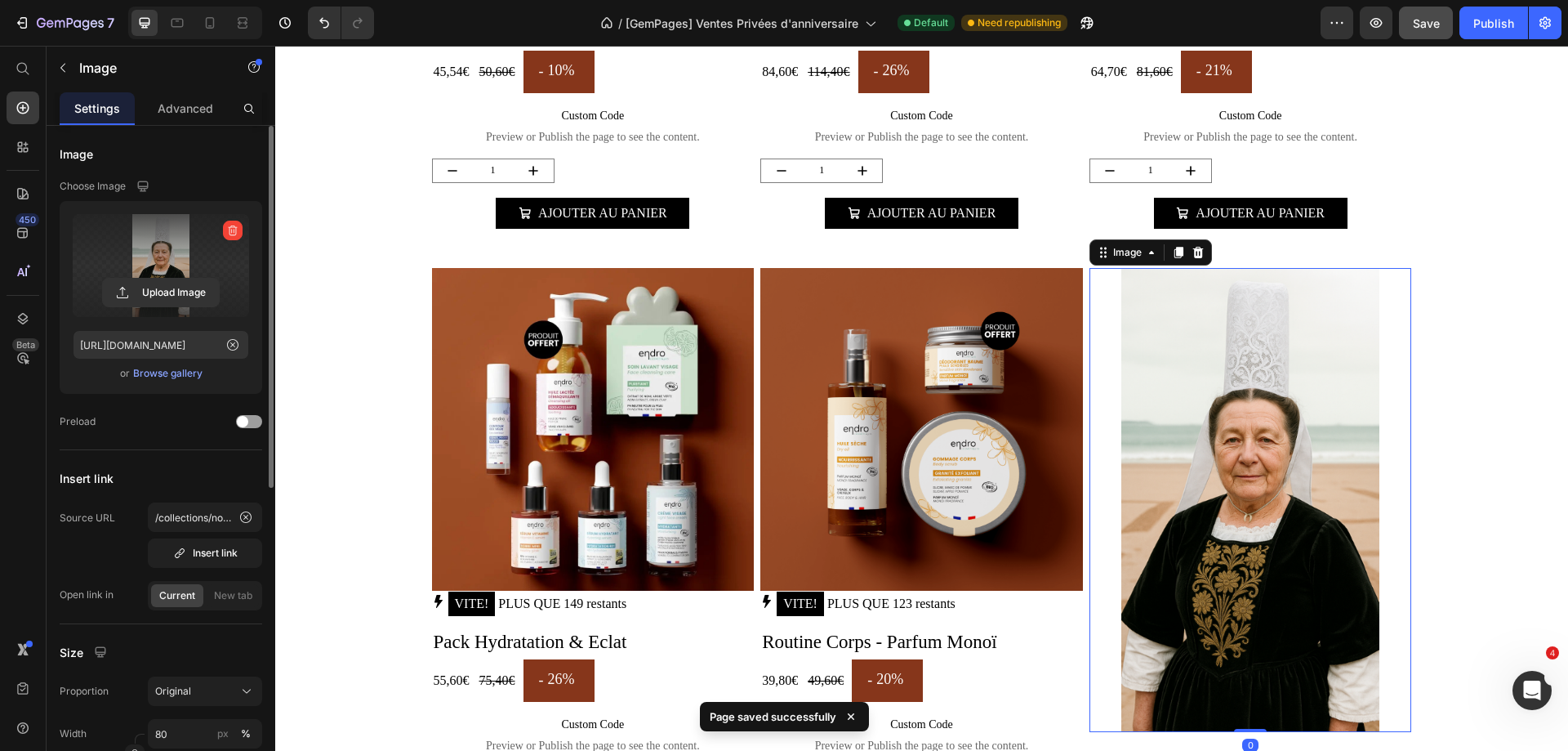 click at bounding box center [161, 266] 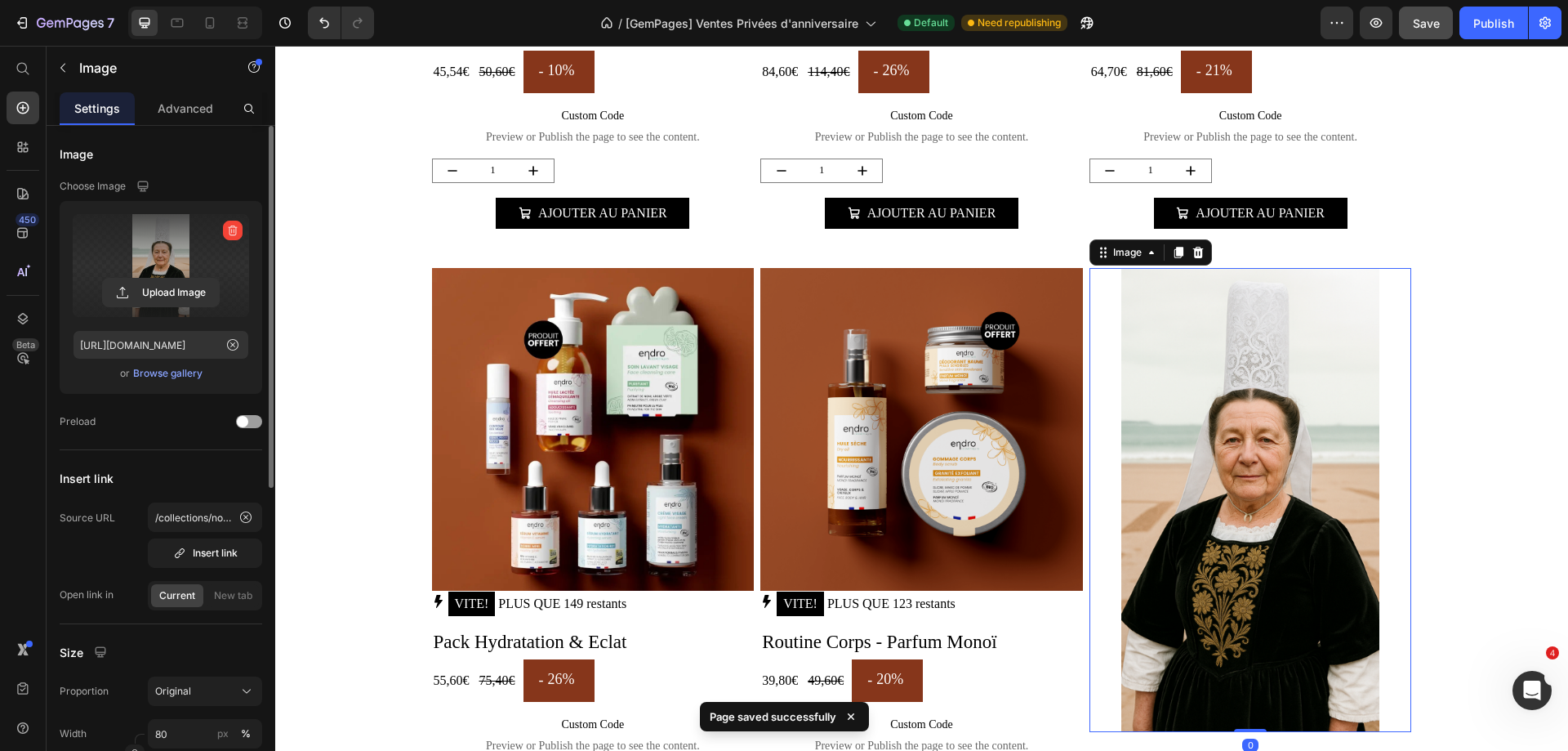 click 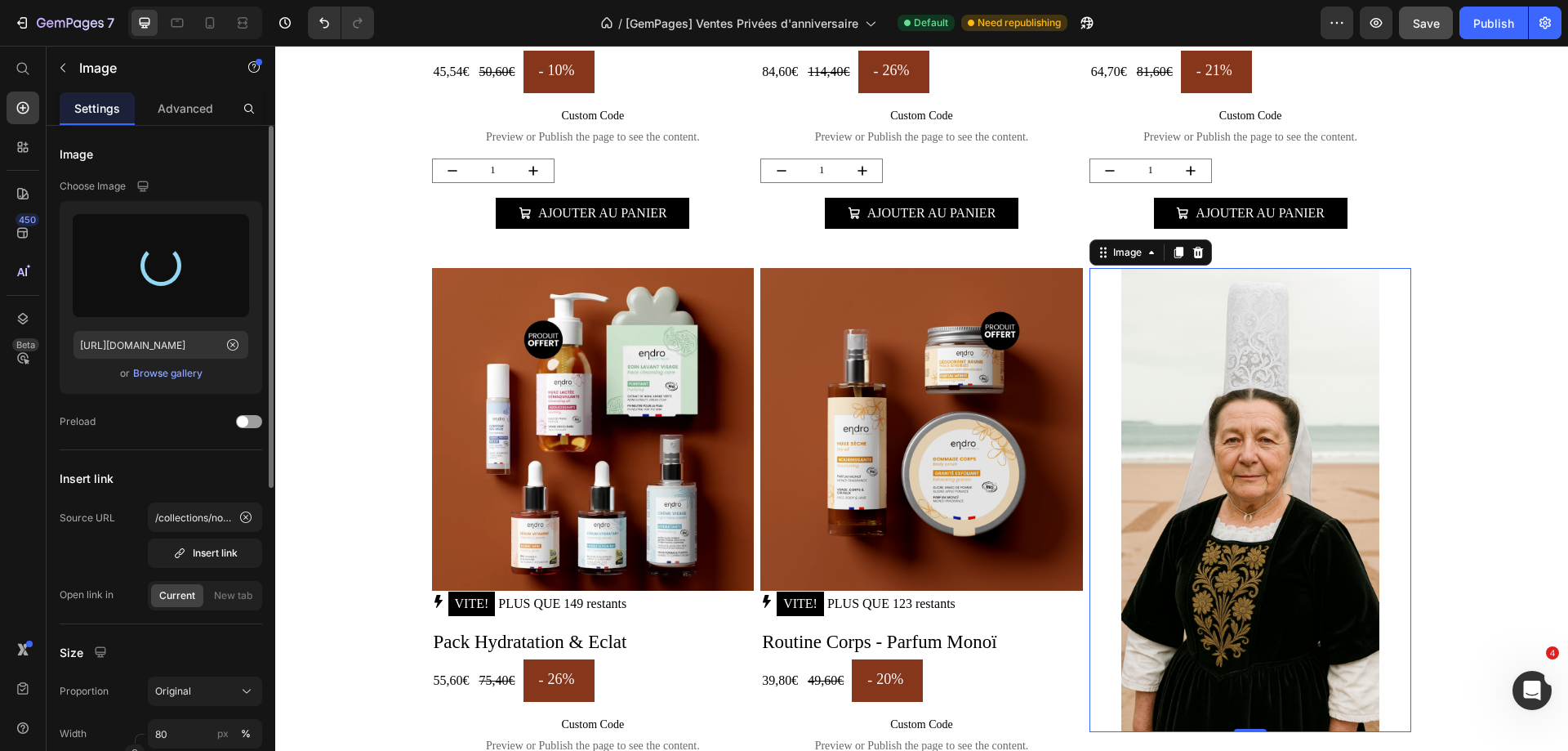 type on "[URL][DOMAIN_NAME]" 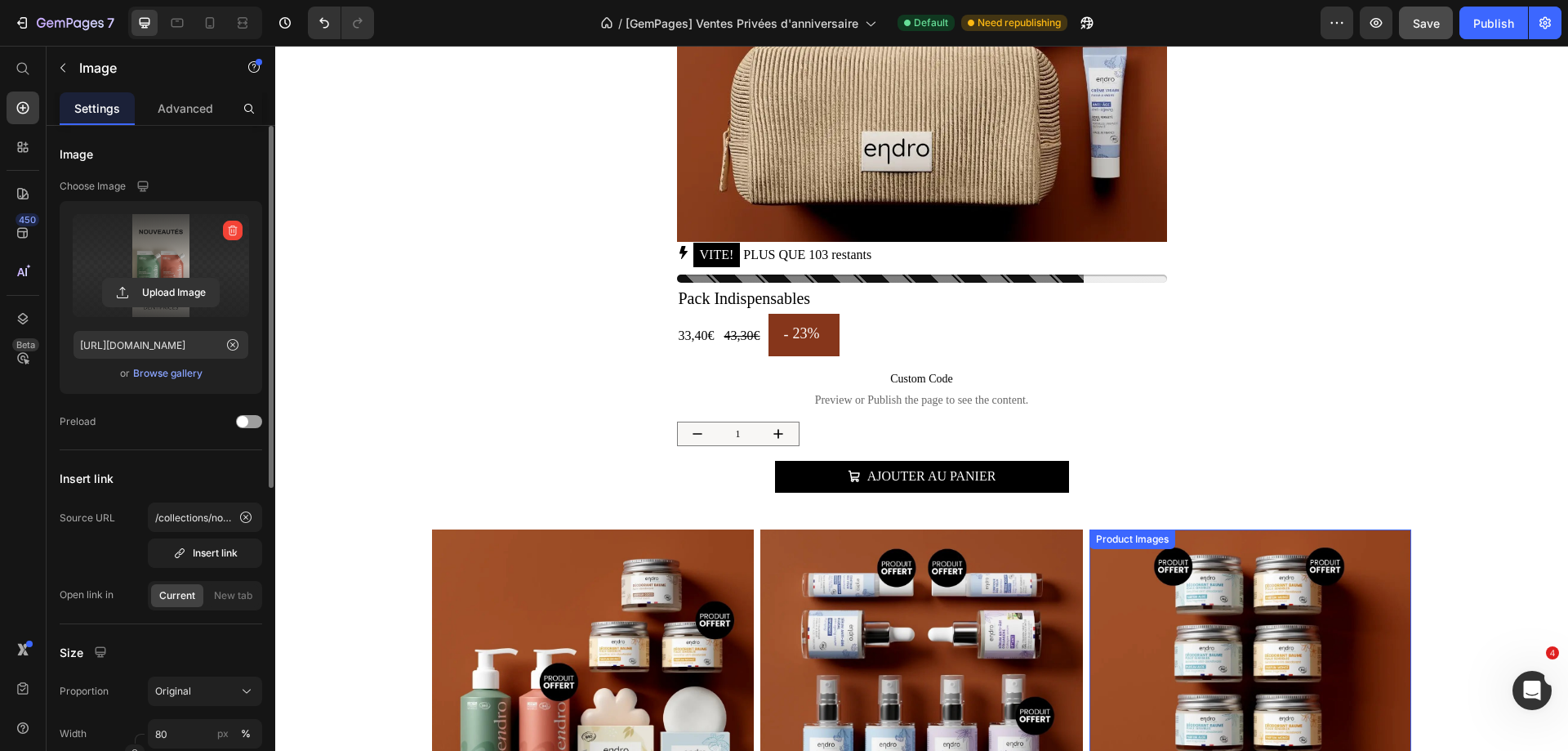 scroll, scrollTop: 1647, scrollLeft: 0, axis: vertical 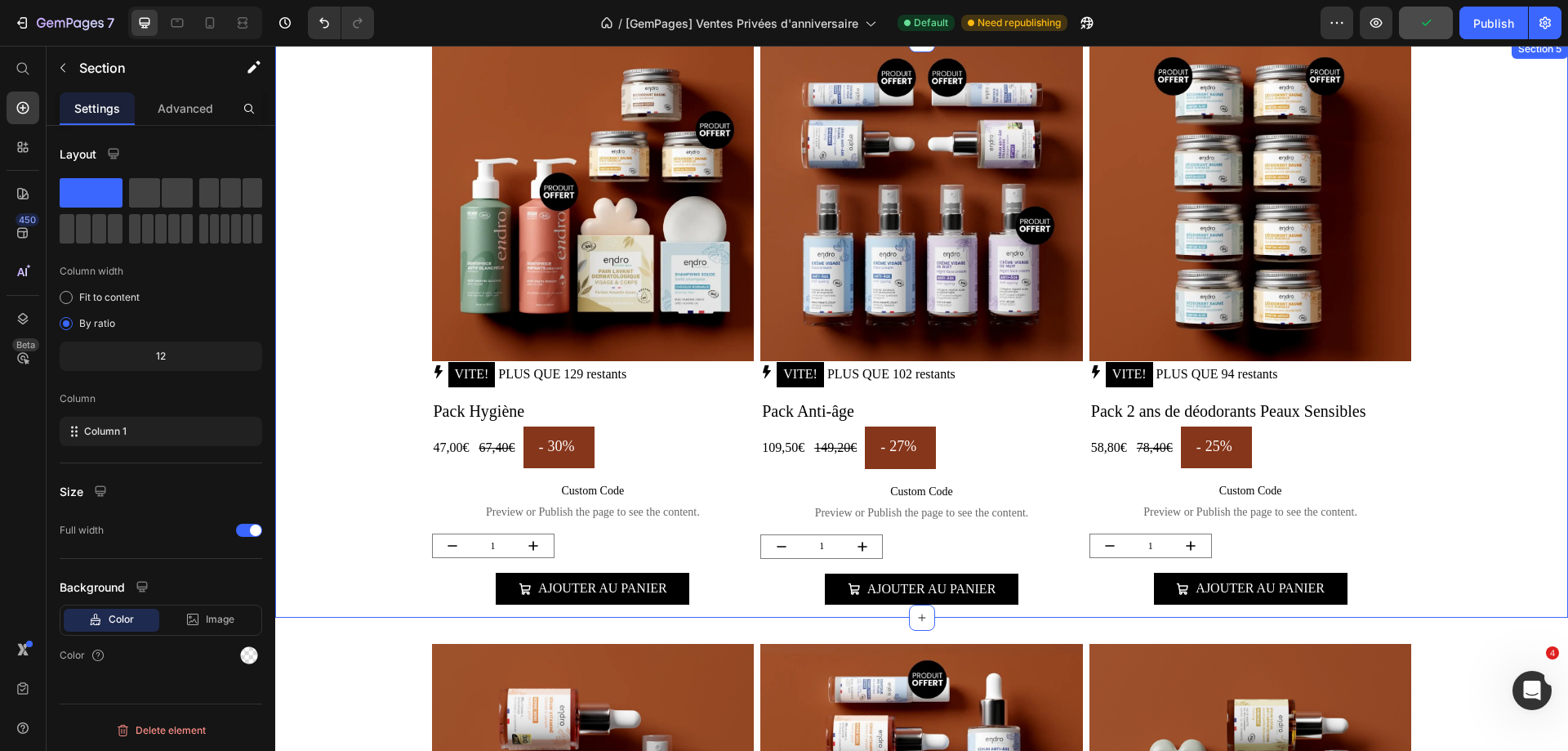 click on "Product Images
VITE!  PLUS QUE 129 restants Stock Counter Pack Hygiène Product Title 47,00€ Product Price 67,40€ Product Price - 30% Discount Tag Row
Custom Code
Preview or Publish the page to see the content. Custom Code 1 Product Quantity
Ajouter au panier Add to Cart Product Product Images
VITE!  PLUS QUE 102 restants Stock Counter Pack Anti-âge Product Title 109,50€ Product Price 149,20€ Product Price - 27% Discount Tag Row
Custom Code
Preview or Publish the page to see the content. Custom Code 1 Product Quantity
Ajouter au panier Add to Cart Product Product Images
VITE!  PLUS QUE 94 restants Stock Counter Pack 2 ans de déodorants Peaux Sensibles Product Title 58,80€ Product Price 78,40€ Product Price - 25% Discount Tag Row
Custom Code
Preview or Publish the page to see the content. Custom Code 1 Product Quantity
Ajouter au panier Add to Cart Product Row" at bounding box center (921, 329) 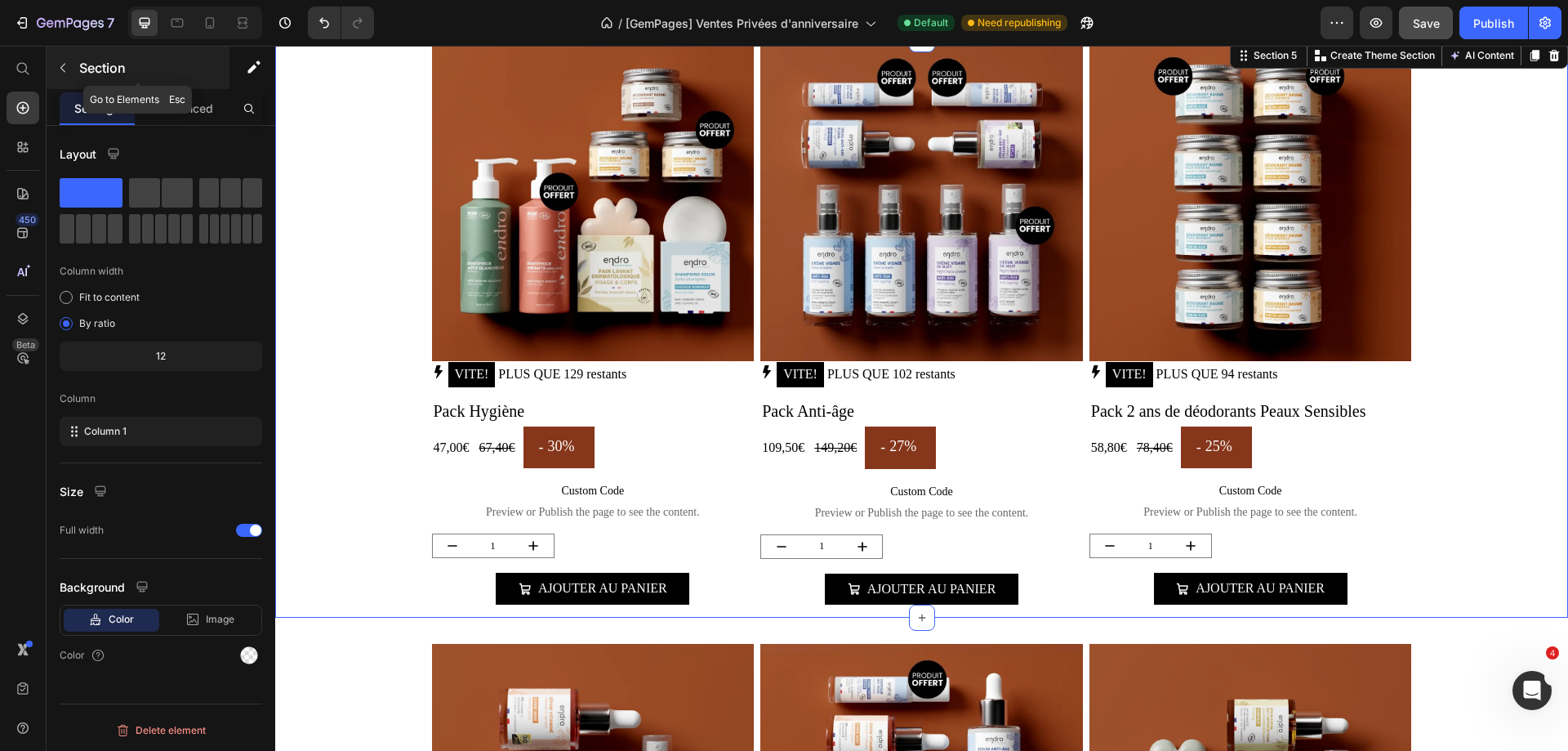 click 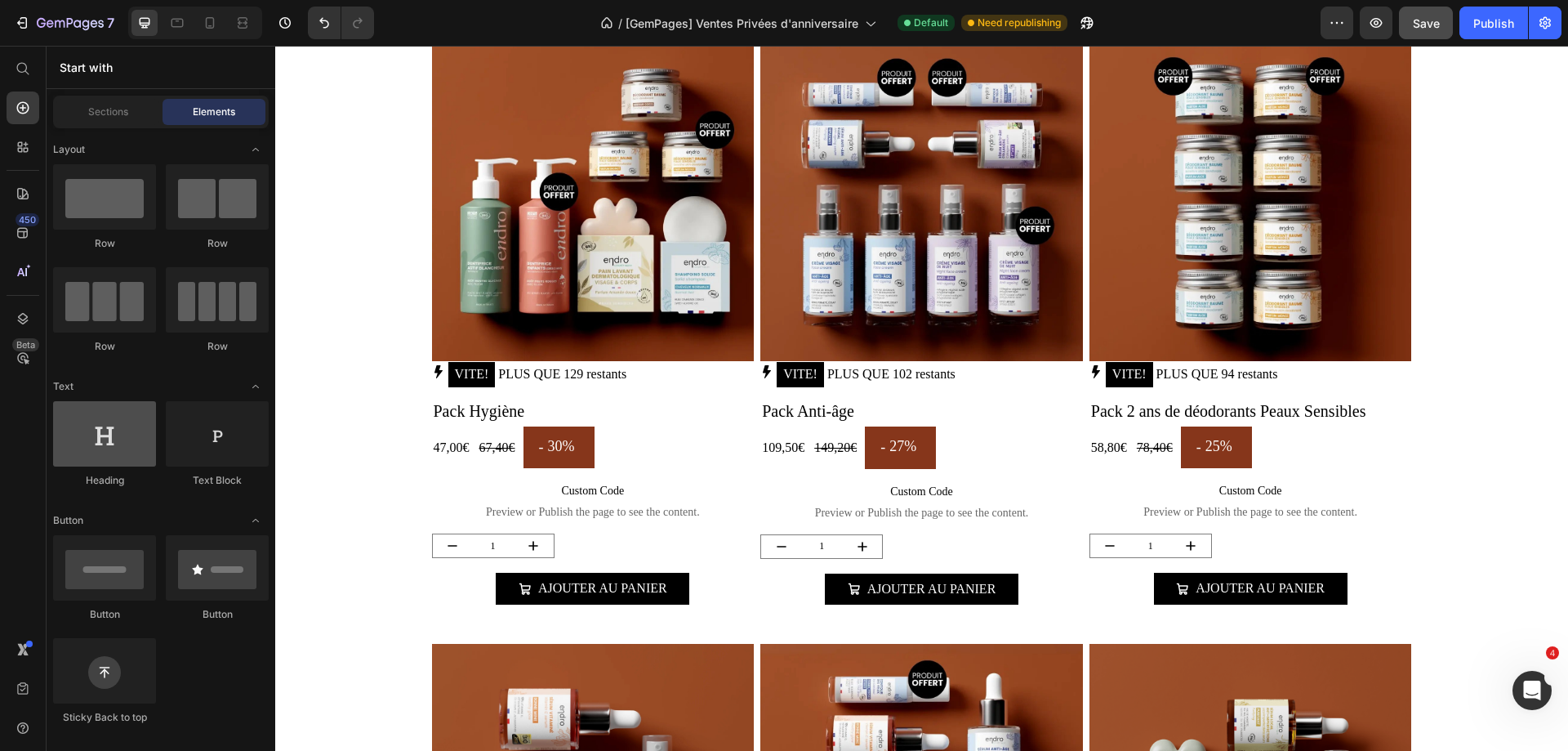 scroll, scrollTop: 245, scrollLeft: 0, axis: vertical 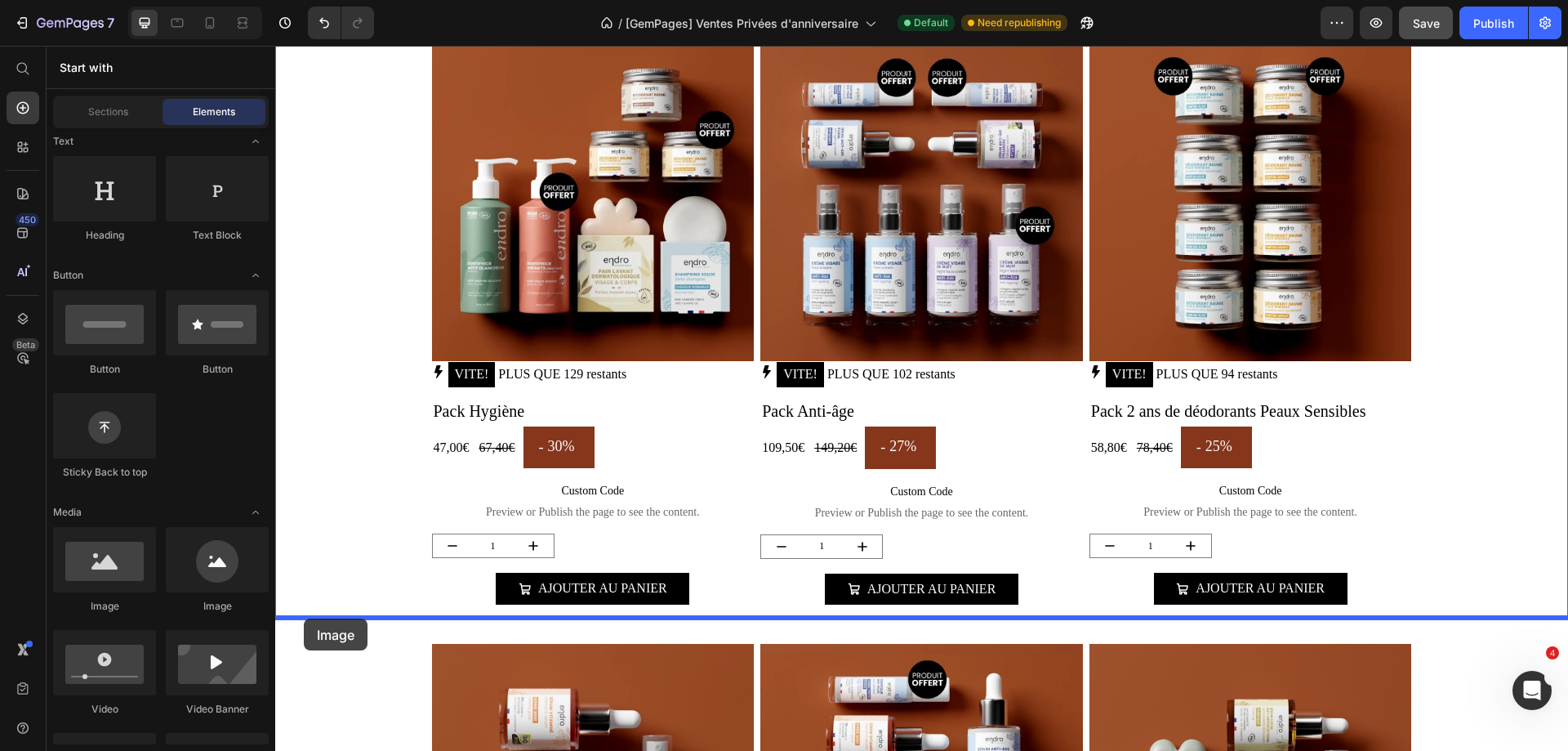 drag, startPoint x: 378, startPoint y: 605, endPoint x: 302, endPoint y: 619, distance: 77.27872 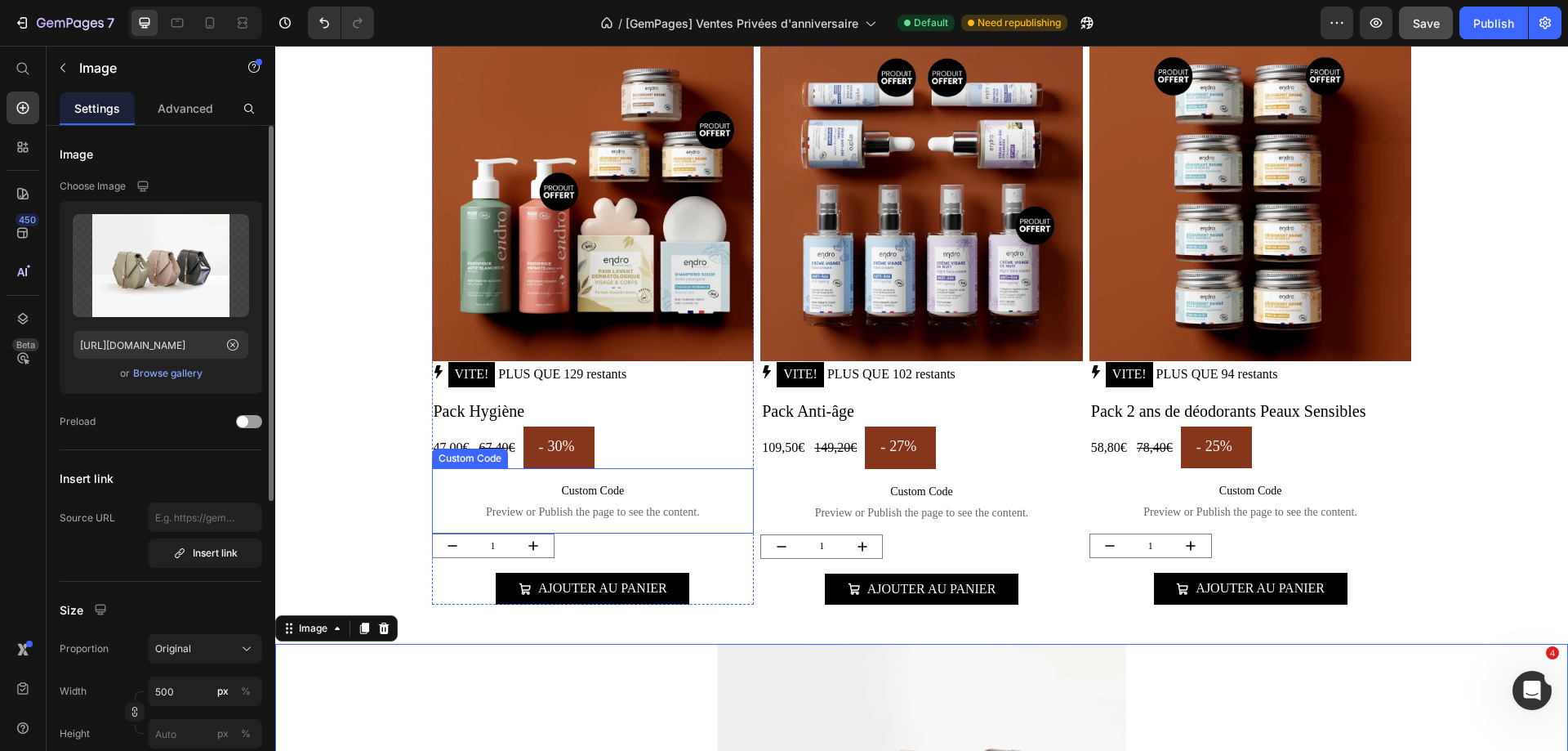 scroll, scrollTop: 1893, scrollLeft: 0, axis: vertical 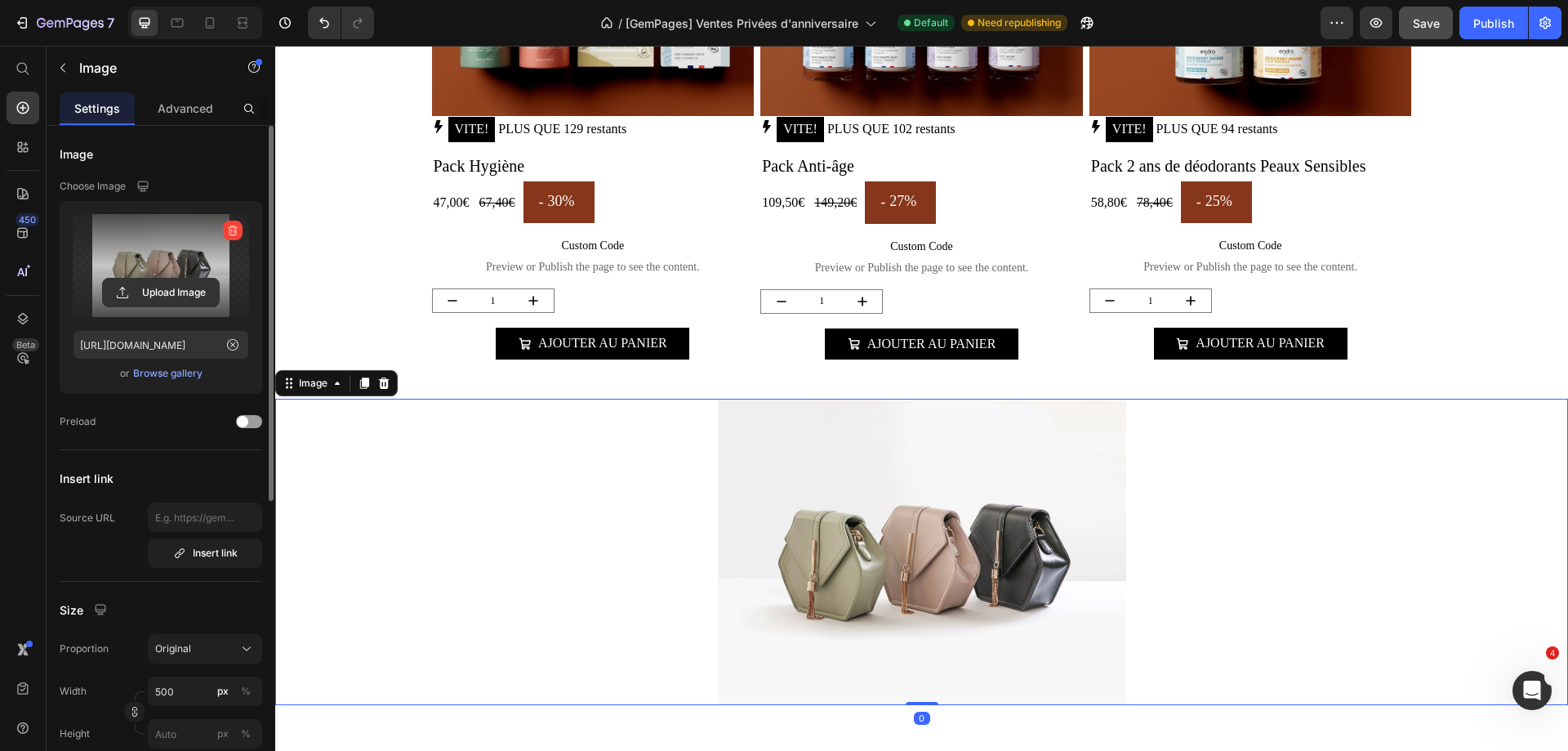 click at bounding box center [161, 266] 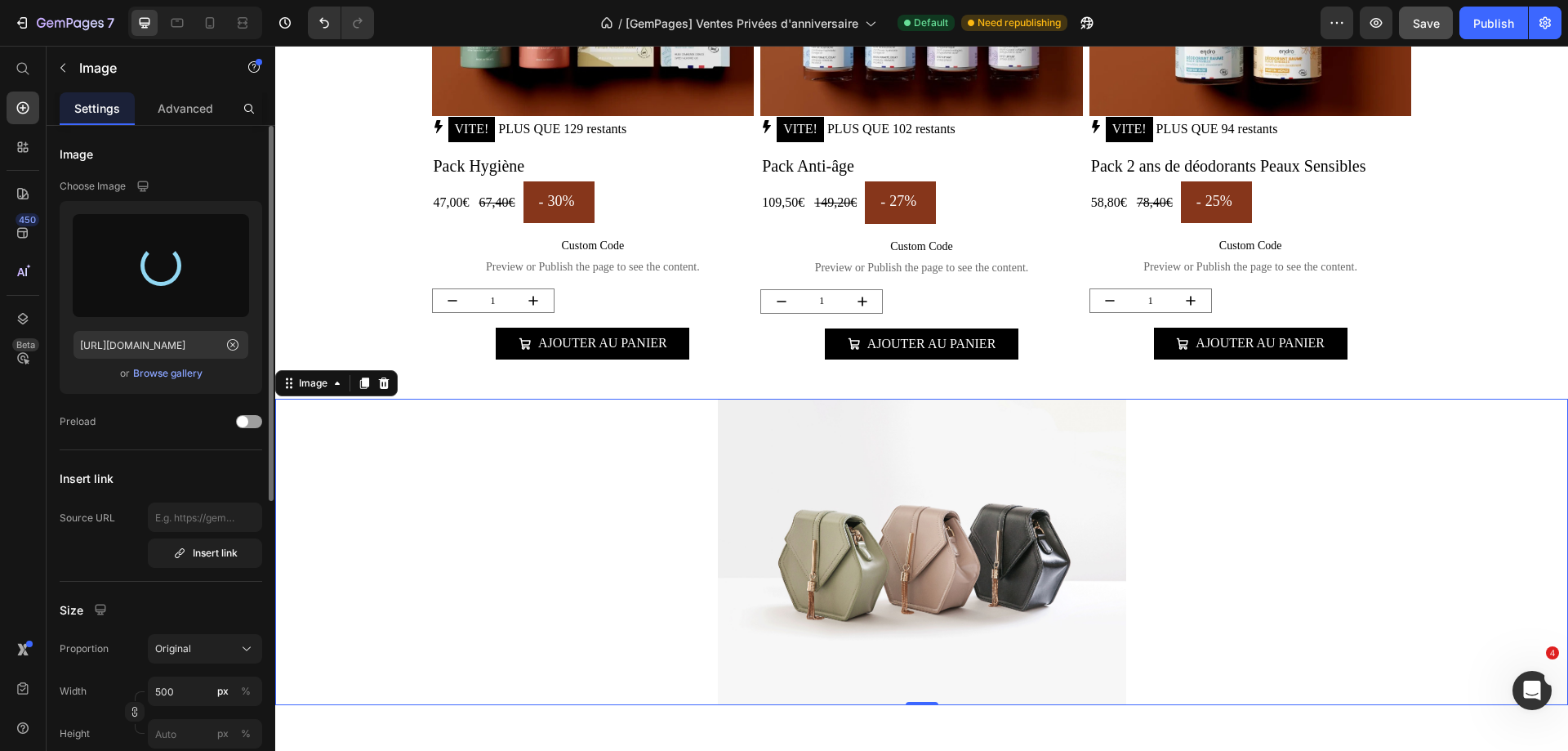 type on "[URL][DOMAIN_NAME]" 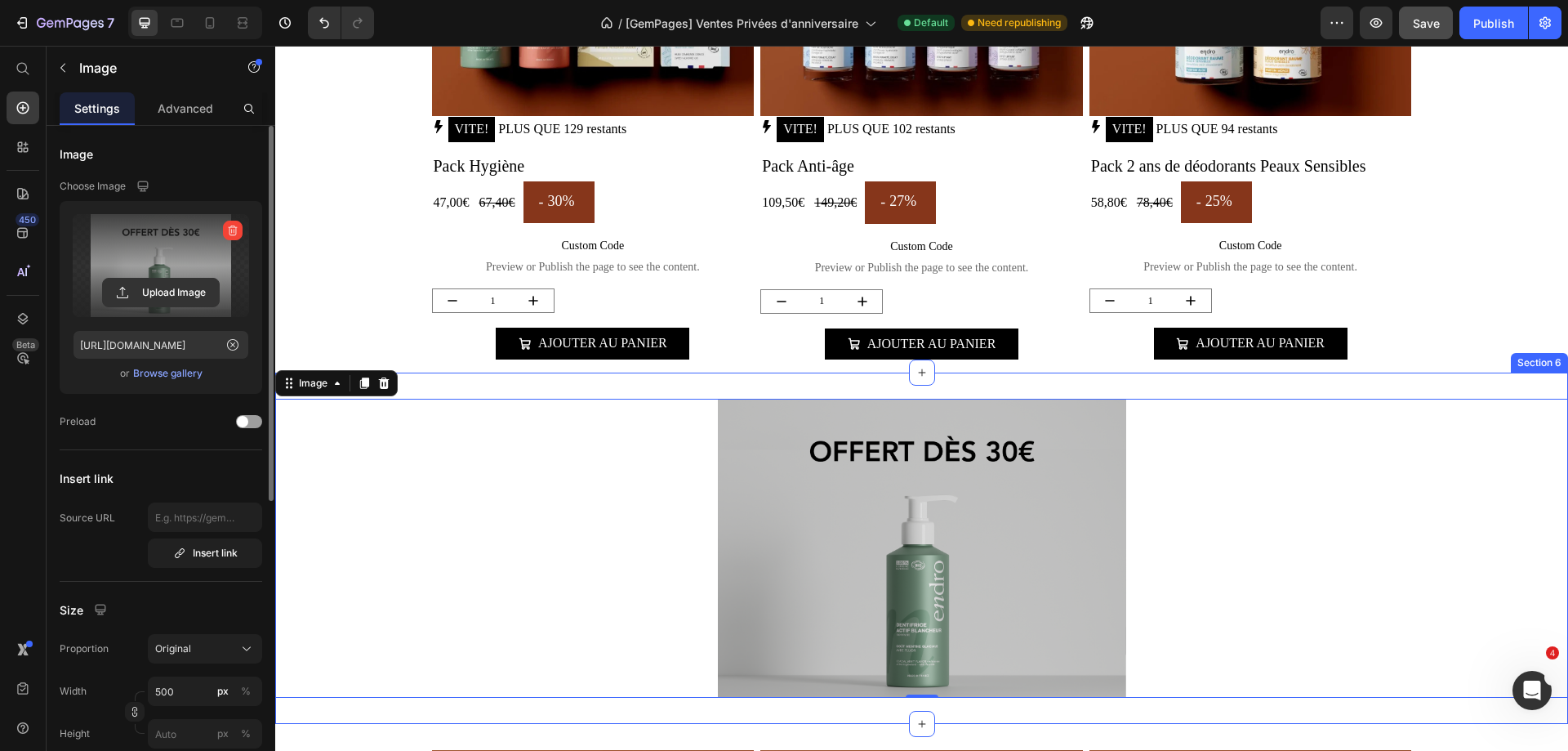 scroll, scrollTop: 2138, scrollLeft: 0, axis: vertical 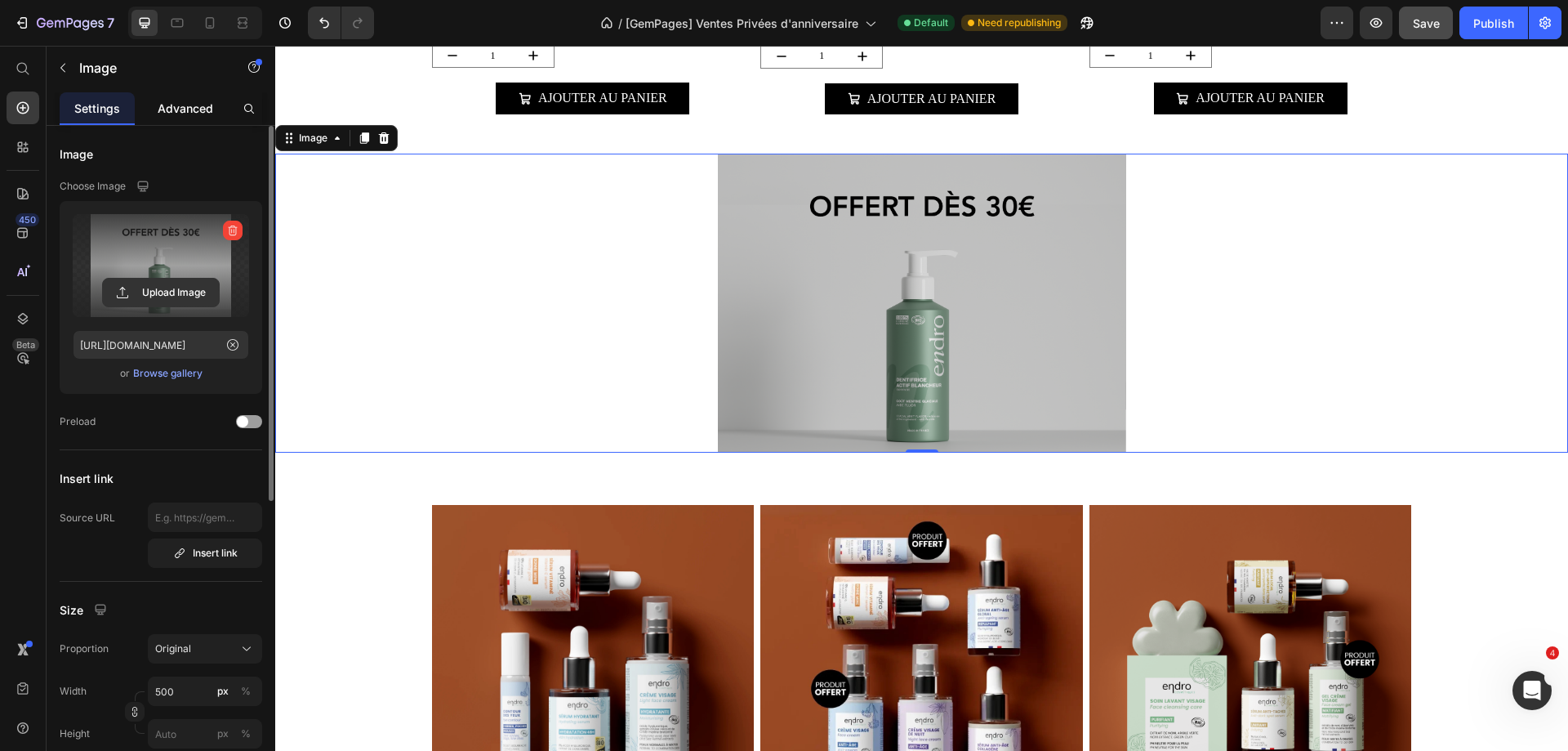 click on "Advanced" at bounding box center (185, 108) 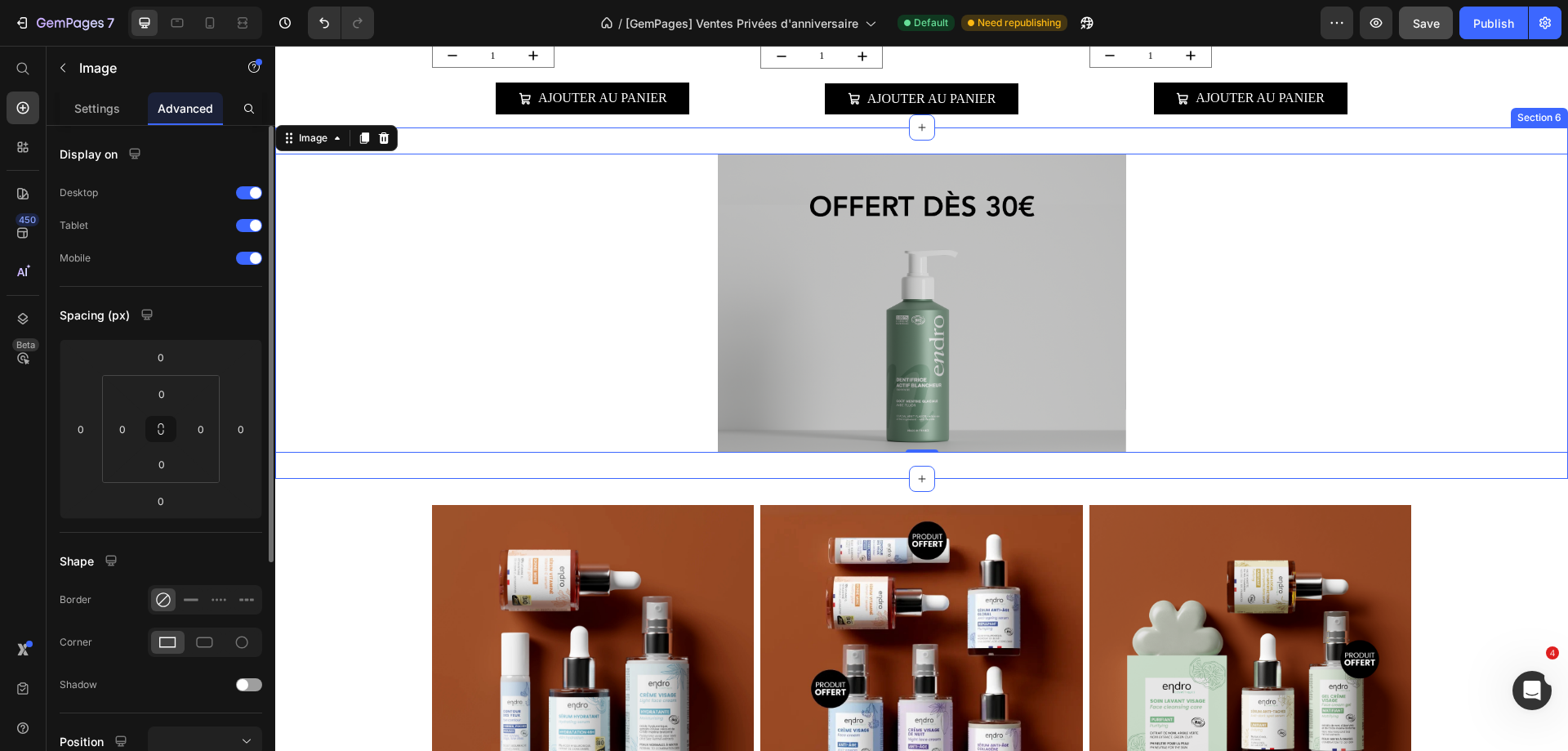 click on "Image   0 Section 6" at bounding box center [921, 303] 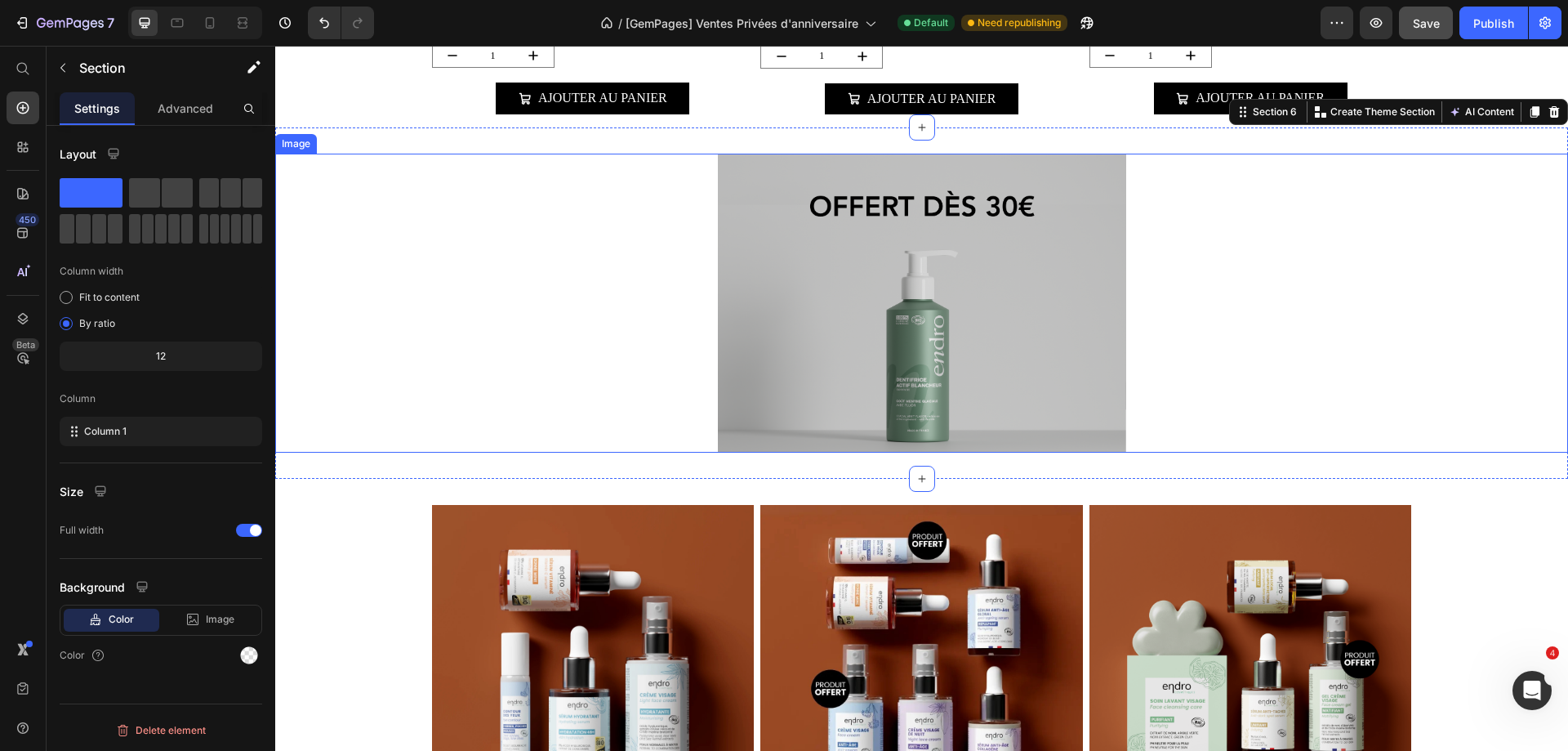 click at bounding box center (921, 303) 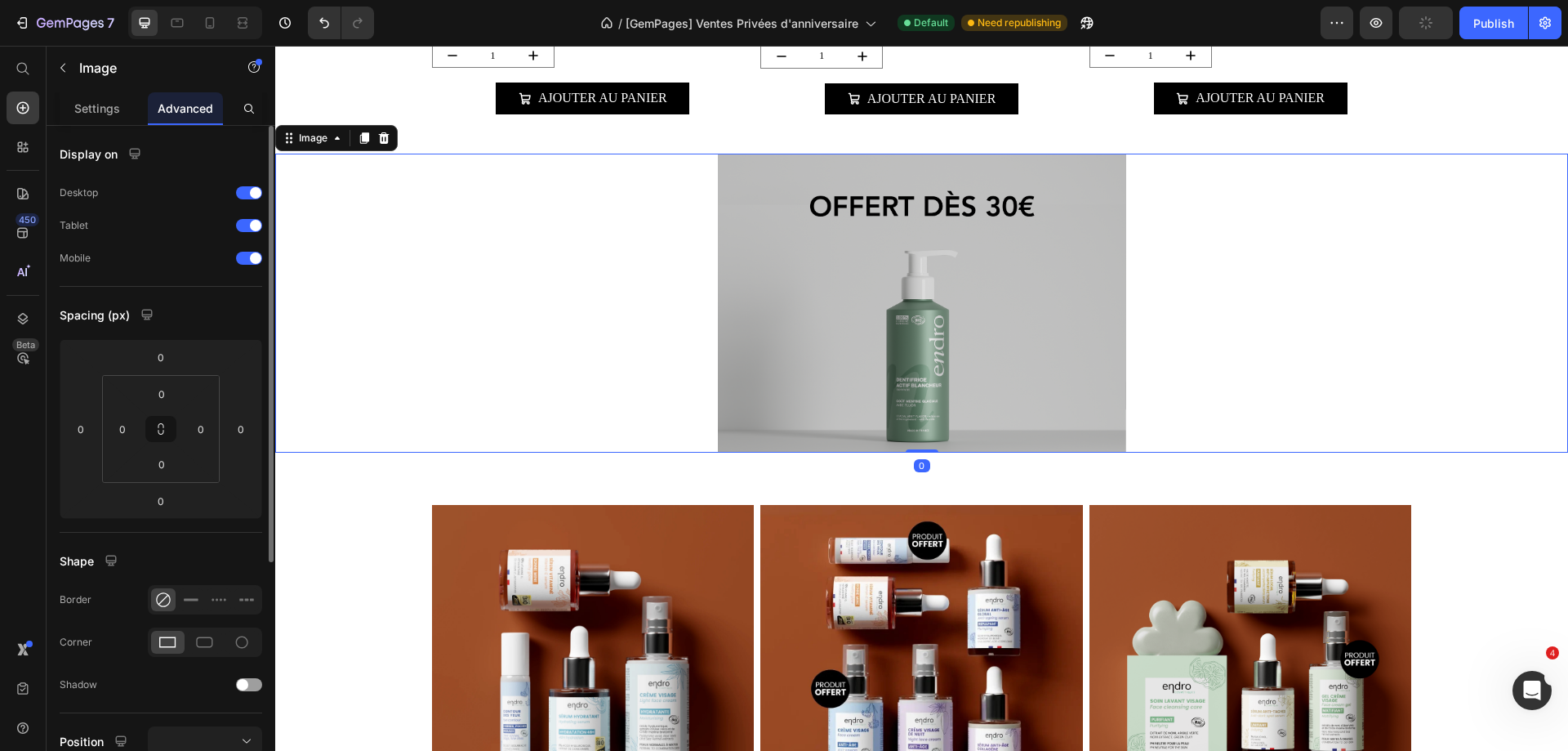 drag, startPoint x: 661, startPoint y: 426, endPoint x: 687, endPoint y: 467, distance: 48.54894 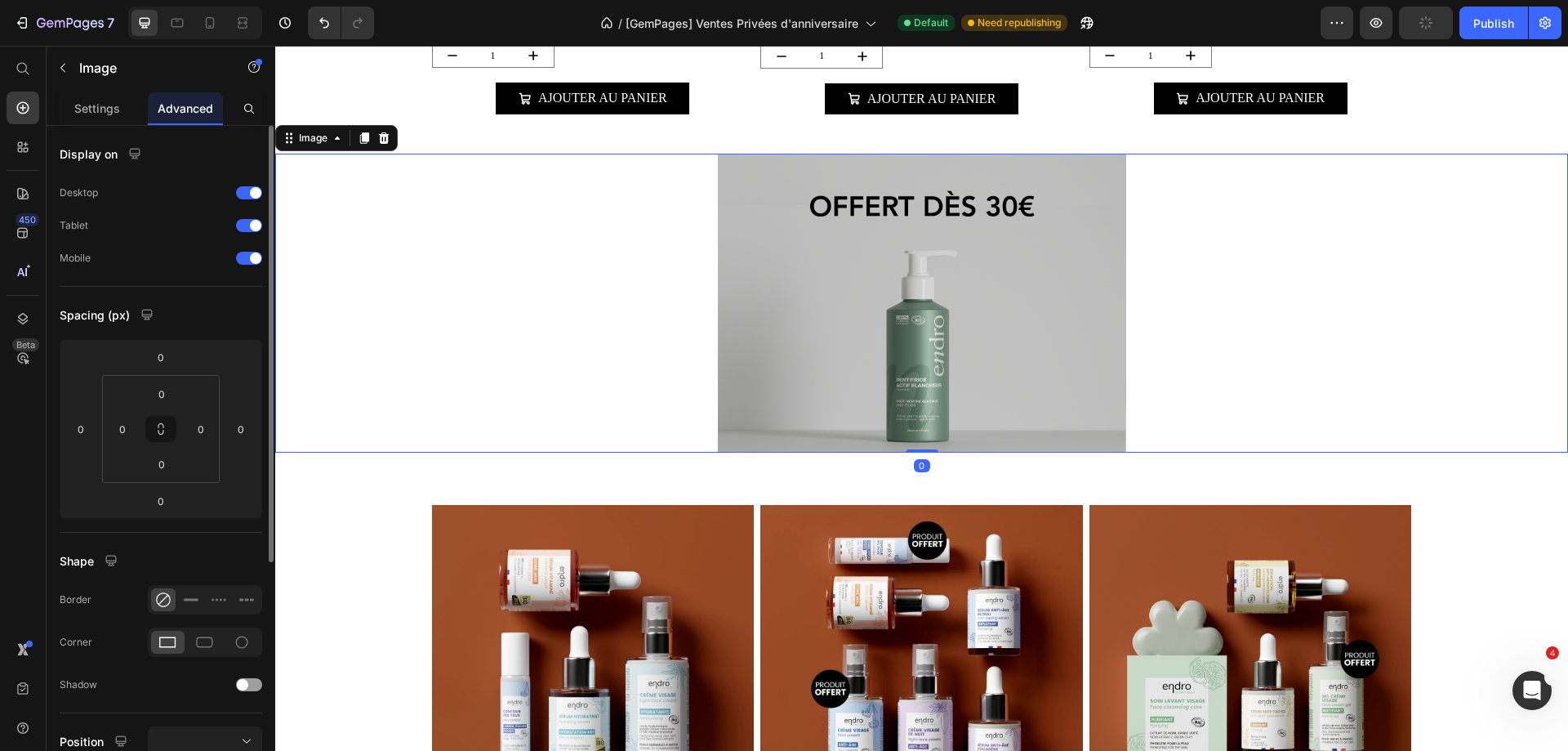 click at bounding box center (921, 303) 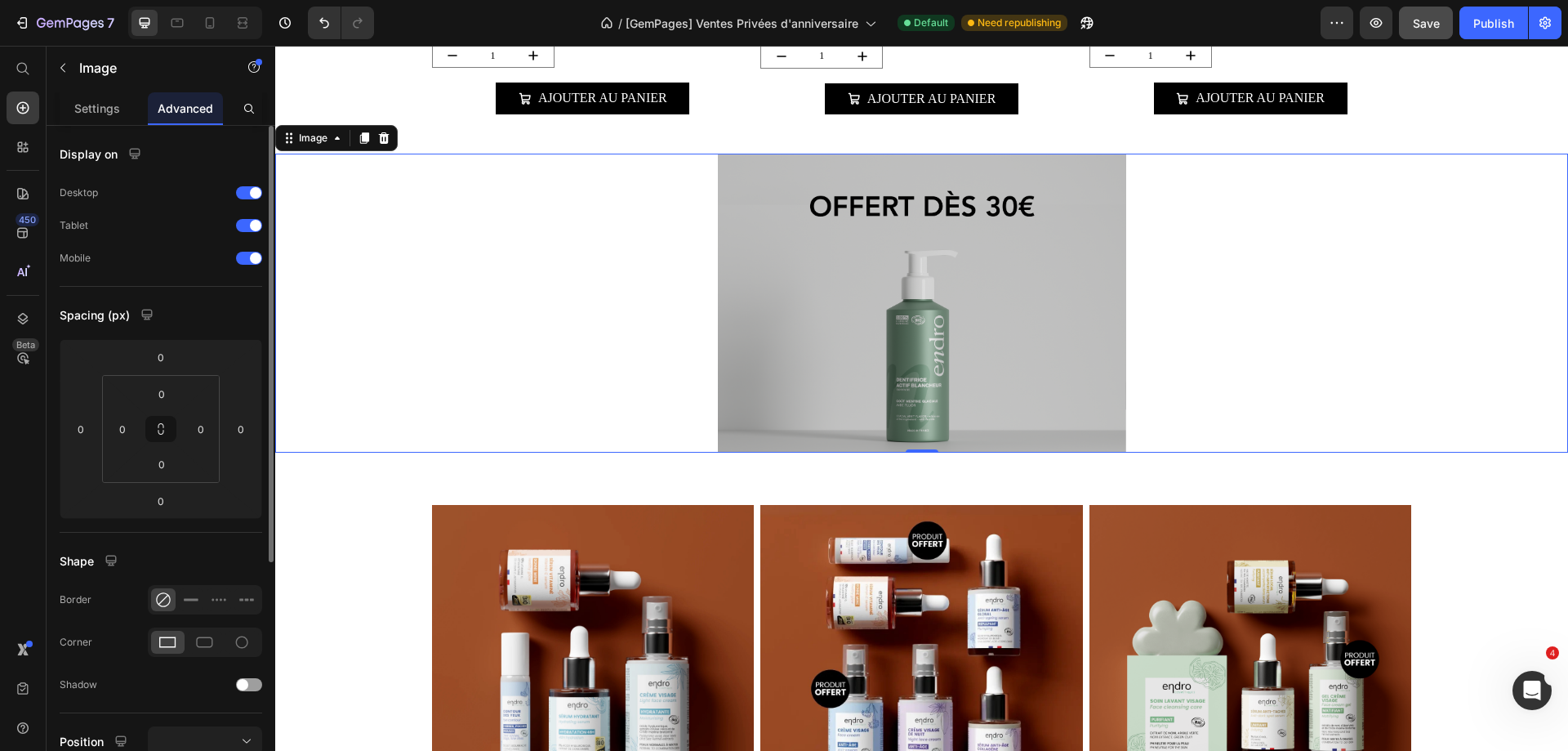 drag, startPoint x: 1501, startPoint y: 257, endPoint x: 1503, endPoint y: 234, distance: 23.08679 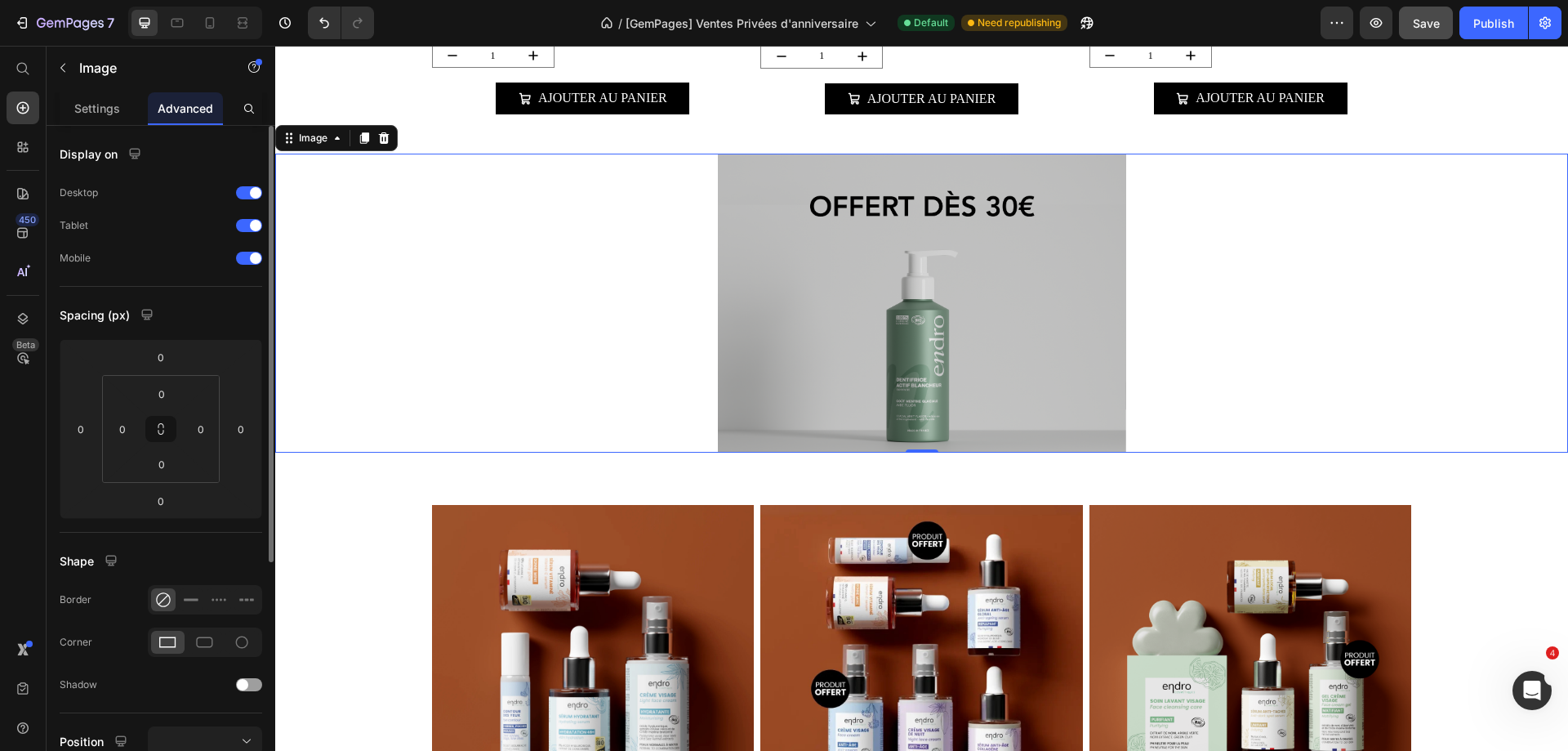 click at bounding box center (921, 303) 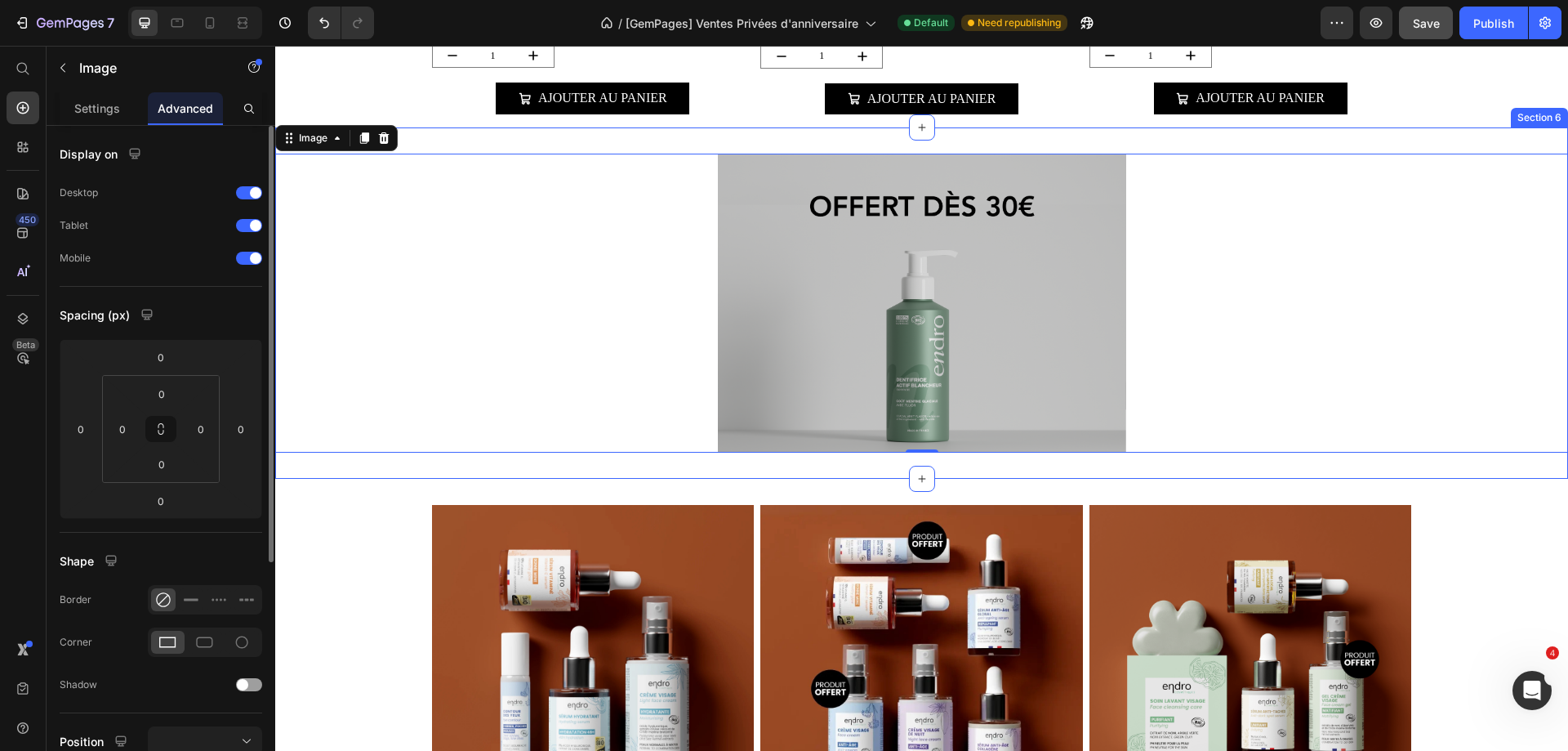click on "Image   0 Section 6" at bounding box center [921, 303] 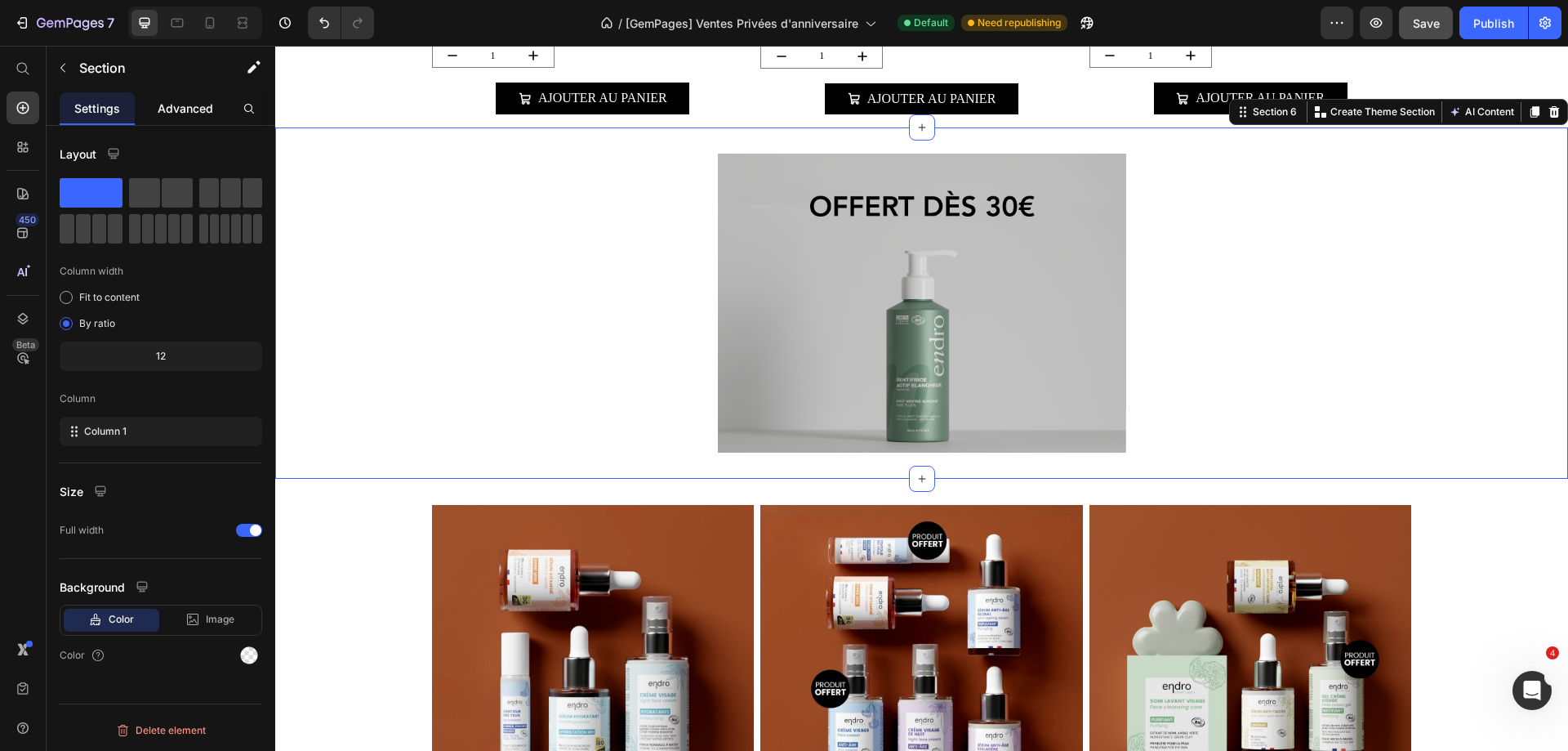 click on "Advanced" 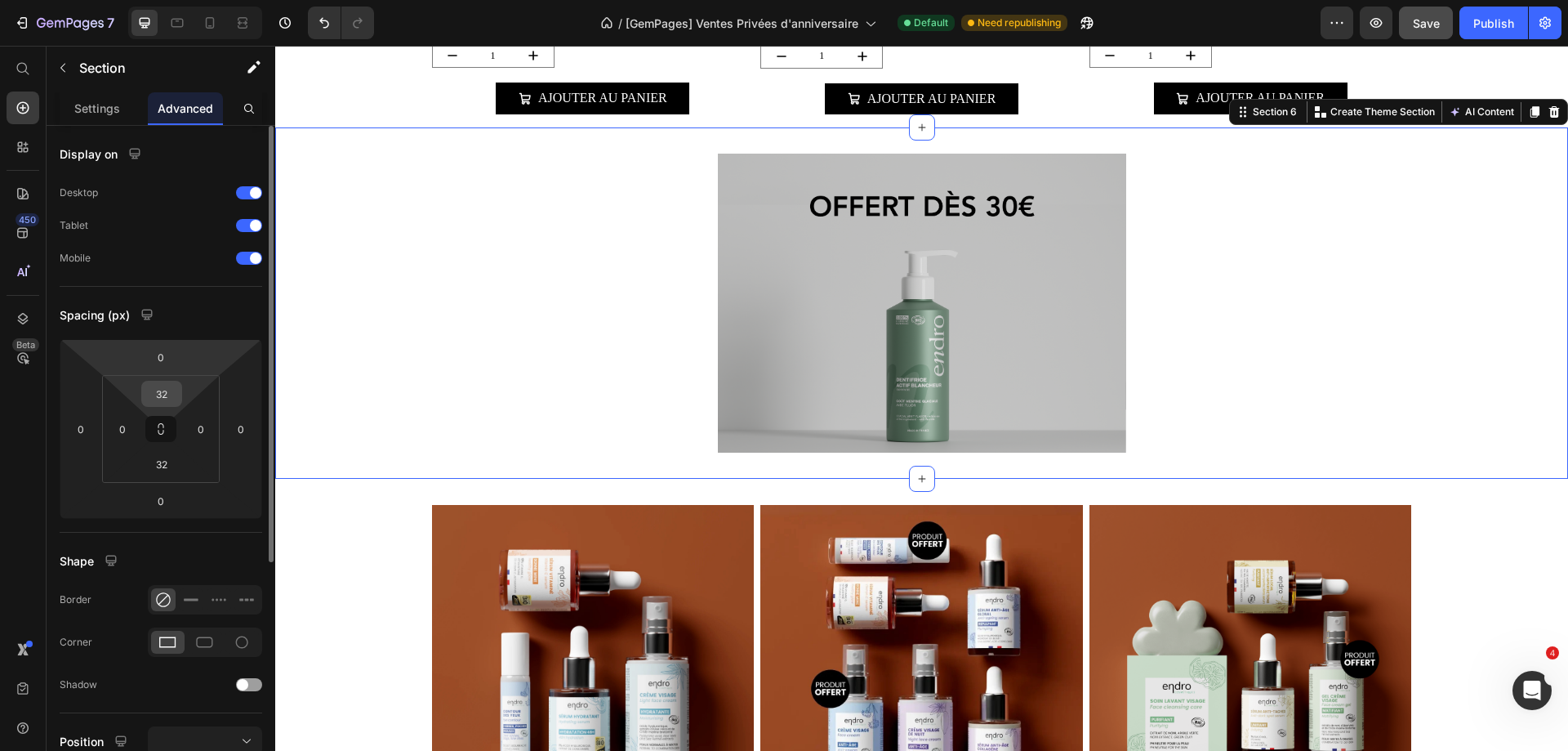 click on "32" at bounding box center [162, 394] 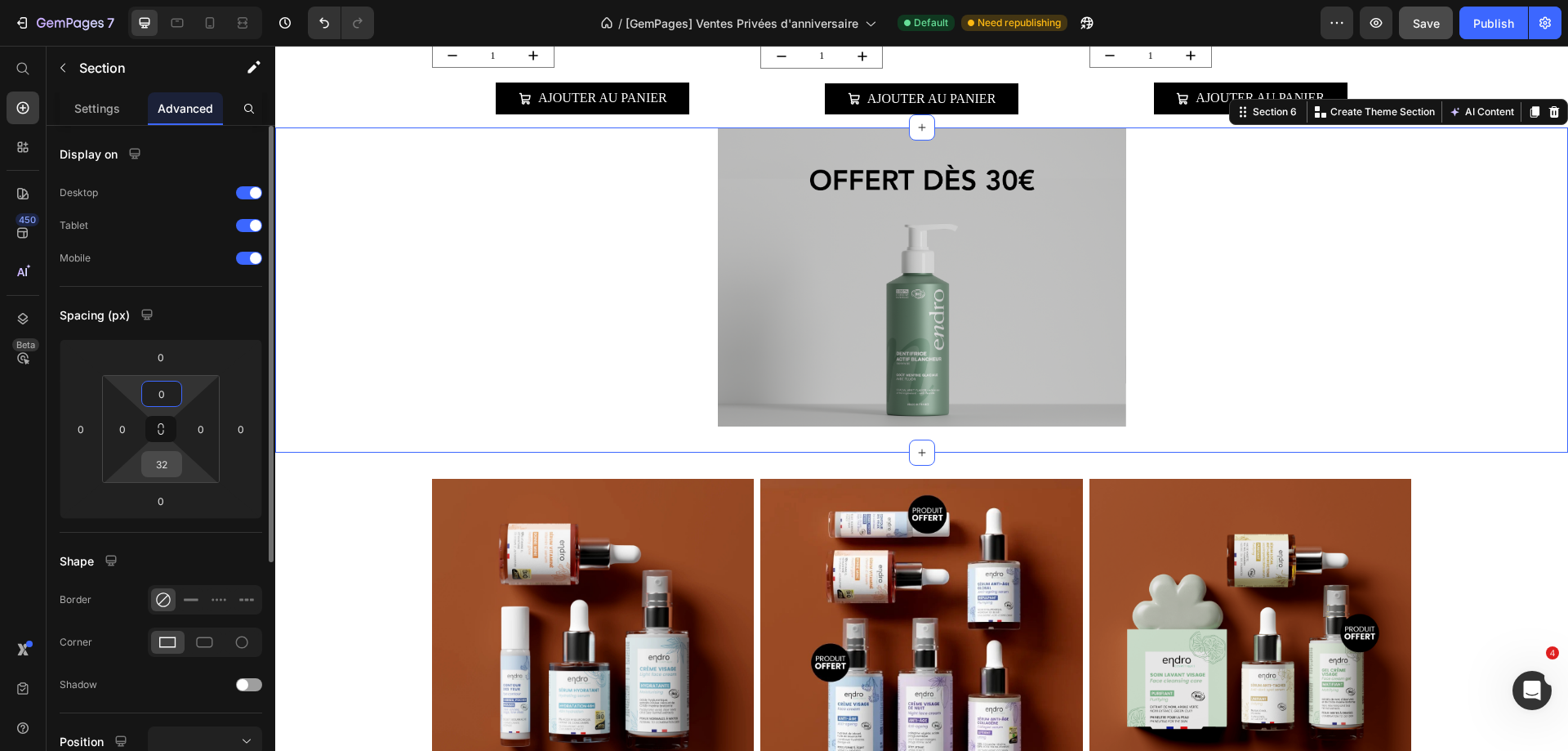 type on "0" 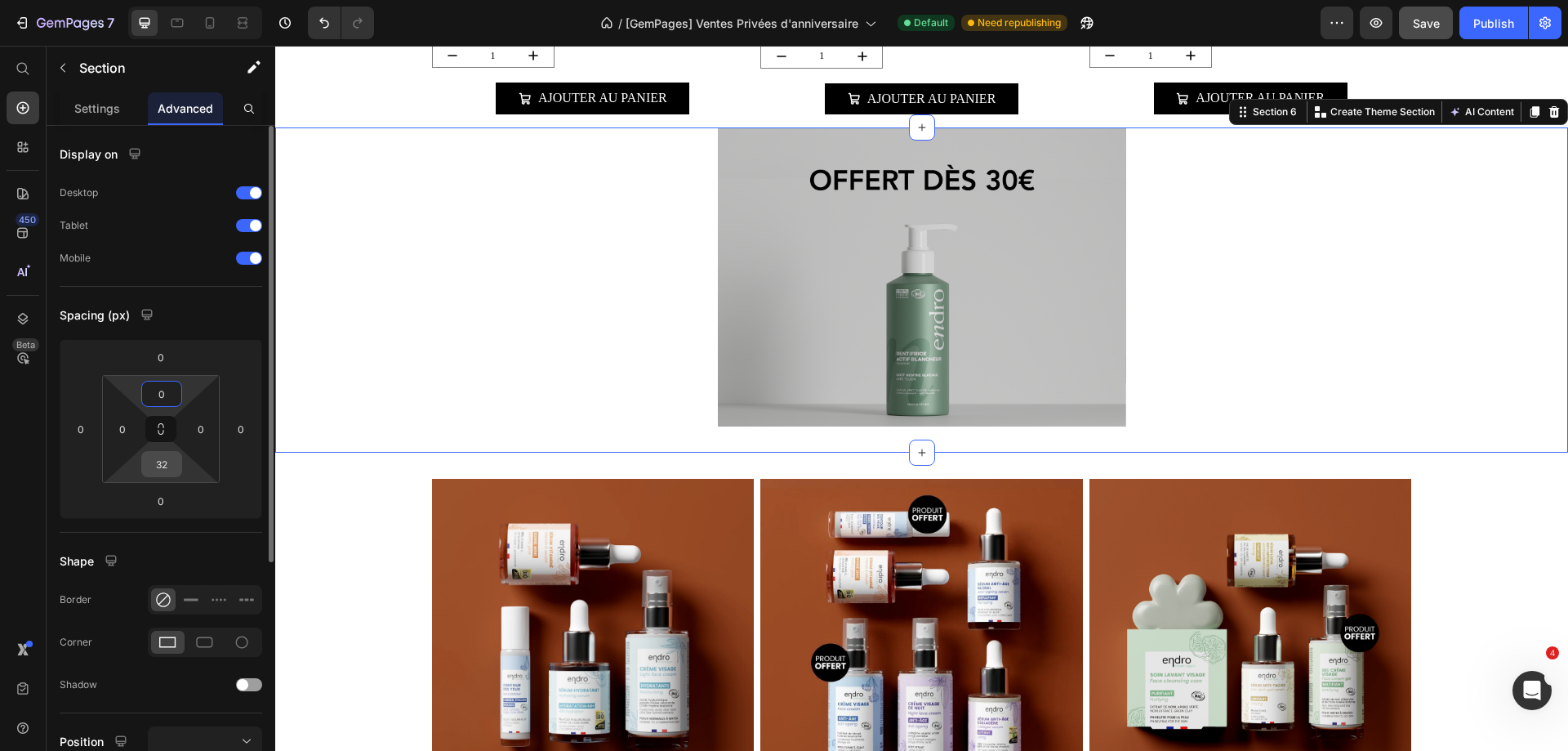 click on "32" at bounding box center (162, 464) 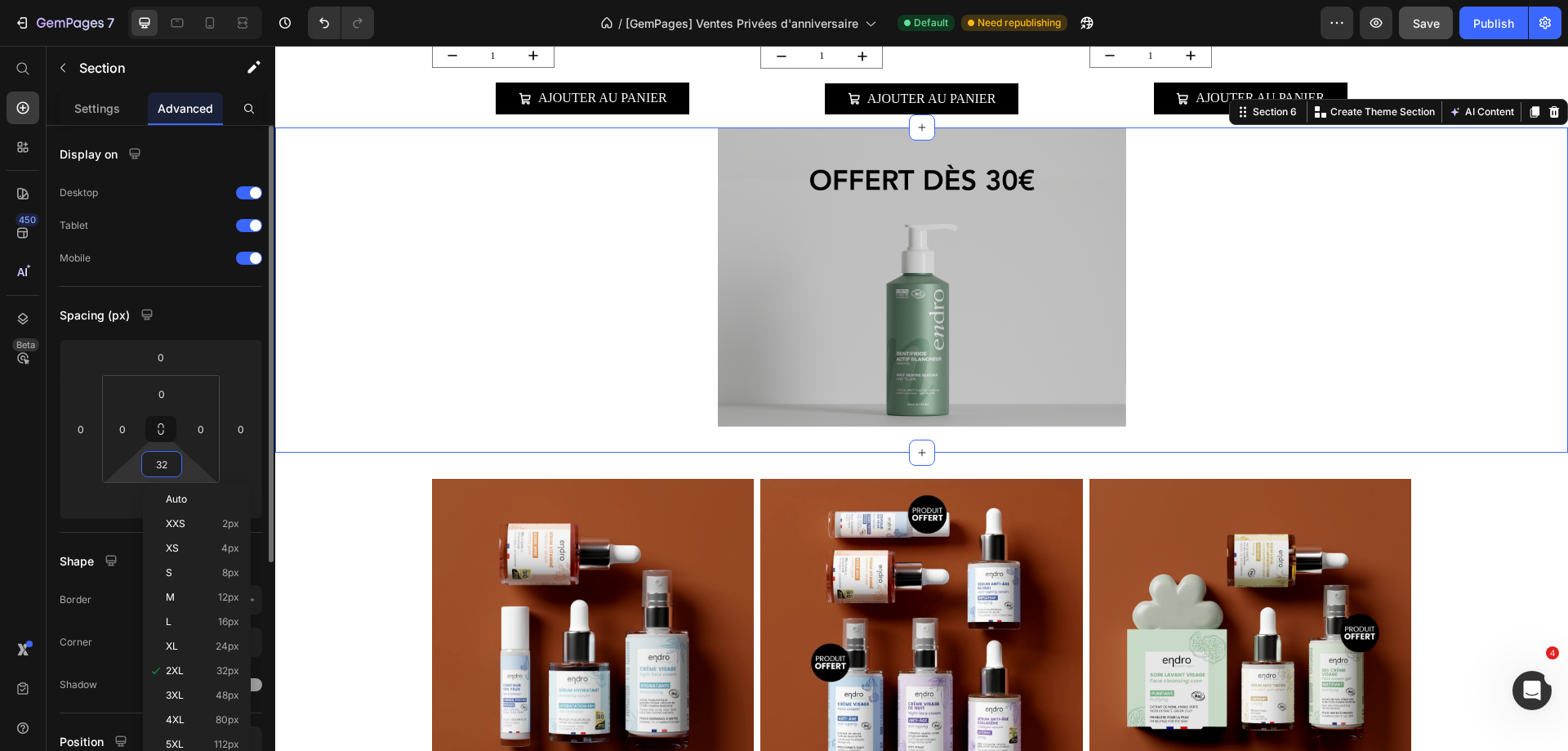 type on "0" 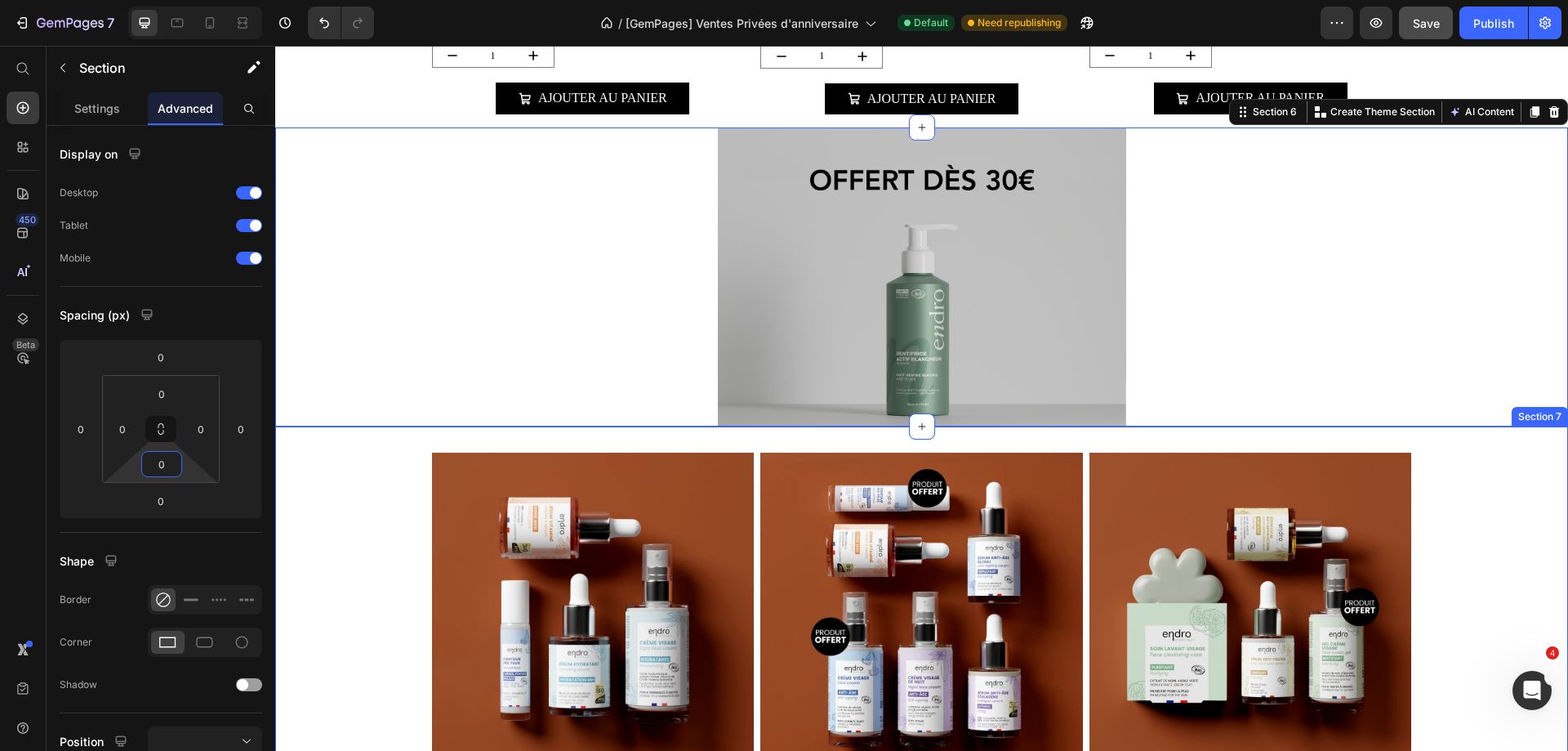 click on "Product Images
VITE!  PLUS QUE 0 restant Stock Counter Ma première routine visage Product Title 45,54€ Product Price 50,60€ Product Price - 10% Discount Tag Row
Custom Code
Preview or Publish the page to see the content. Custom Code 1 Product Quantity
Ajouter au panier Add to Cart Product Product Images
VITE!  PLUS QUE 146 restants Stock Counter Pack Anti-âge & Eclat Product Title 84,60€ Product Price 114,40€ Product Price - 26% Discount Tag Row
Custom Code
Preview or Publish the page to see the content. Custom Code 1 Product Quantity
Ajouter au panier Add to Cart Product Product Images
VITE!  PLUS QUE 208 restants Stock Counter Routine Visage - Anti-imperfections et marques Product Title 64,70€ Product Price 81,60€ Product Price - 21% Discount Tag Row
Custom Code
Preview or Publish the page to see the content. Custom Code 1 Product Quantity
Ajouter au panier Product" at bounding box center (921, 742) 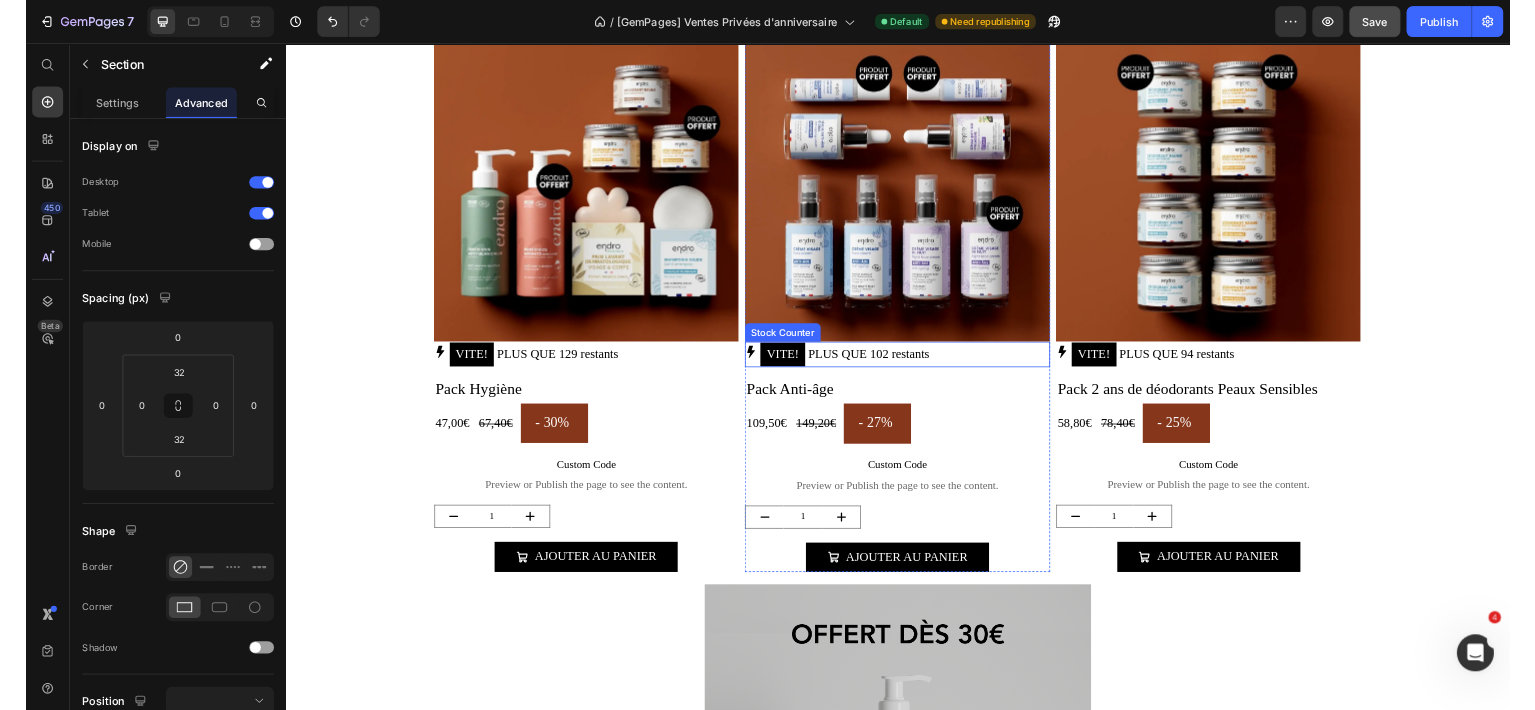 scroll, scrollTop: 2616, scrollLeft: 0, axis: vertical 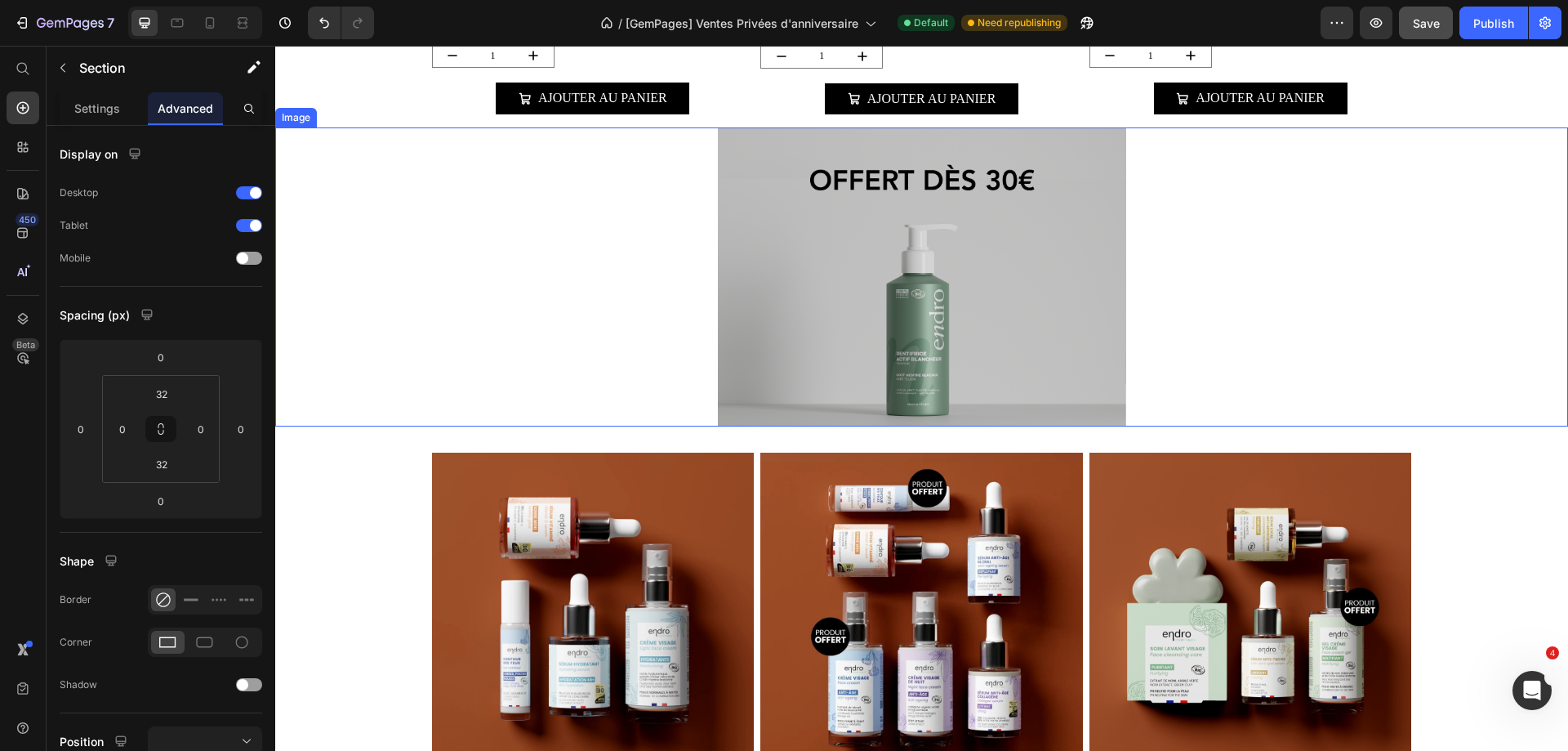 click at bounding box center (921, 277) 